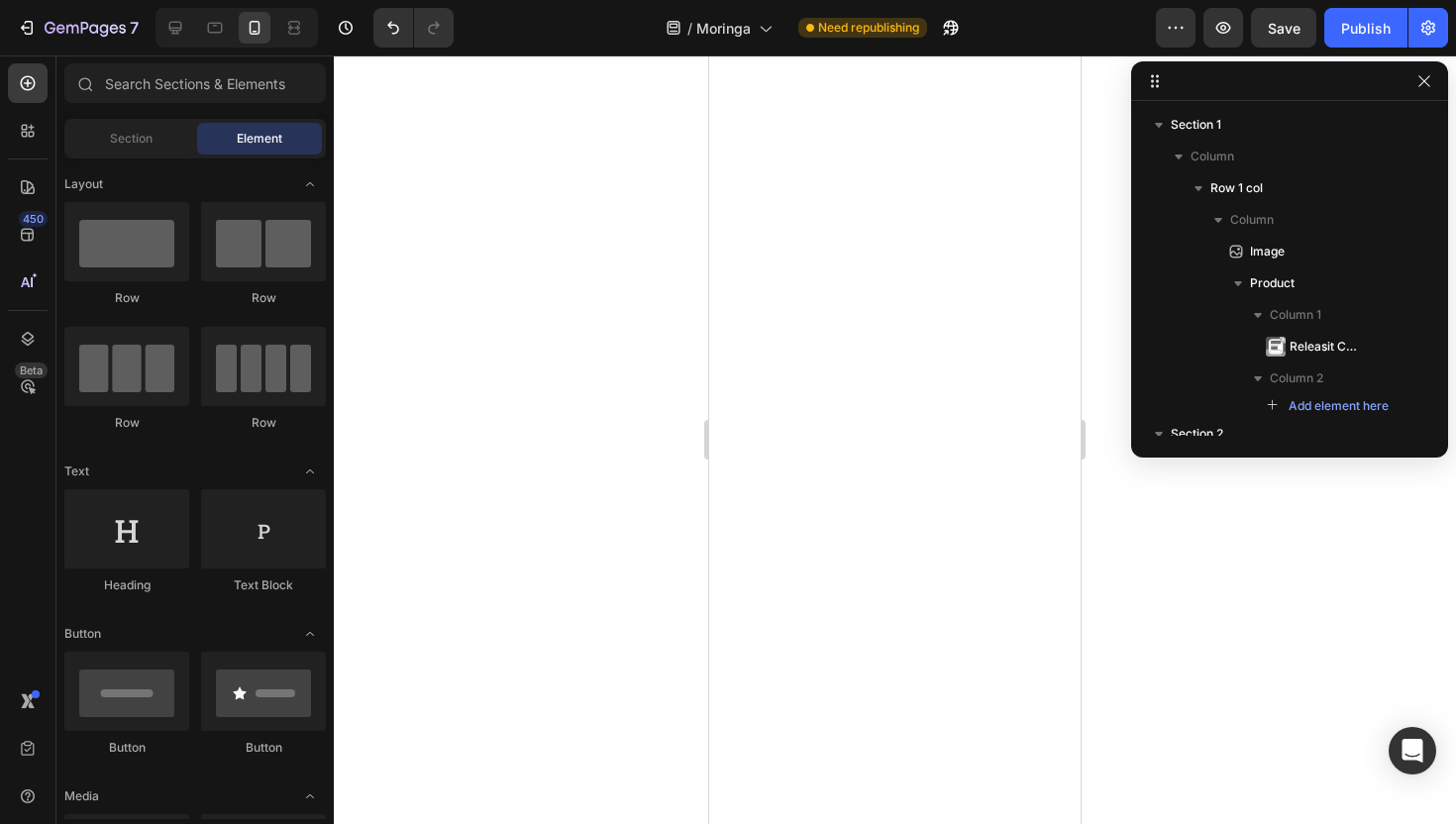 scroll, scrollTop: 0, scrollLeft: 0, axis: both 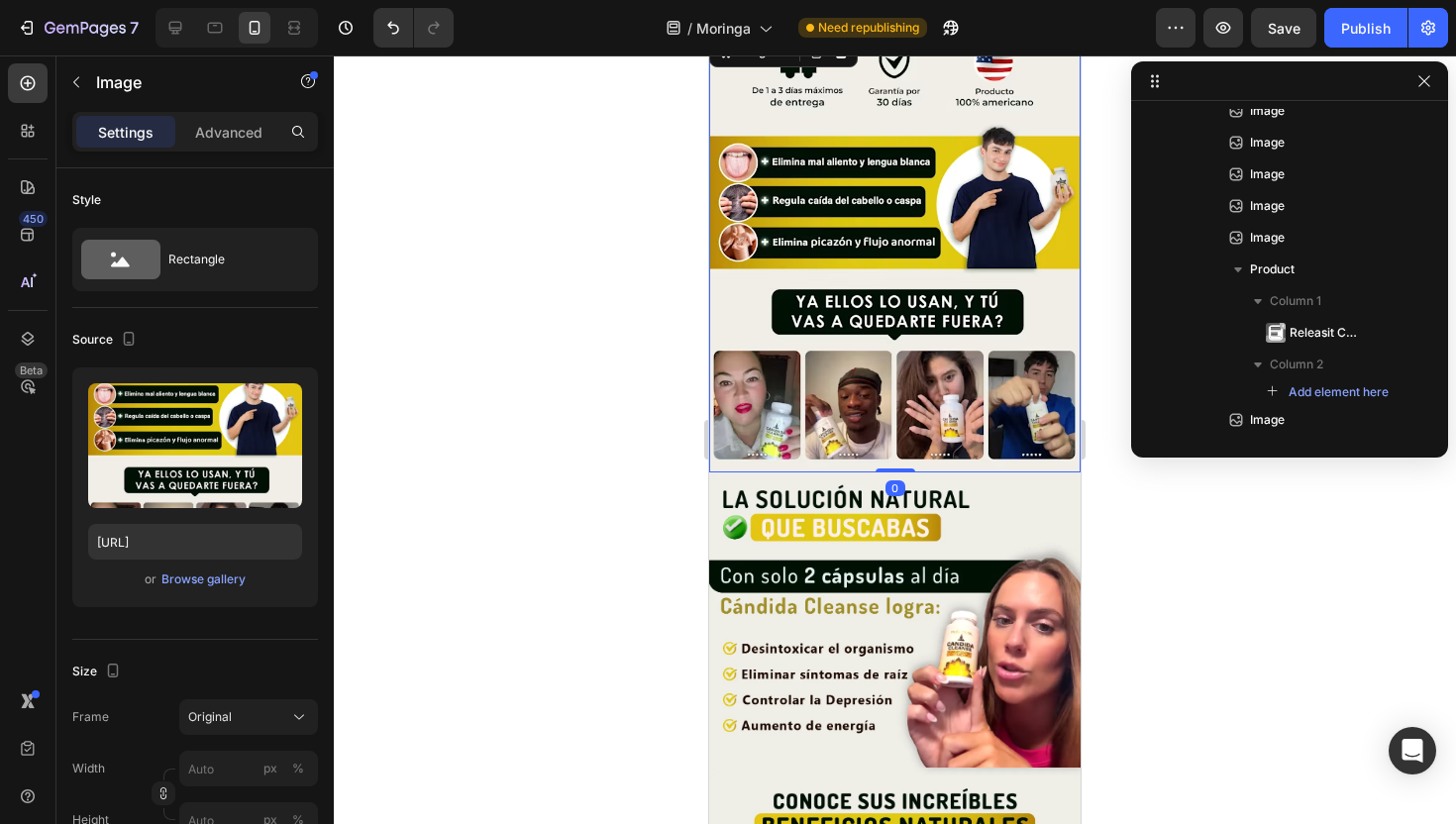 click at bounding box center (894, 252) 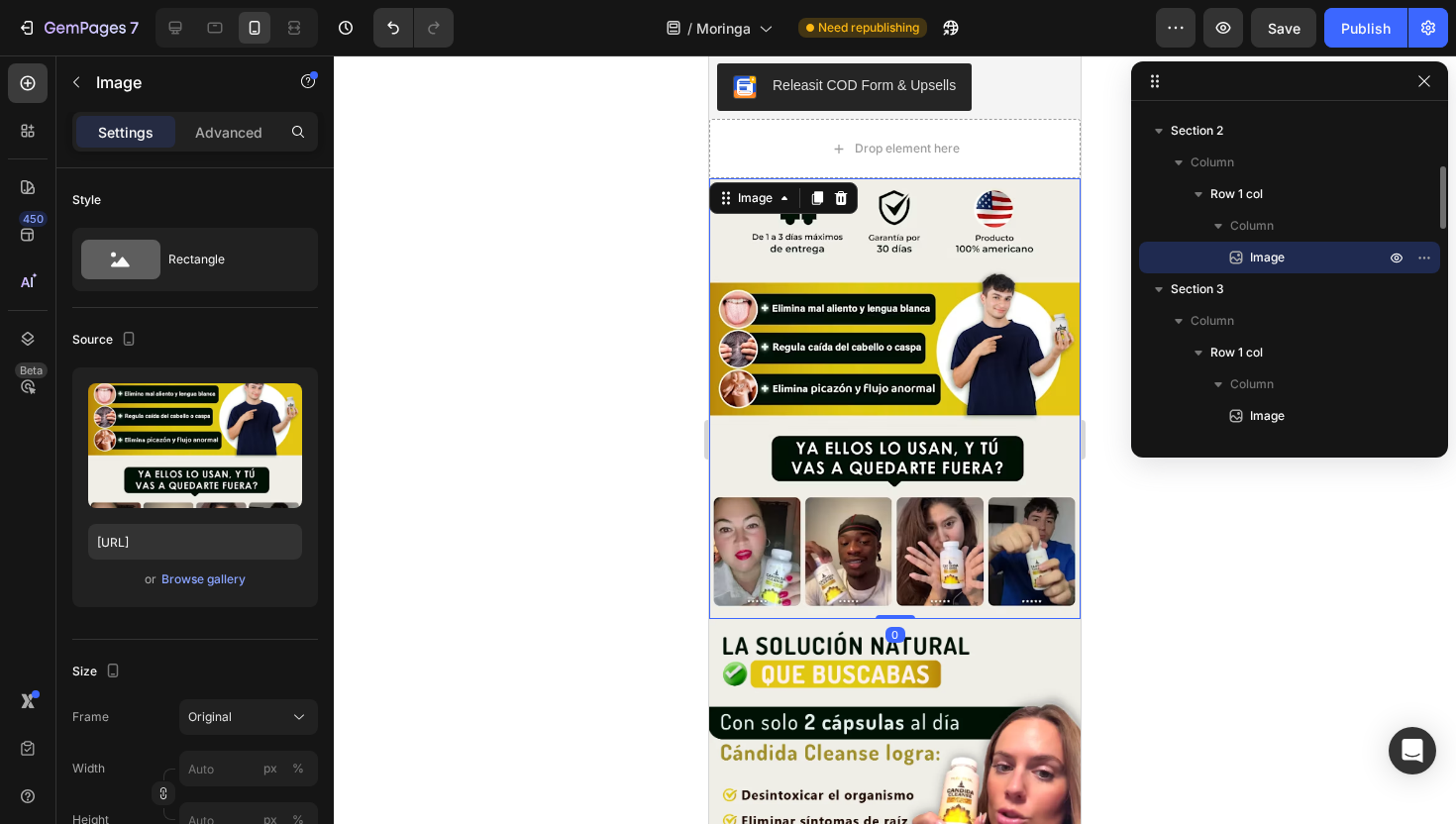 scroll, scrollTop: 592, scrollLeft: 0, axis: vertical 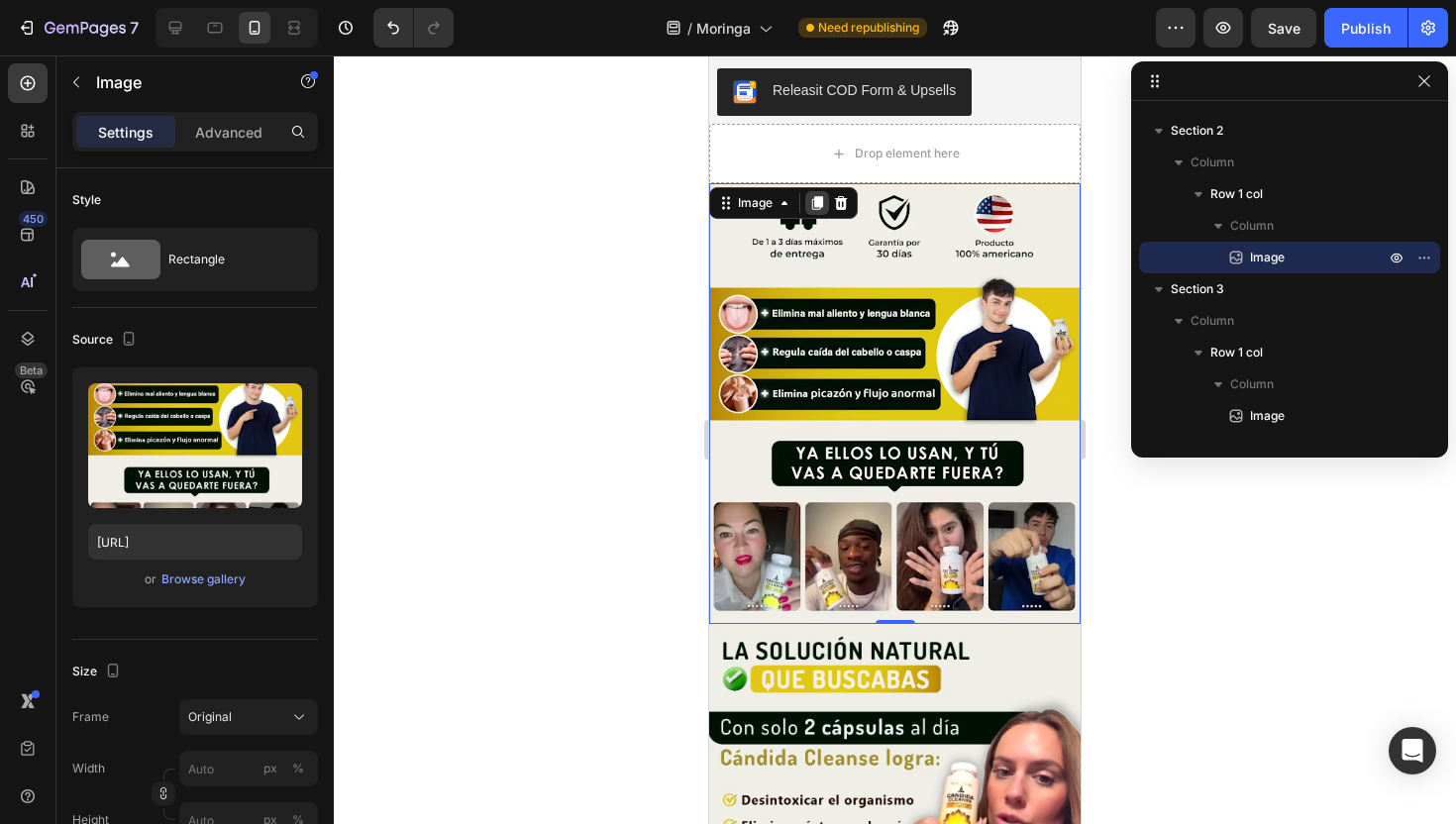 click 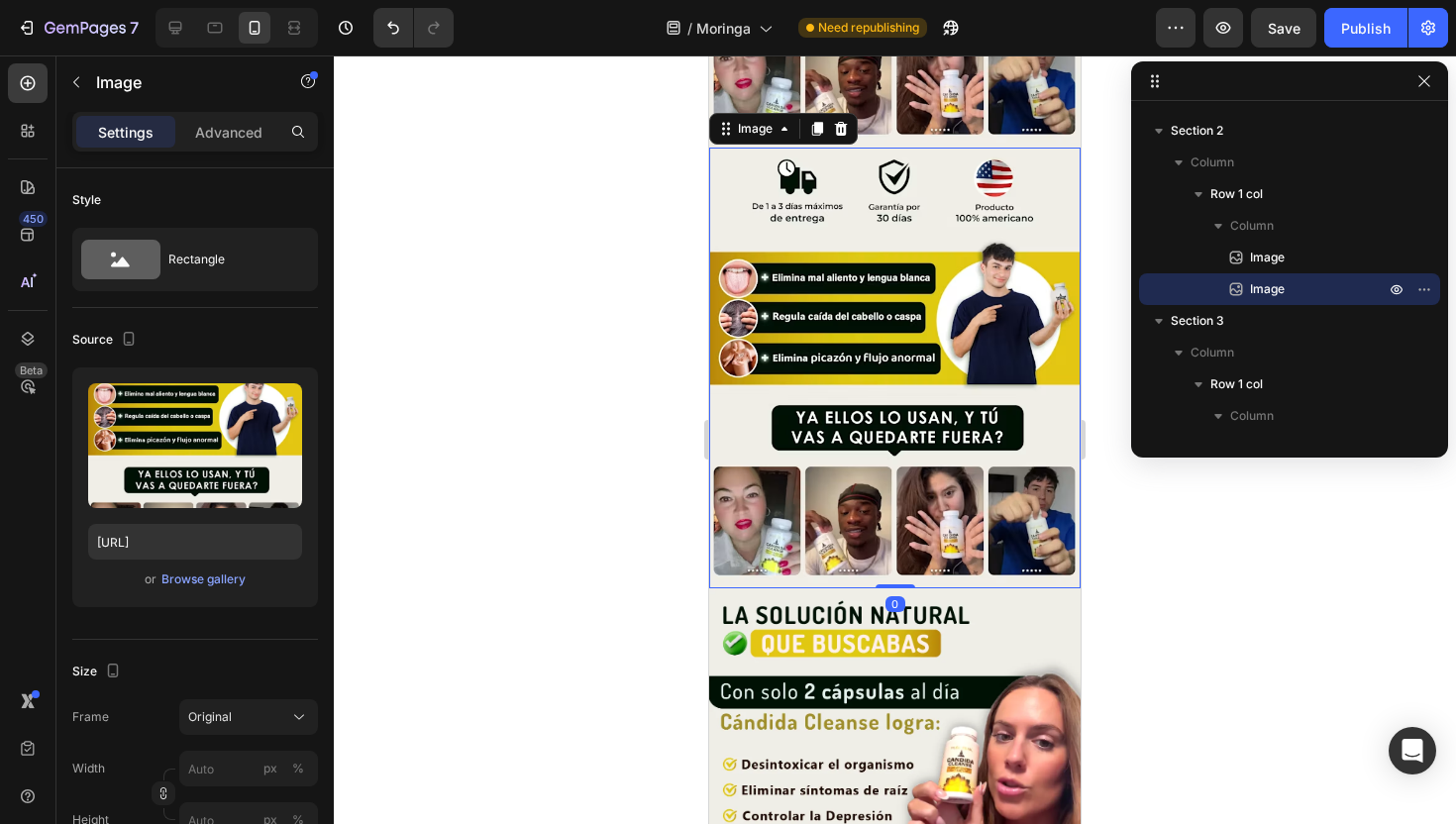 scroll, scrollTop: 1114, scrollLeft: 0, axis: vertical 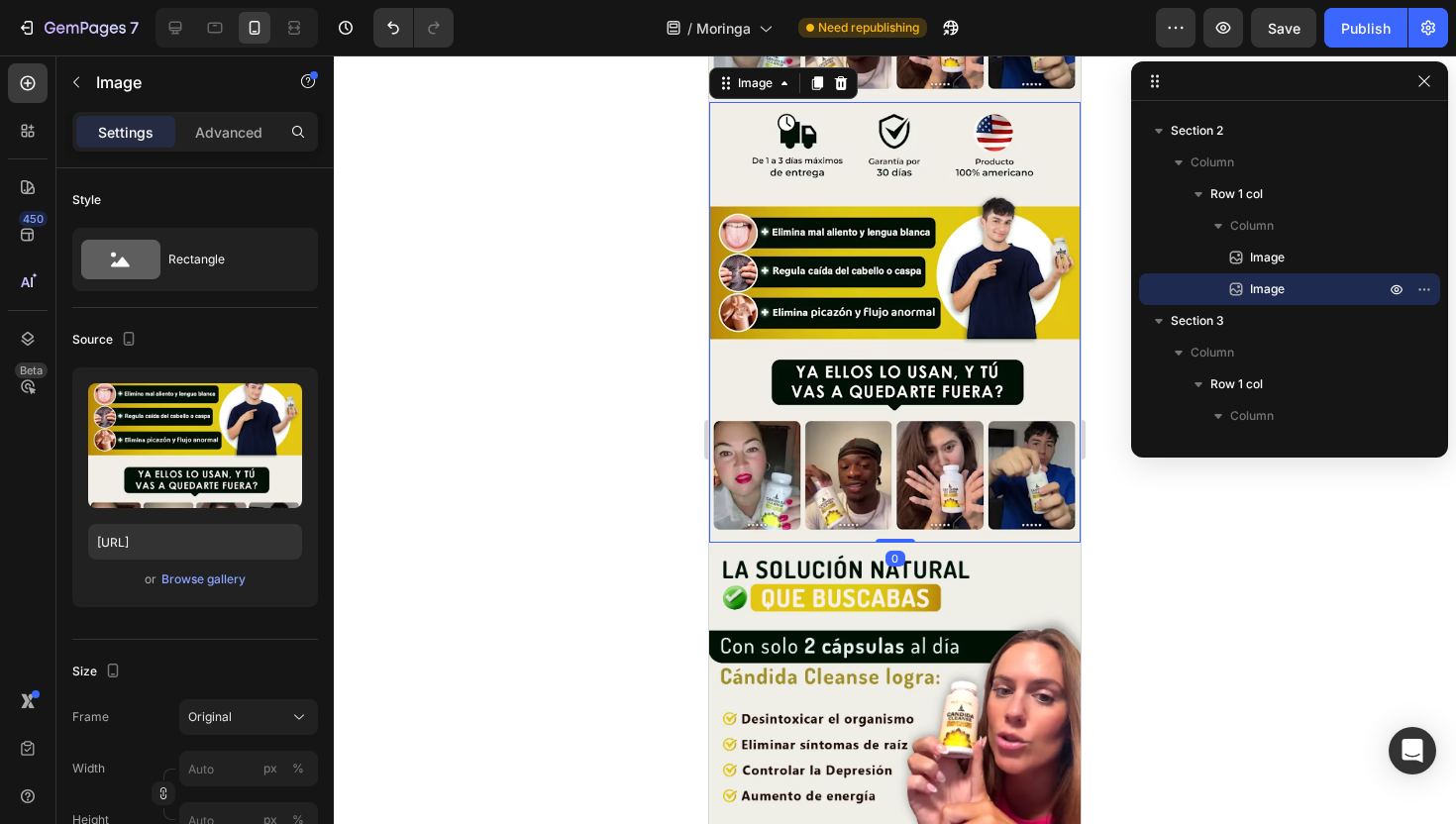 click at bounding box center (894, 322) 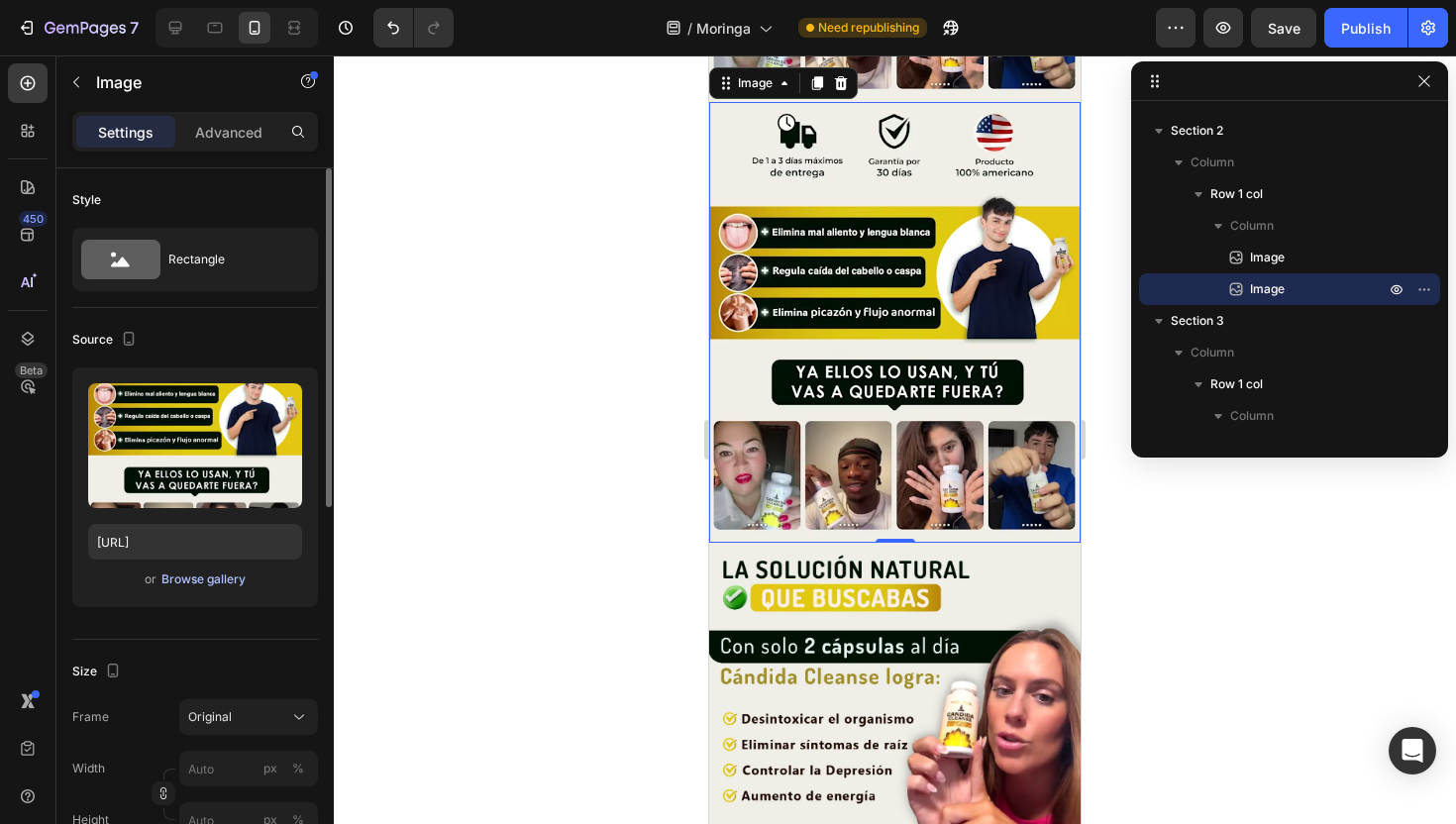 click on "Browse gallery" at bounding box center (203, 579) 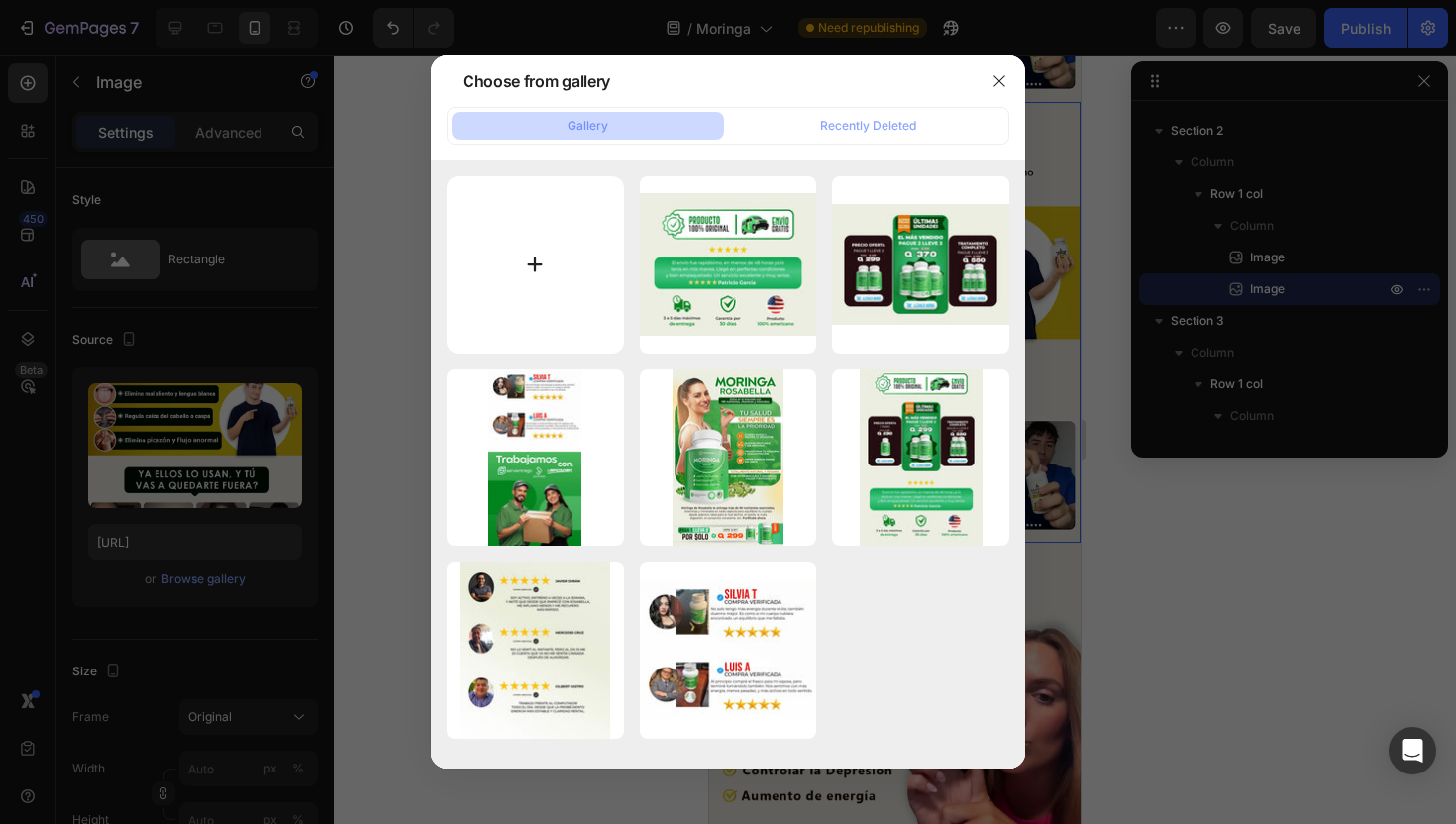 click at bounding box center (535, 264) 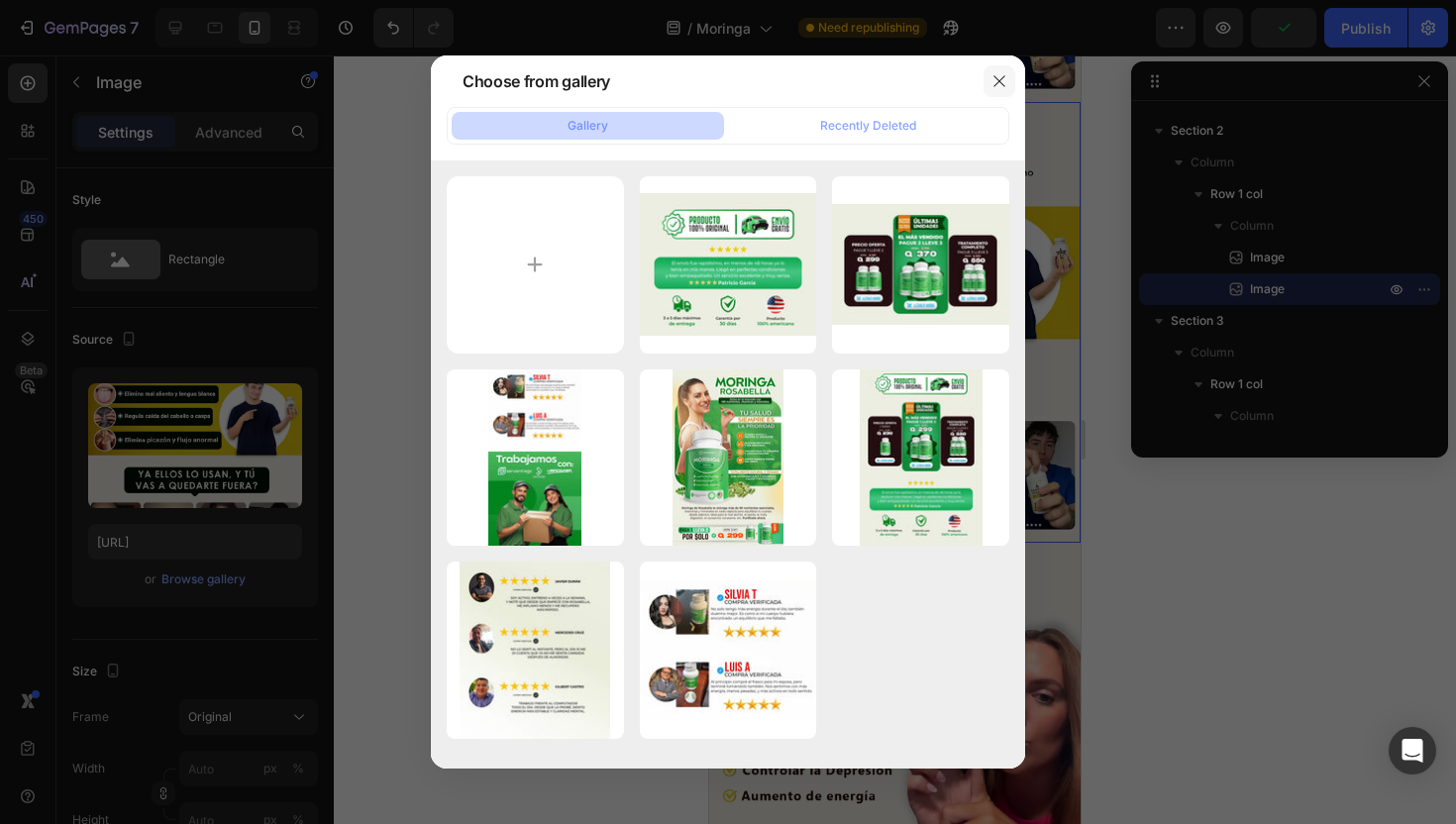 click 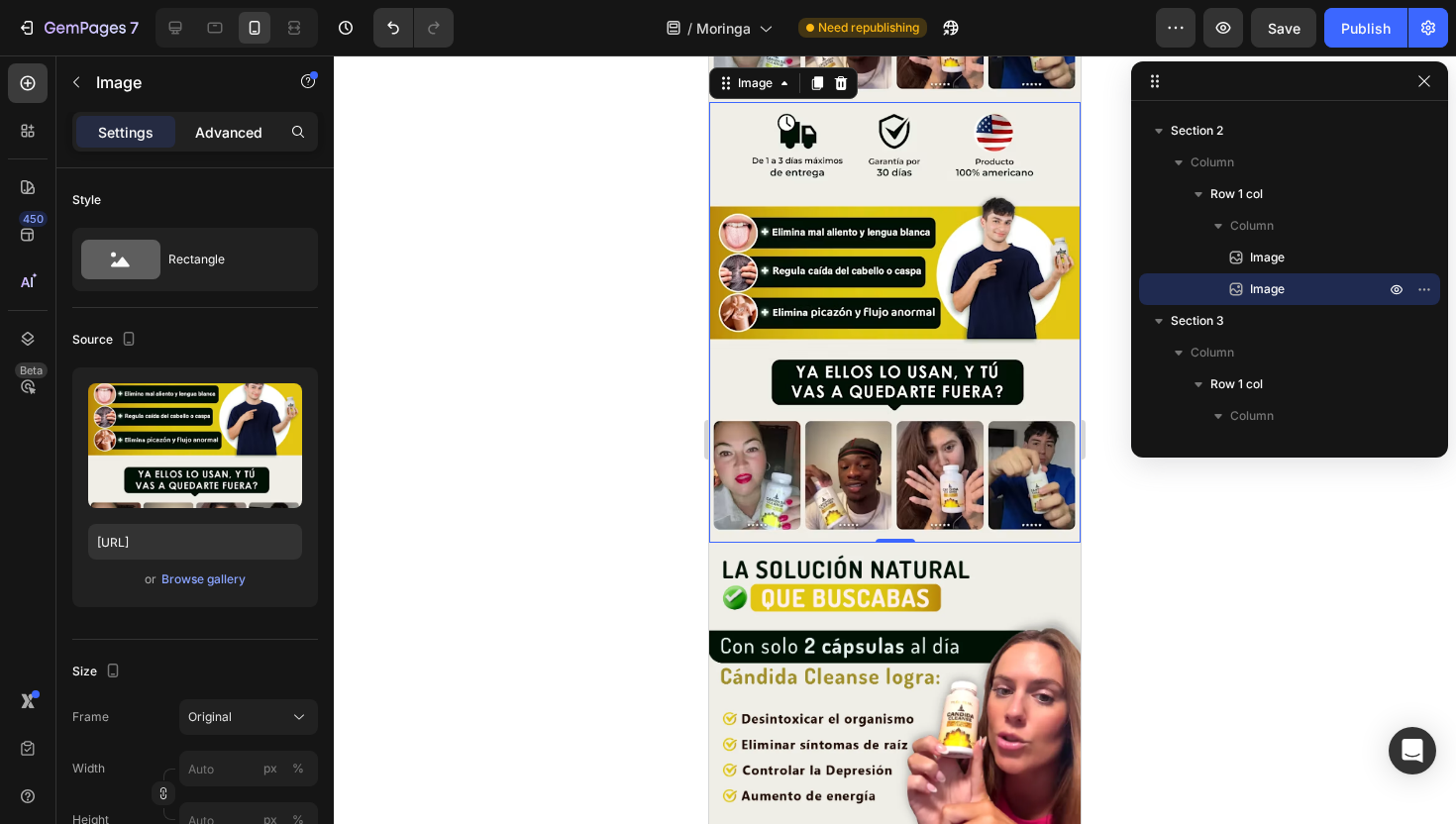 click on "Advanced" at bounding box center [229, 132] 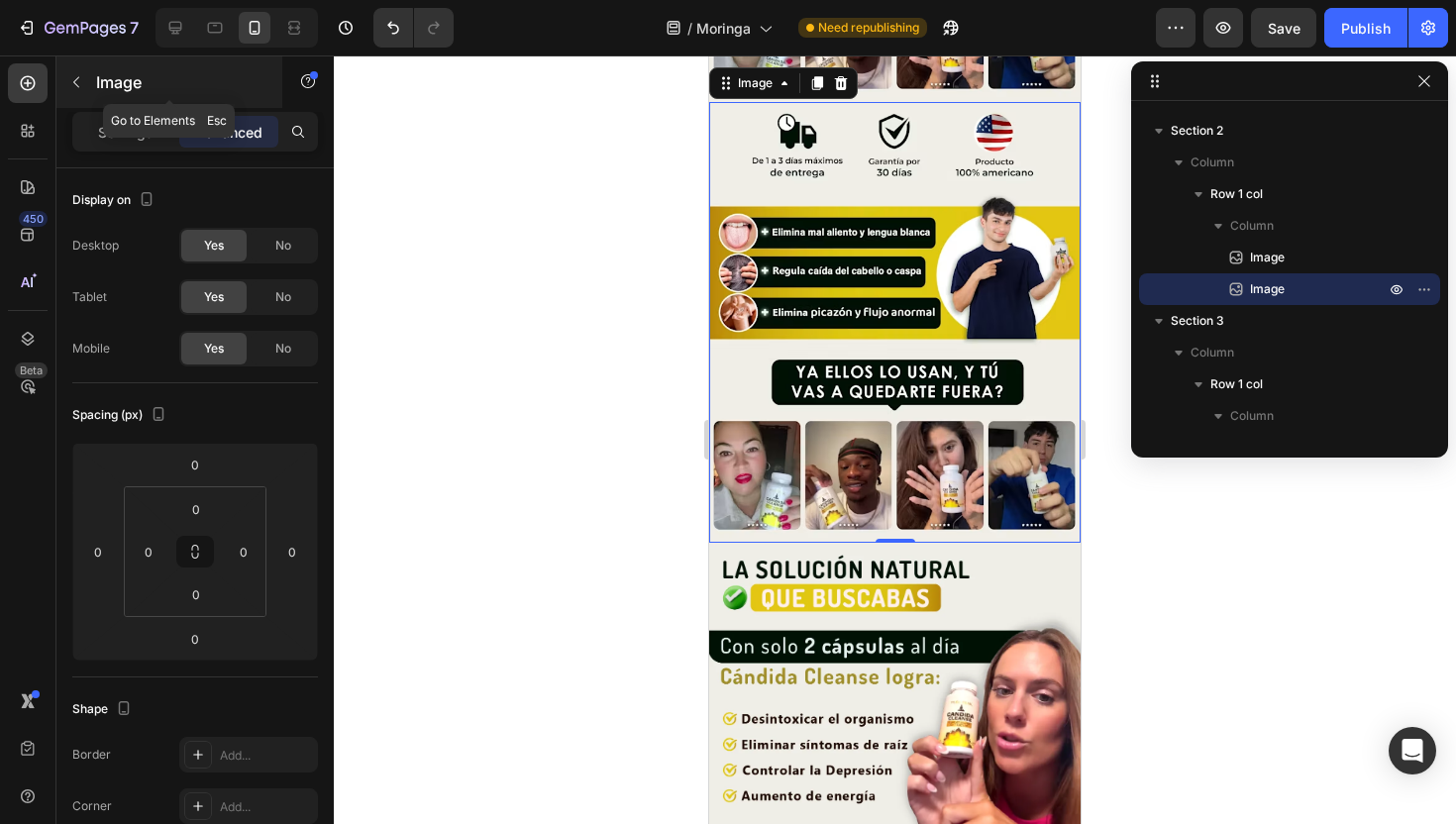 click on "Image" at bounding box center (180, 82) 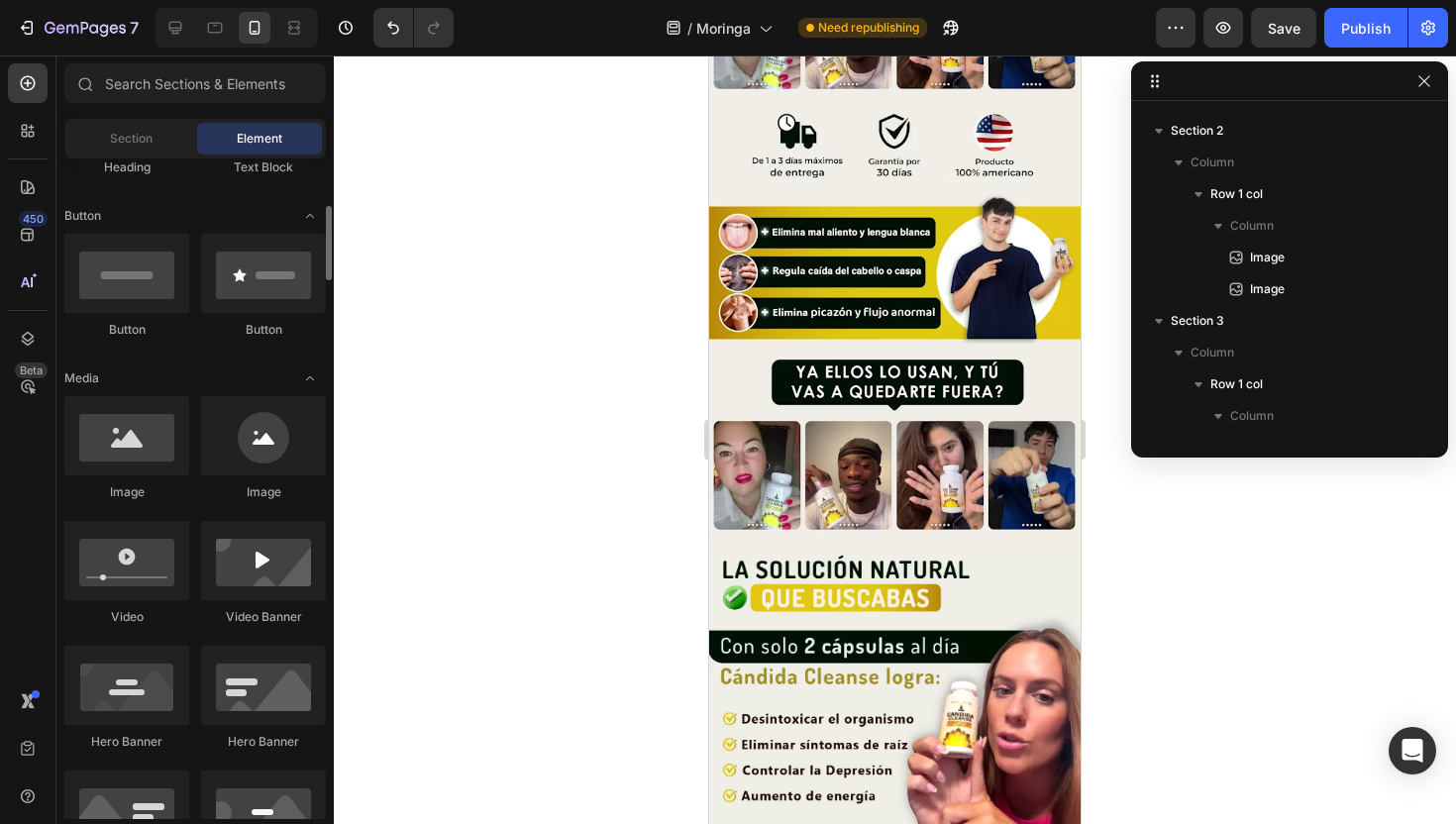 scroll, scrollTop: 419, scrollLeft: 0, axis: vertical 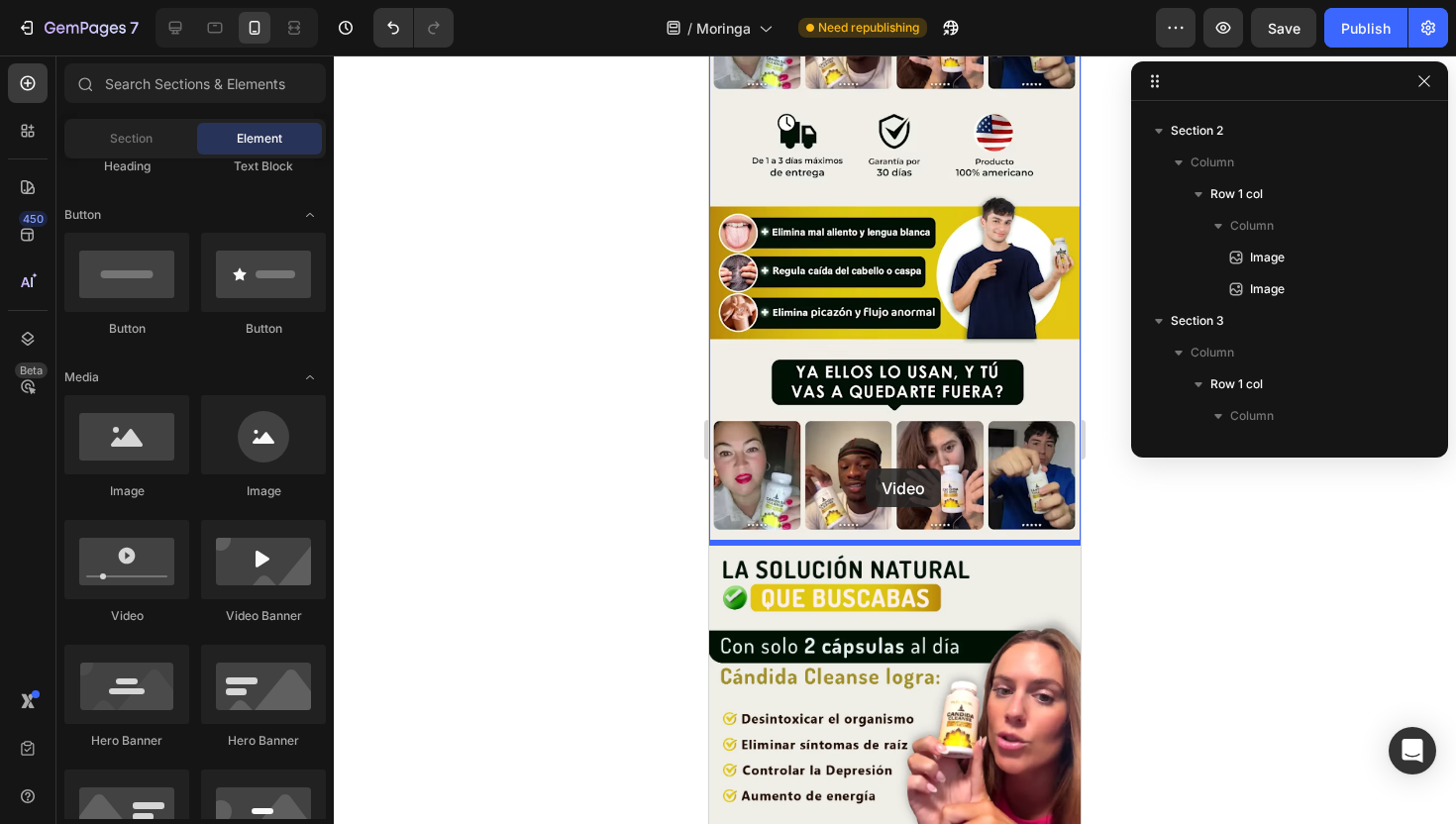 drag, startPoint x: 851, startPoint y: 643, endPoint x: 866, endPoint y: 468, distance: 175.64168 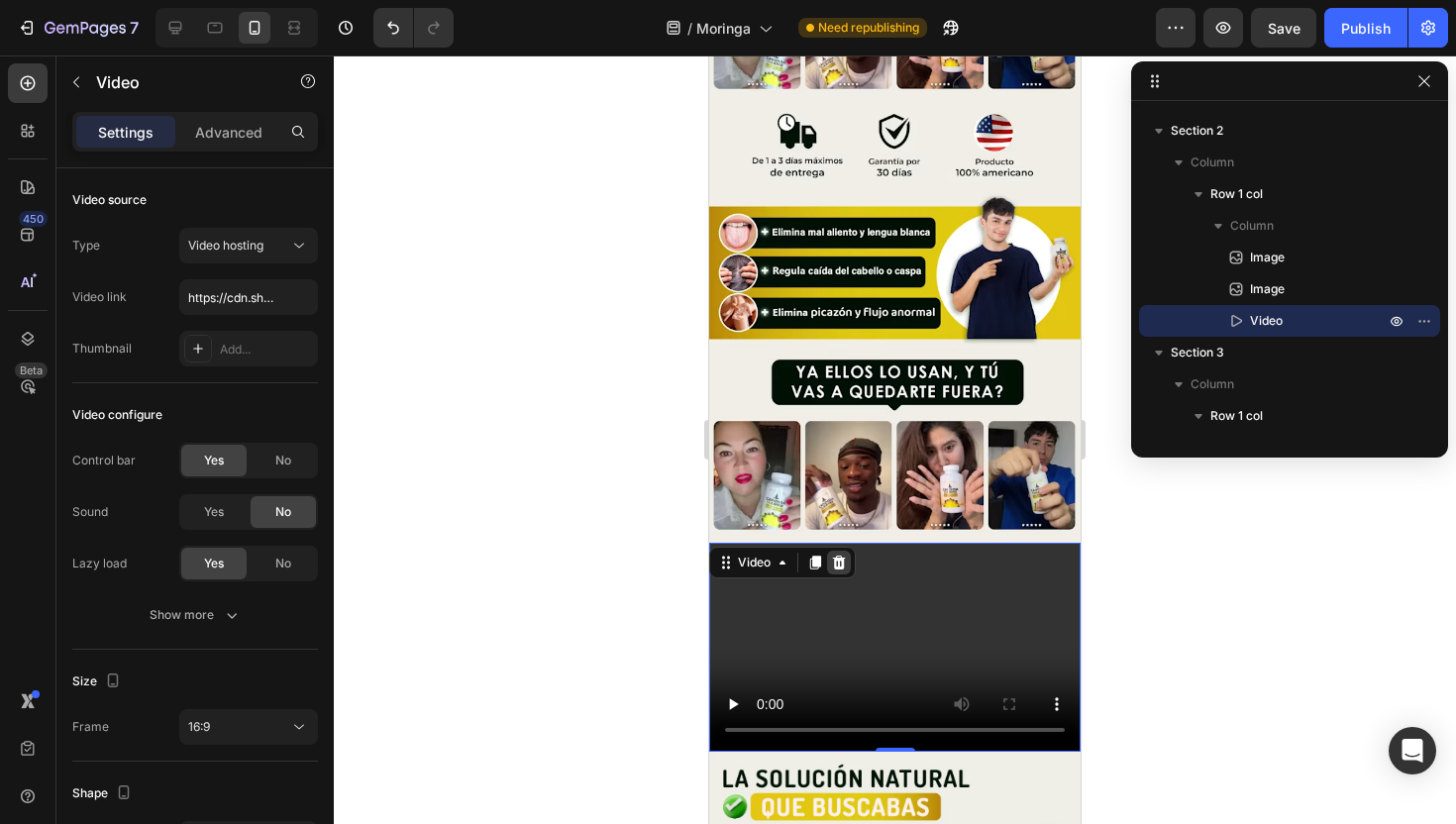 click 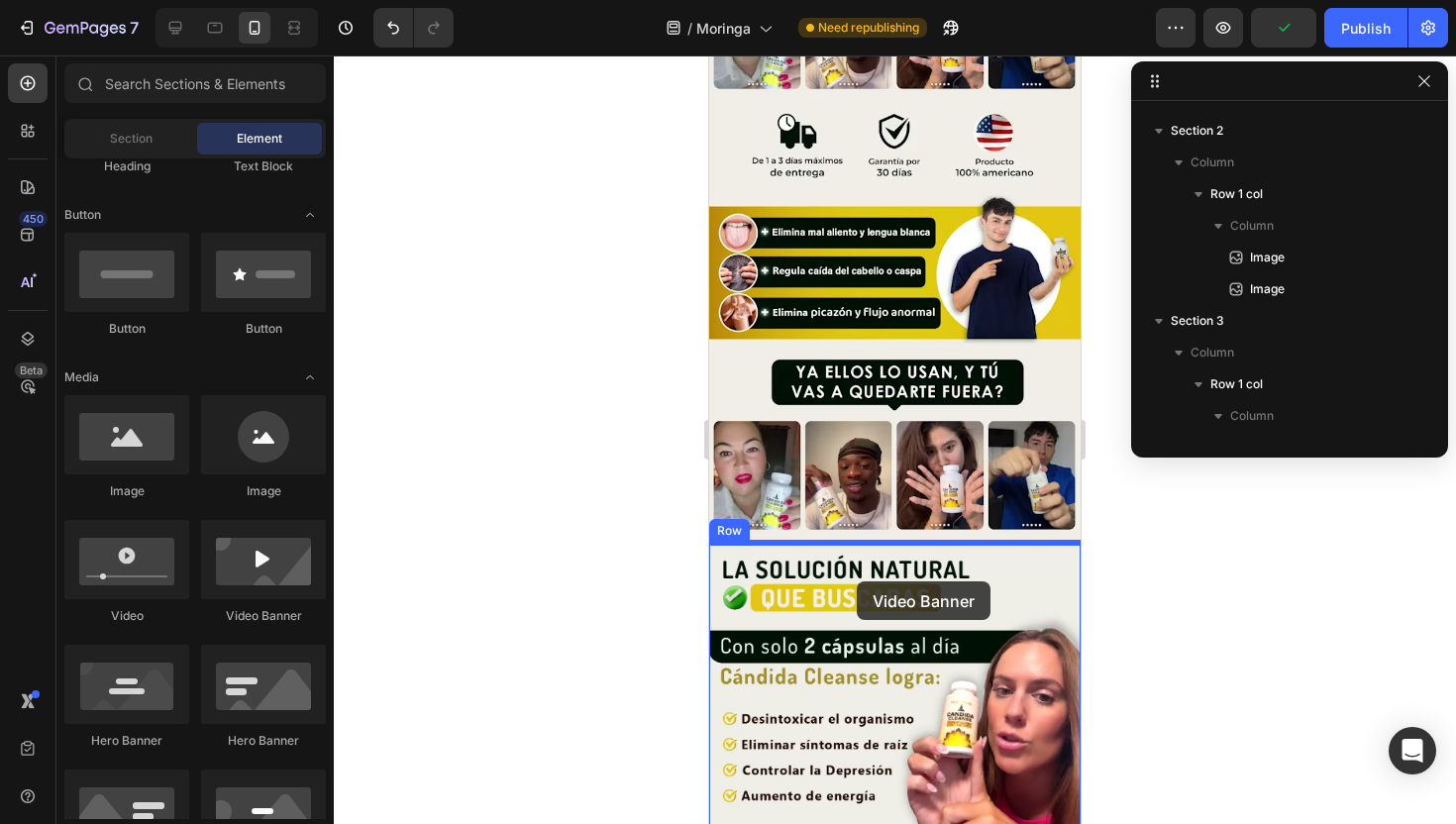 drag, startPoint x: 949, startPoint y: 607, endPoint x: 857, endPoint y: 581, distance: 95.60335 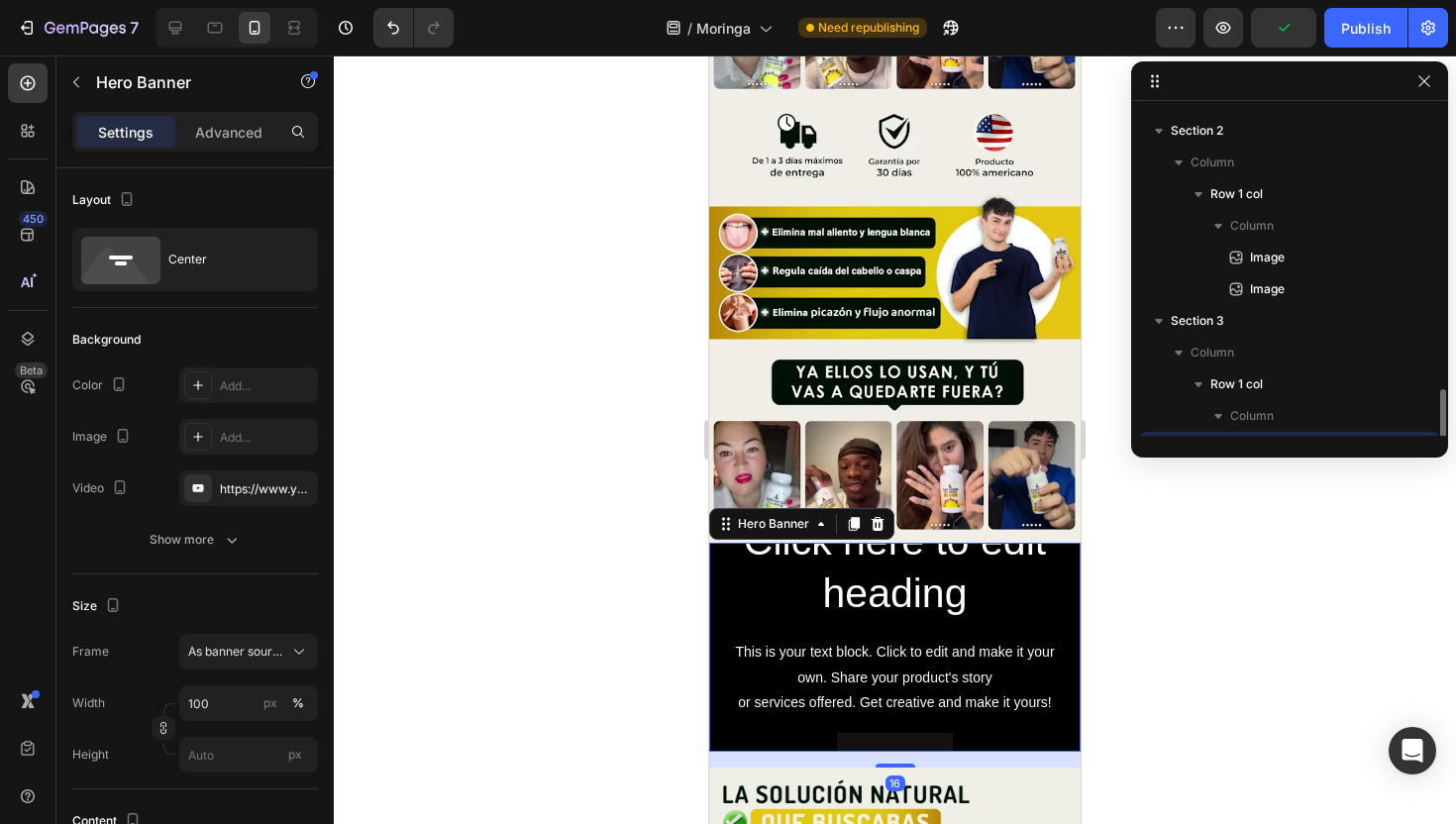 scroll, scrollTop: 493, scrollLeft: 0, axis: vertical 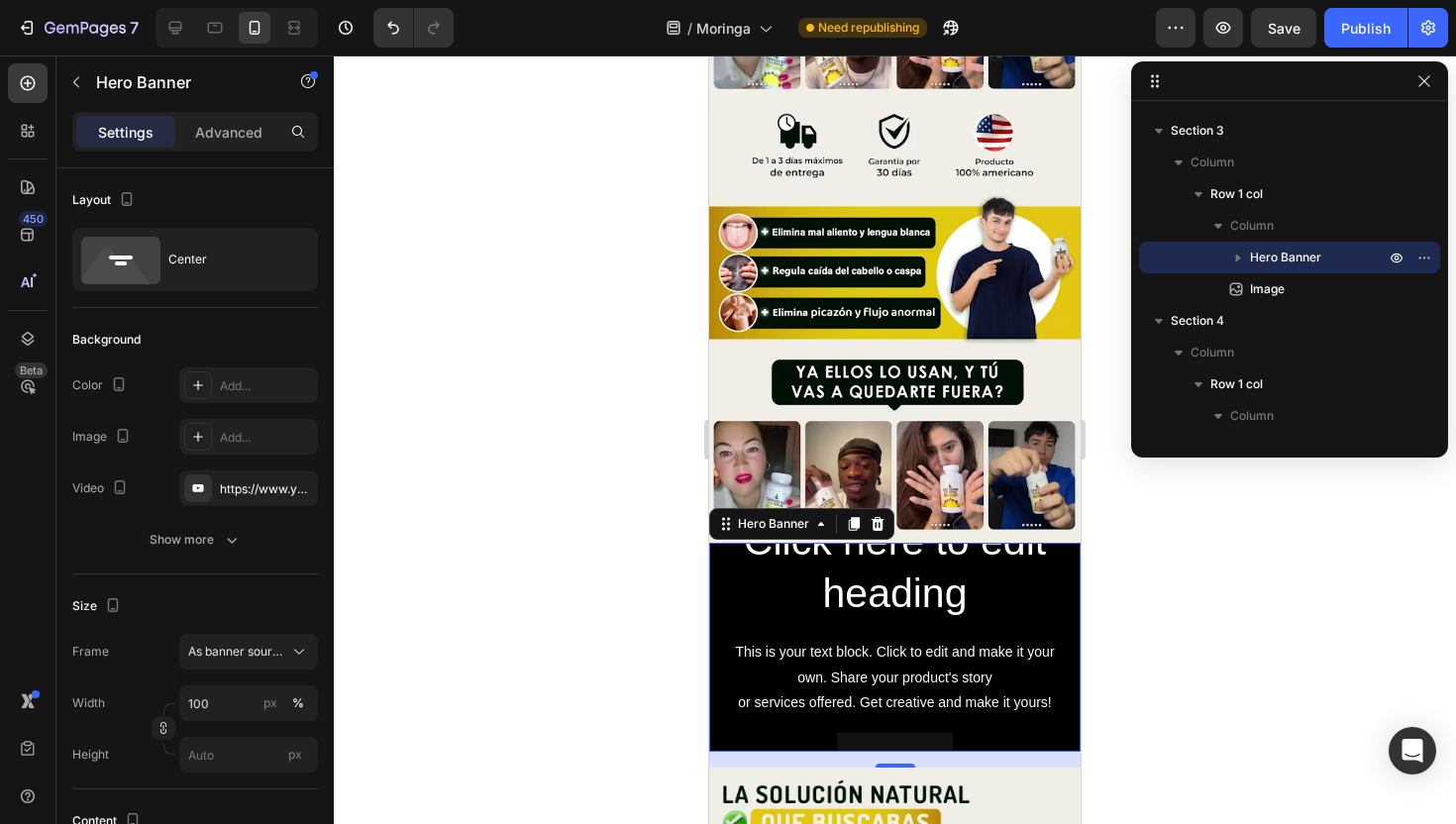 click on "Click here to edit heading Heading This is your text block. Click to edit and make it your own. Share your product's story                   or services offered. Get creative and make it yours! Text Block Get started Button" at bounding box center (894, 647) 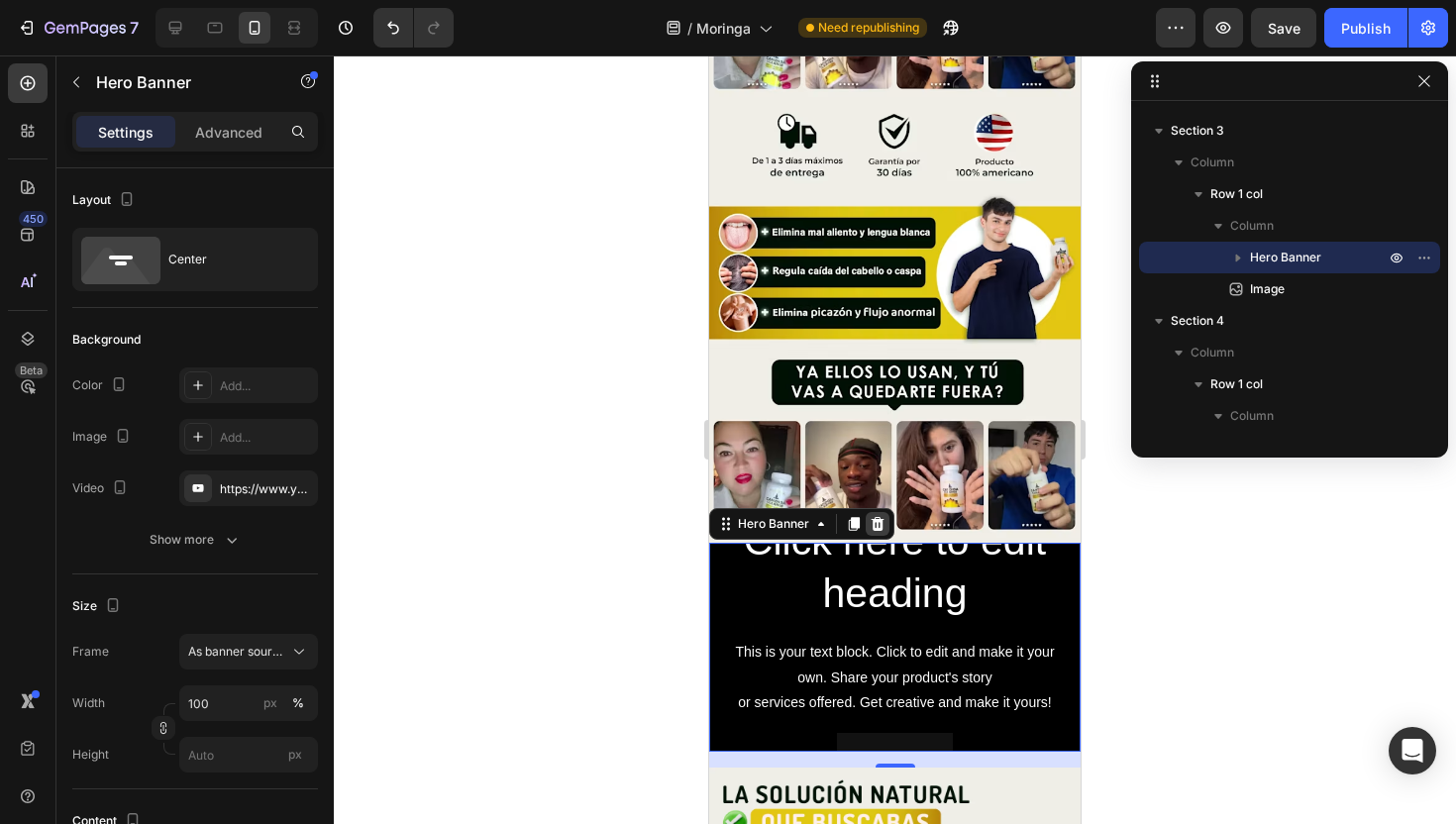 click 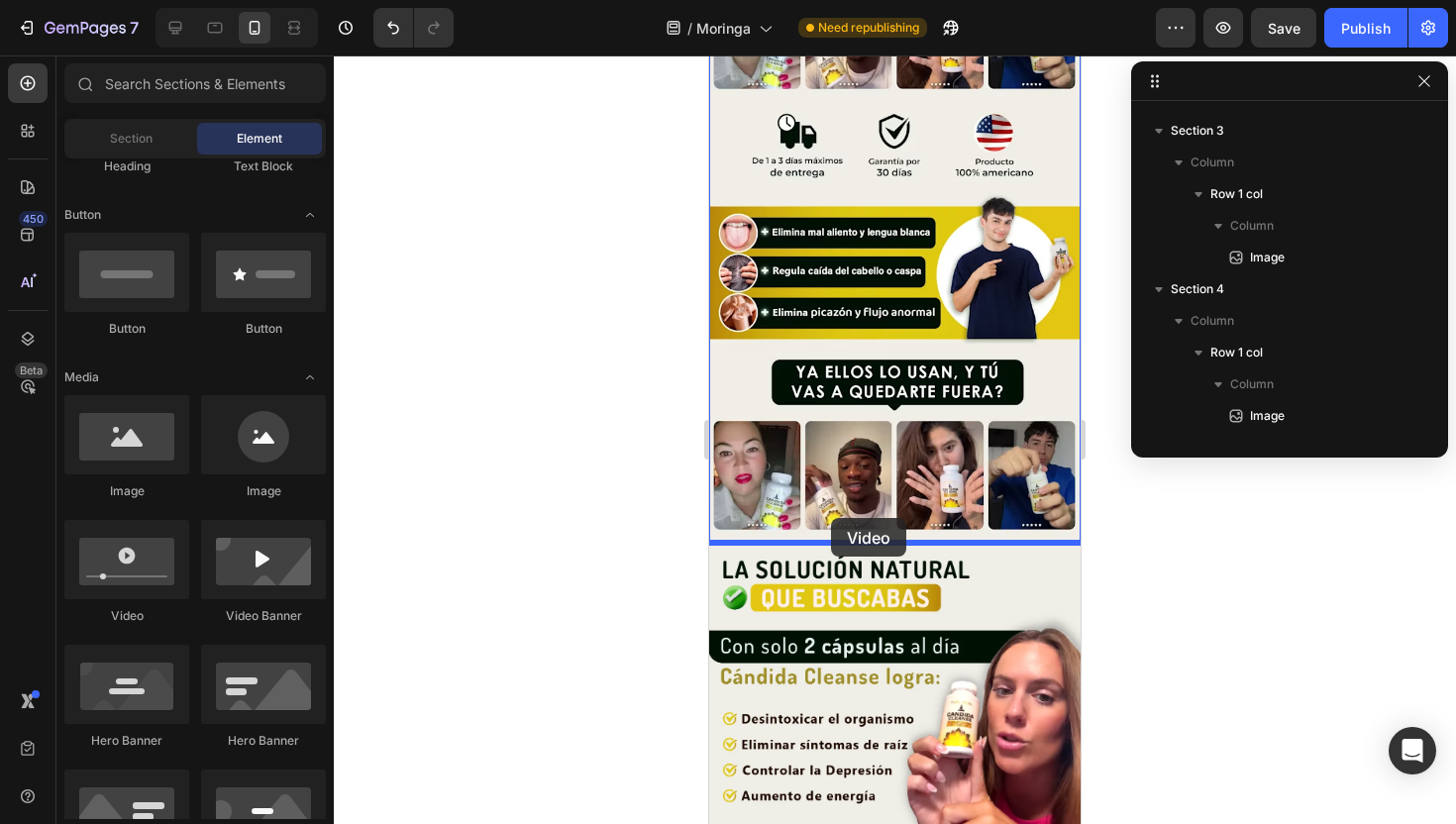 drag, startPoint x: 857, startPoint y: 602, endPoint x: 831, endPoint y: 518, distance: 87.93179 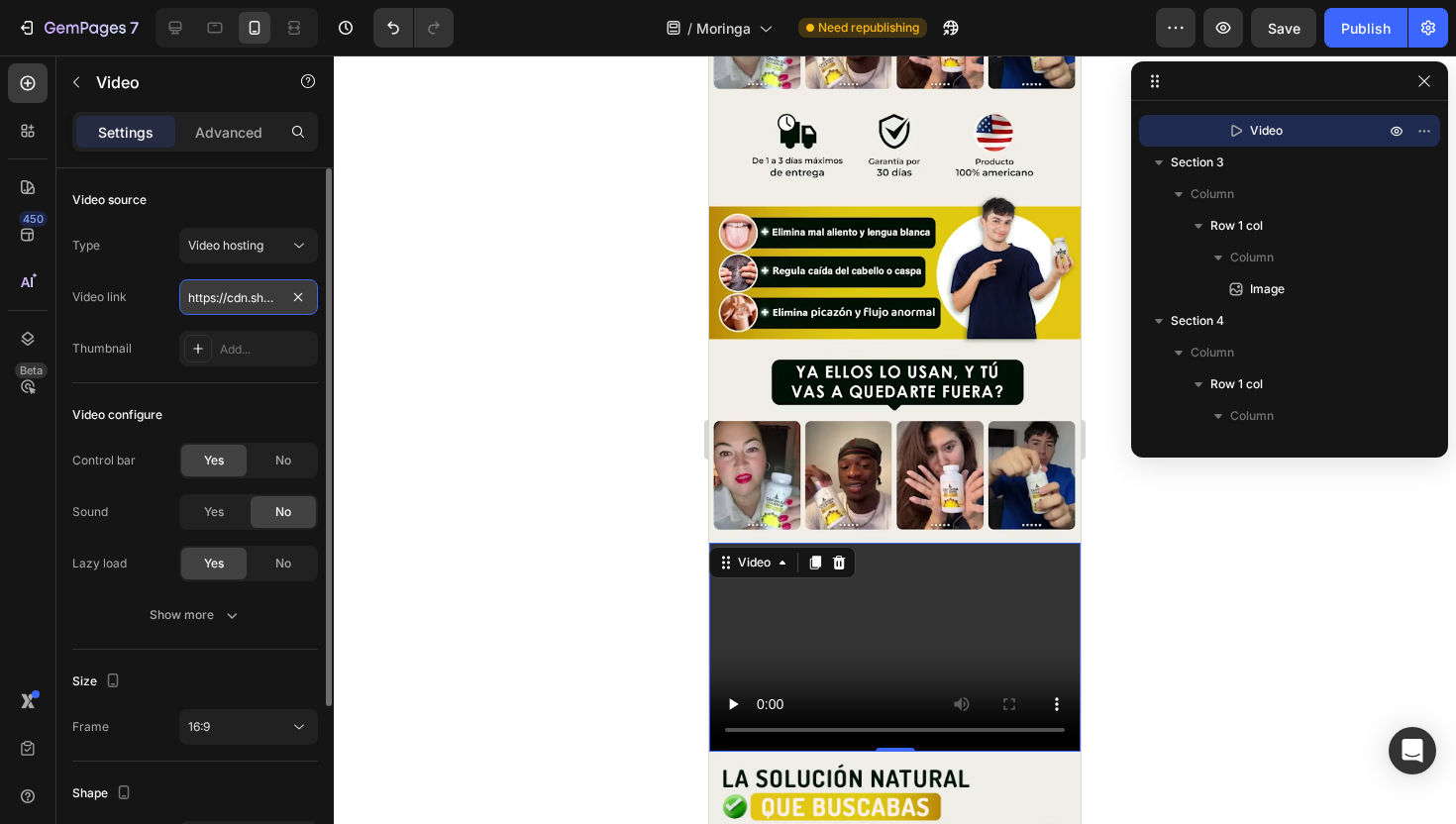 click on "https://cdn.shopify.com/videos/c/o/v/2cd3deb506b54b009063f7270ab5cf2e.mp4" at bounding box center [249, 297] 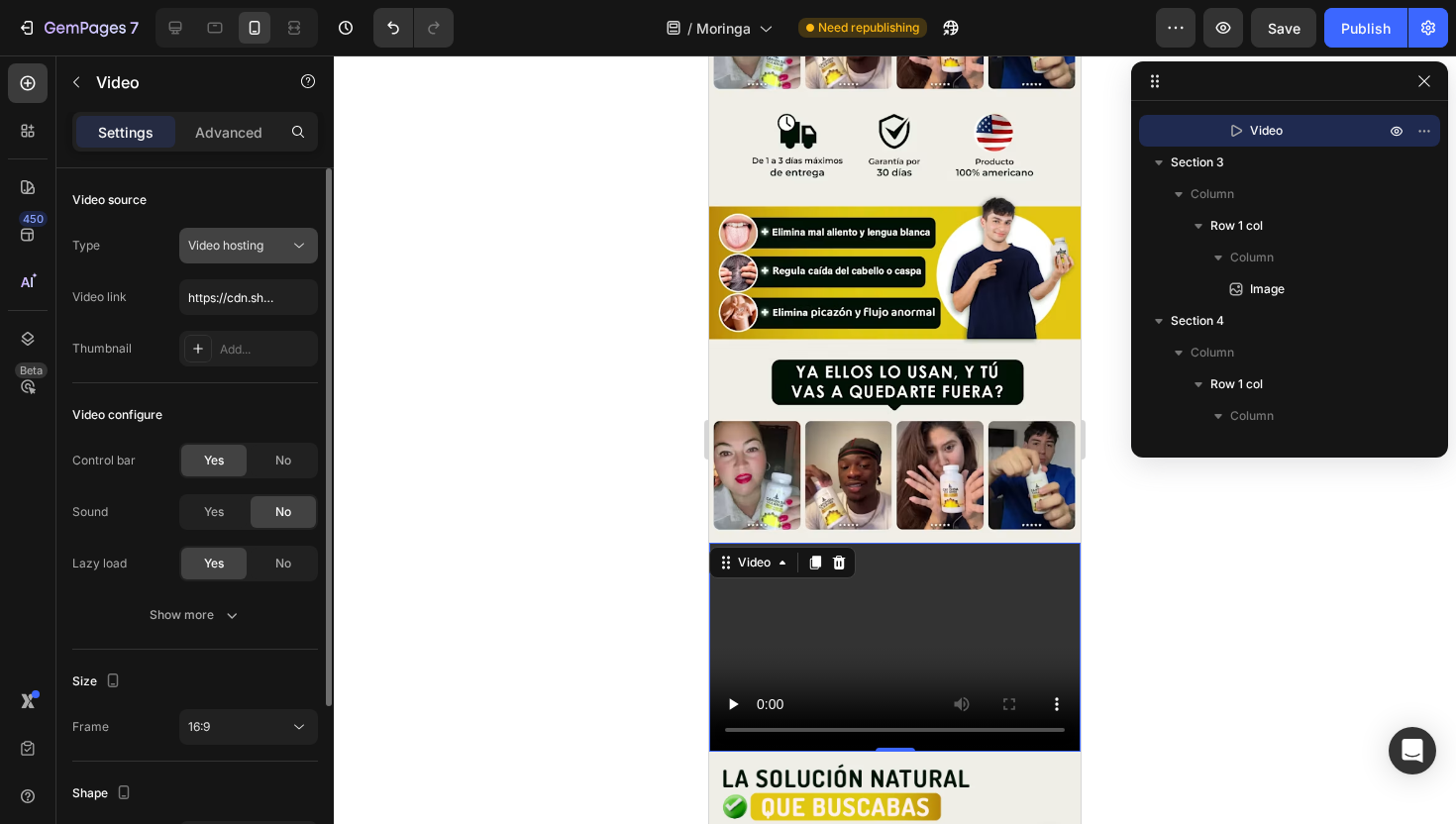 click on "Video hosting" 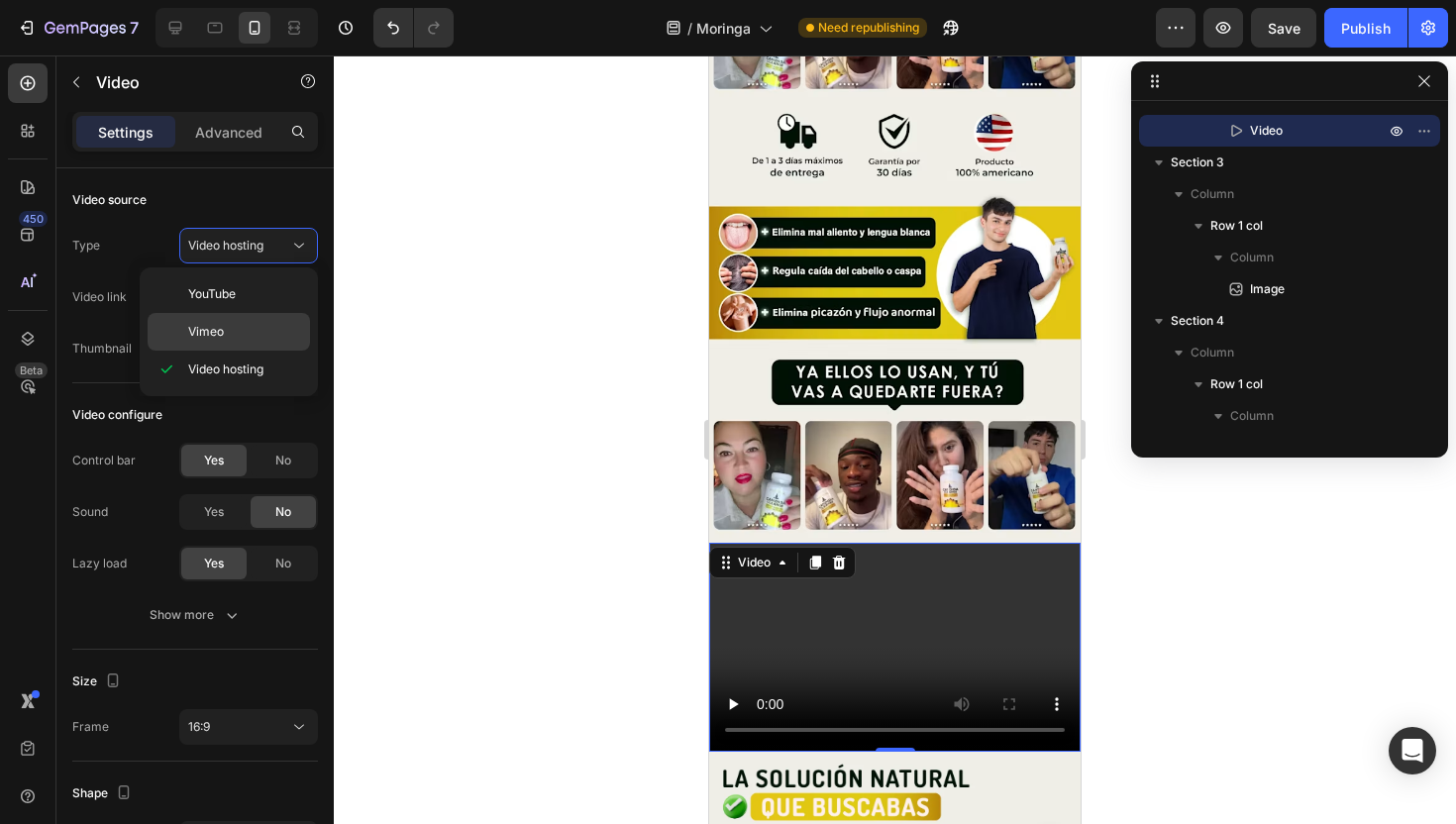 click on "Vimeo" at bounding box center (245, 332) 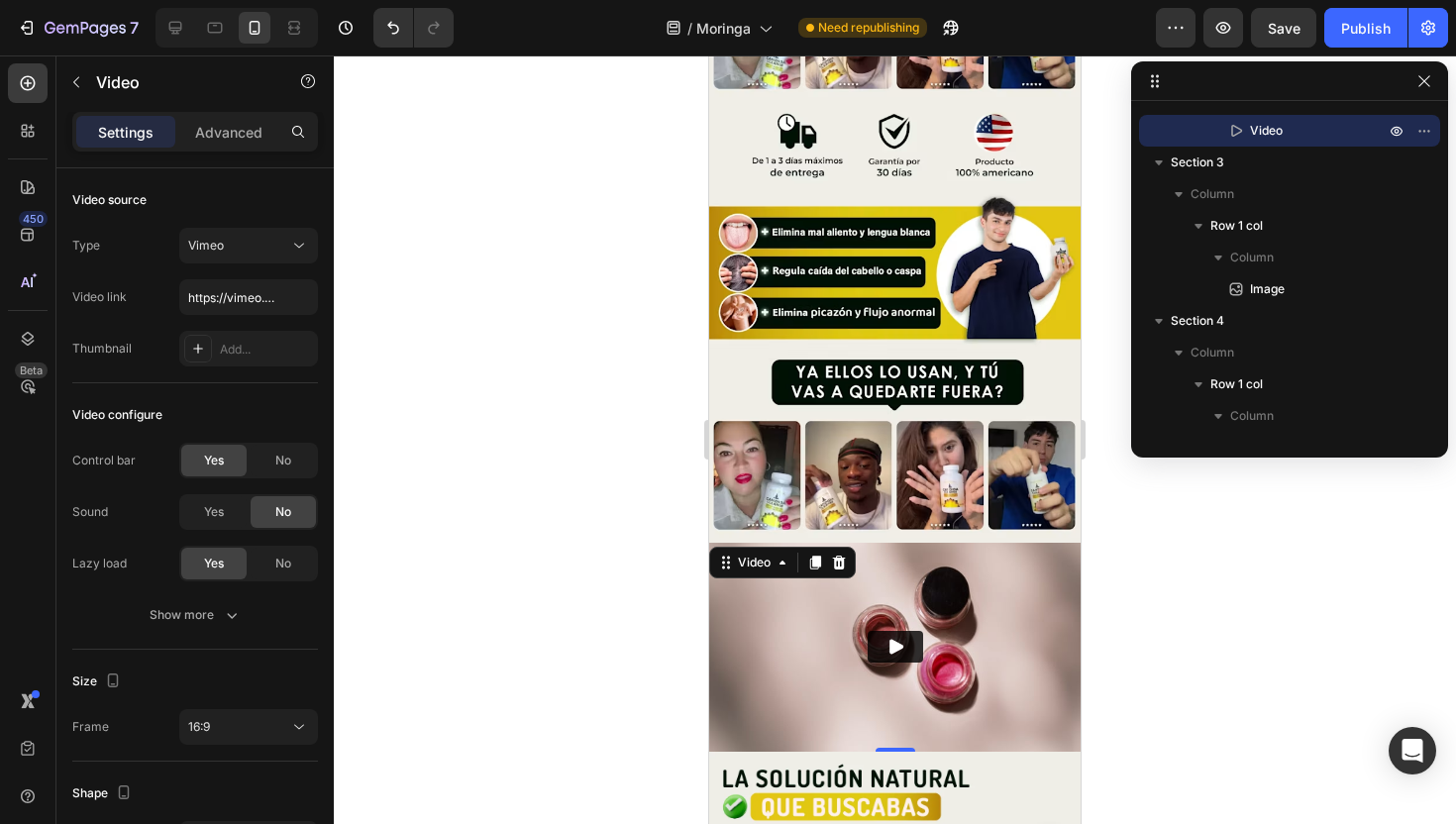 click at bounding box center (894, 647) 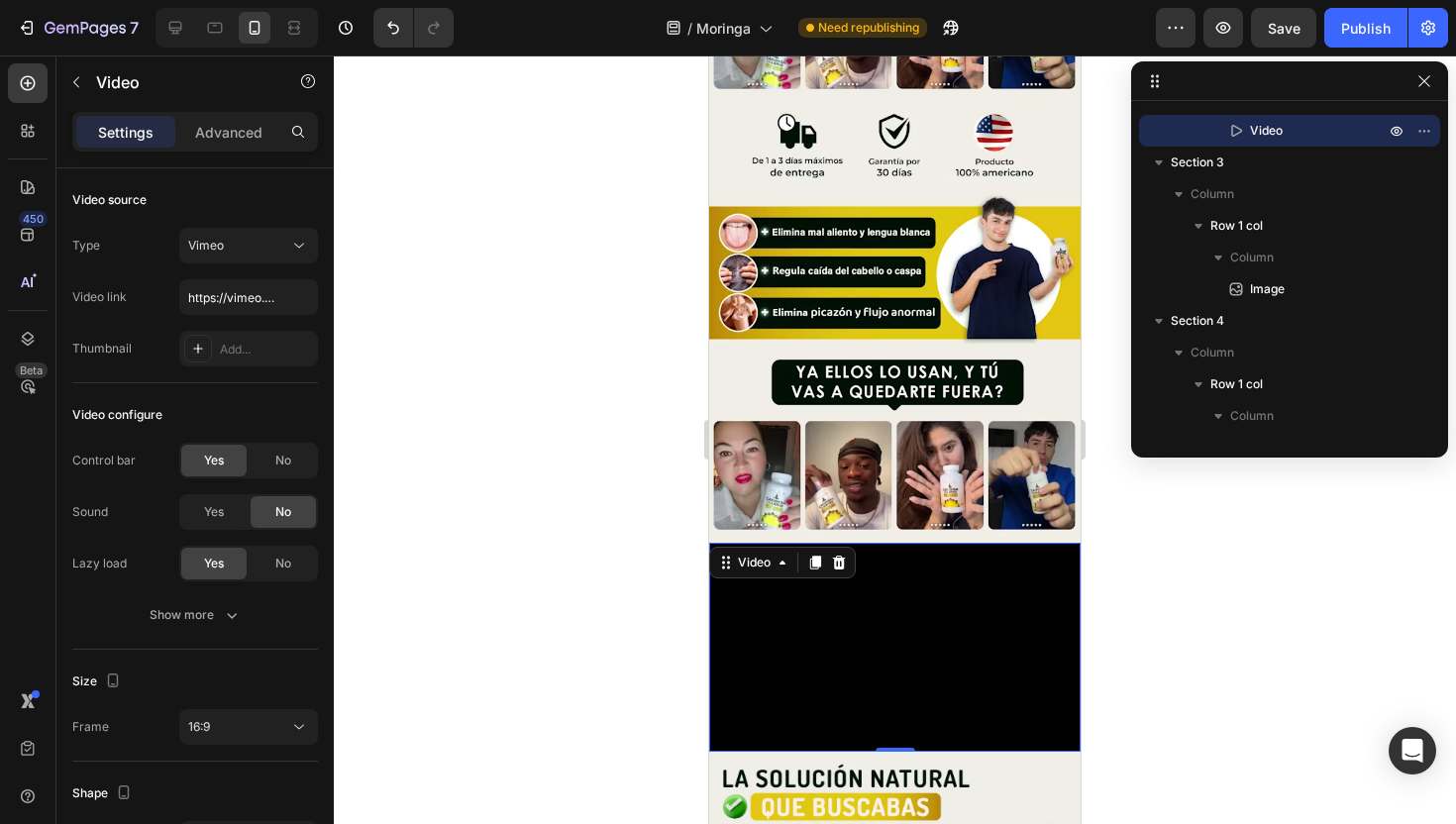 drag, startPoint x: 420, startPoint y: 533, endPoint x: 274, endPoint y: 344, distance: 238.8242 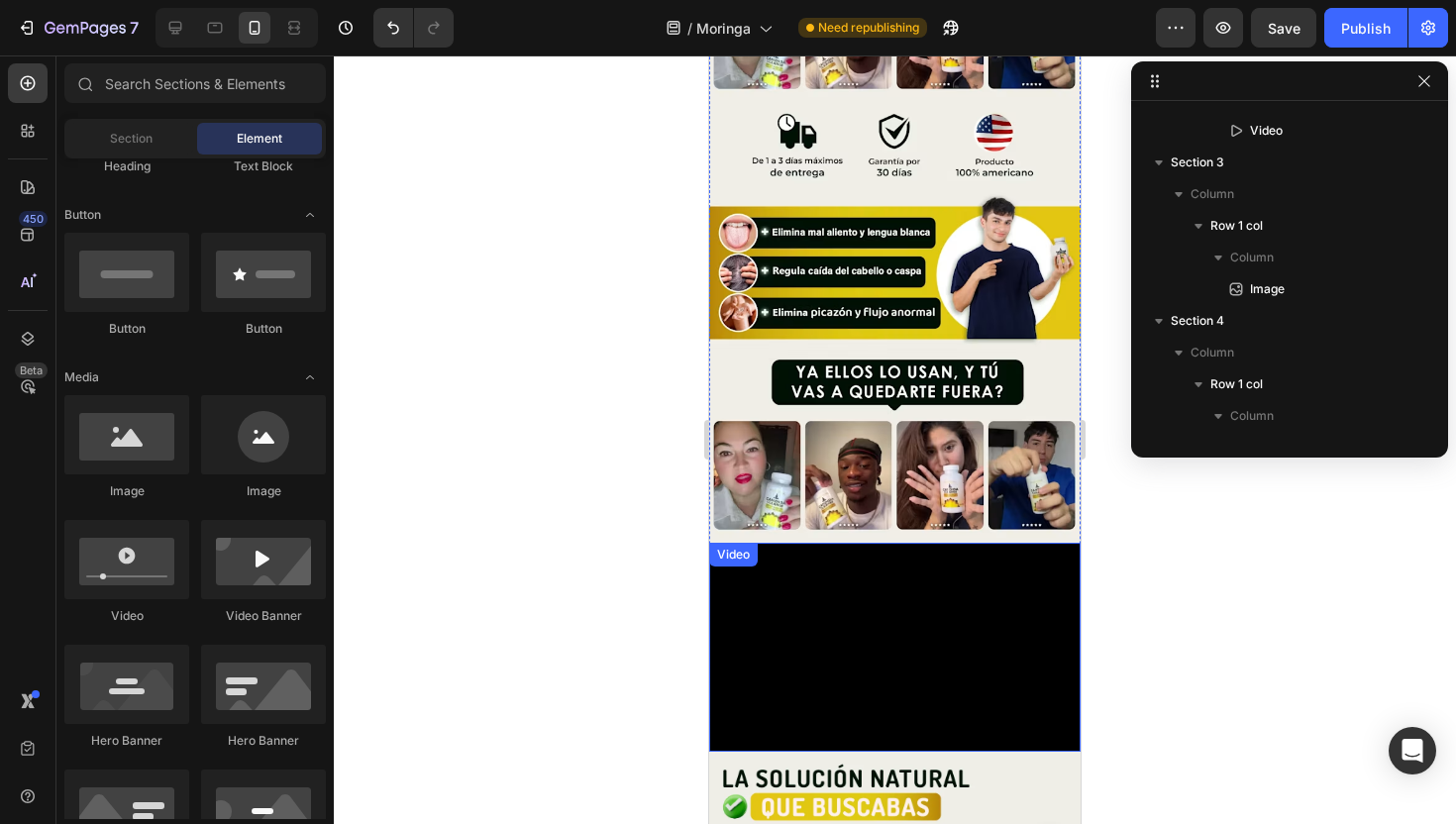 click 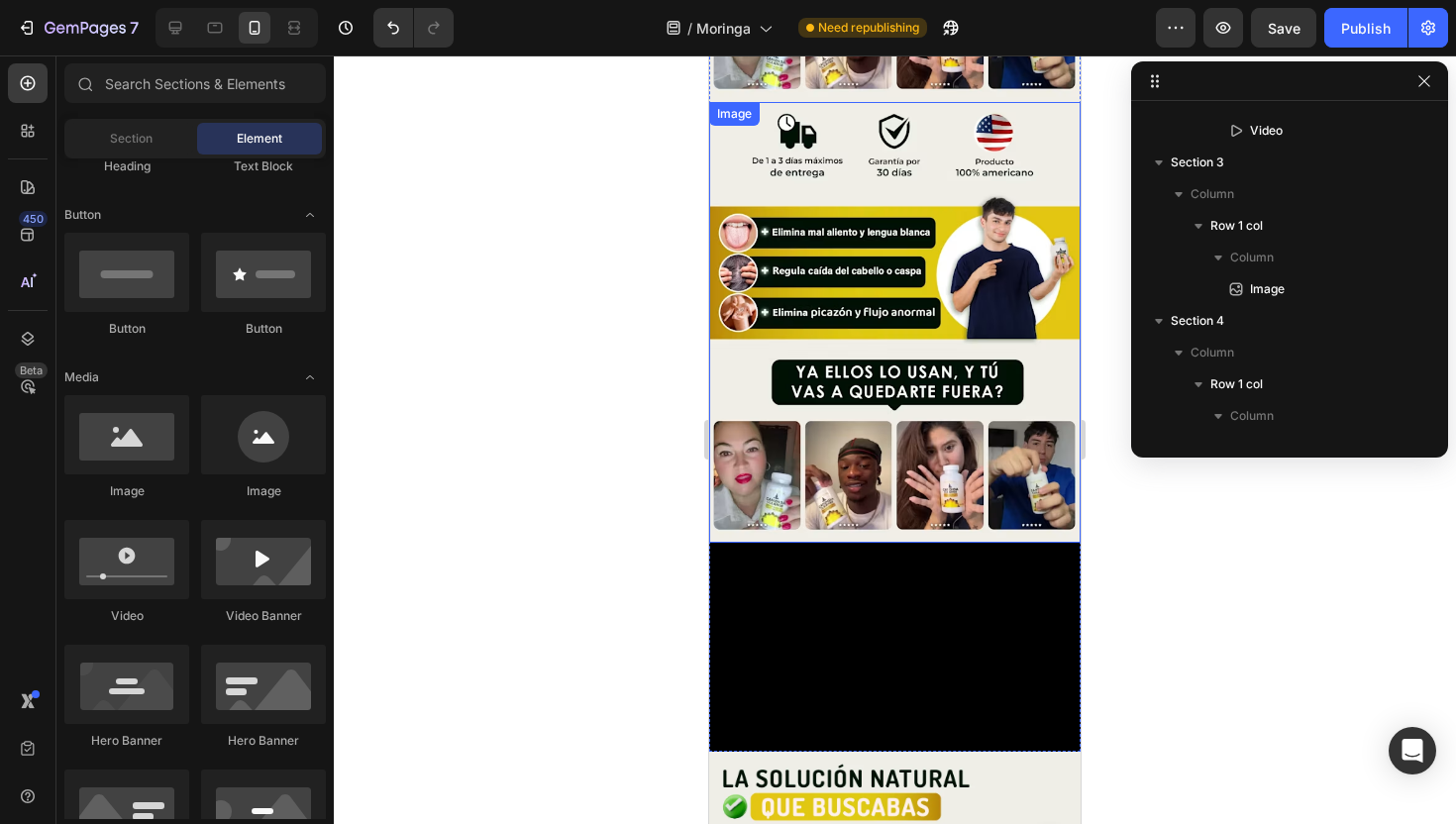 click at bounding box center [894, 322] 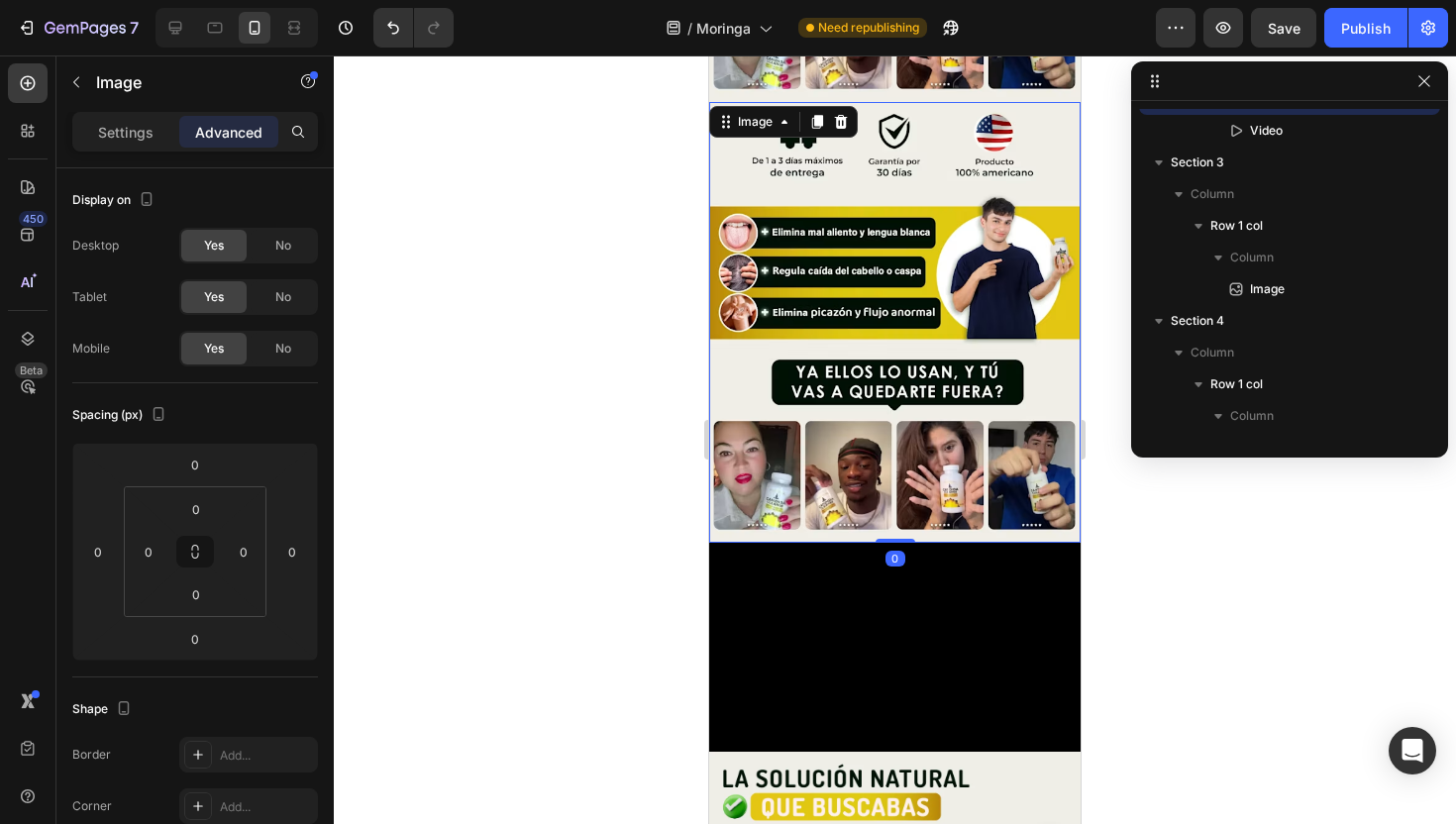 scroll, scrollTop: 335, scrollLeft: 0, axis: vertical 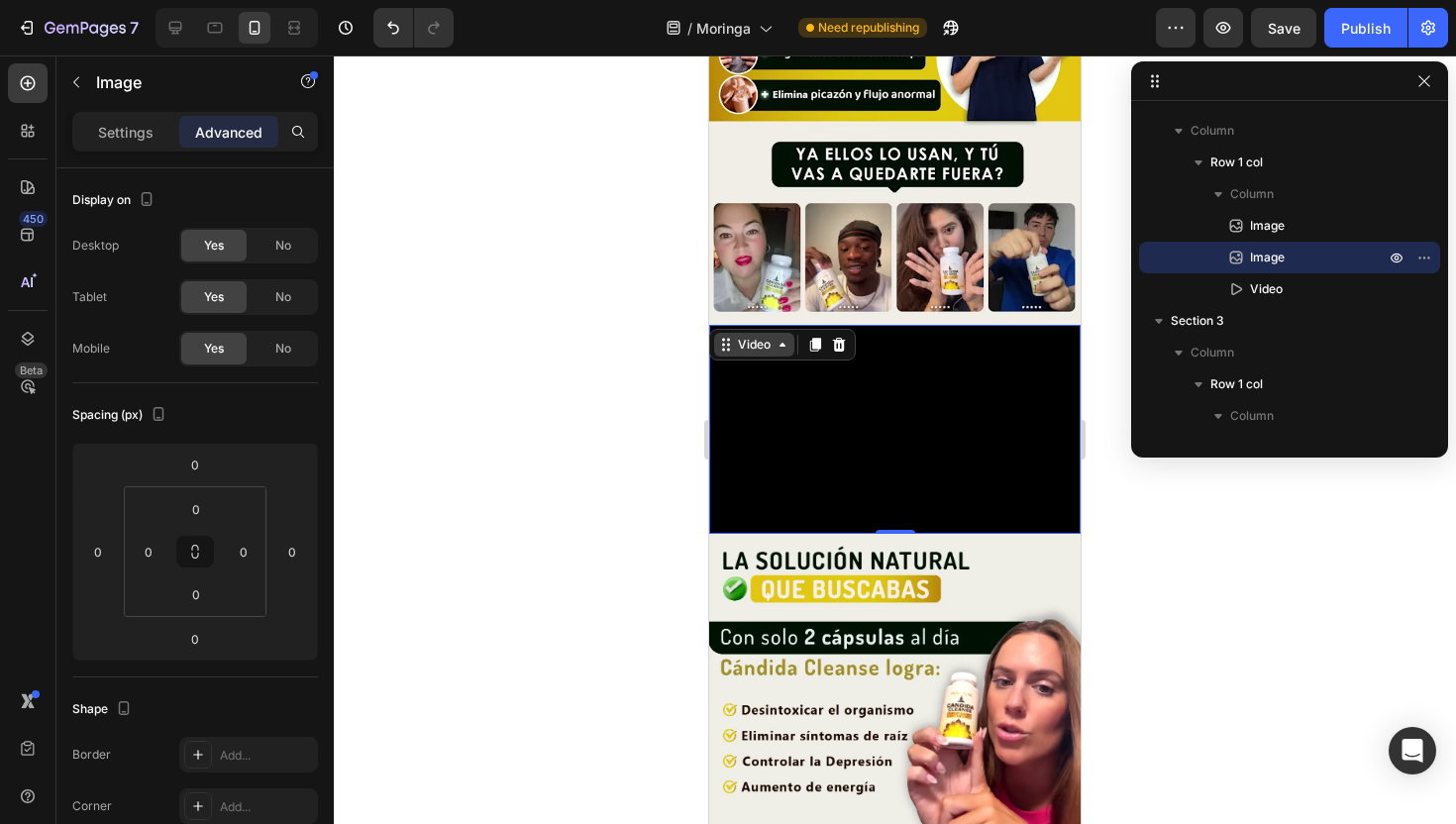 click on "Video" at bounding box center [754, 345] 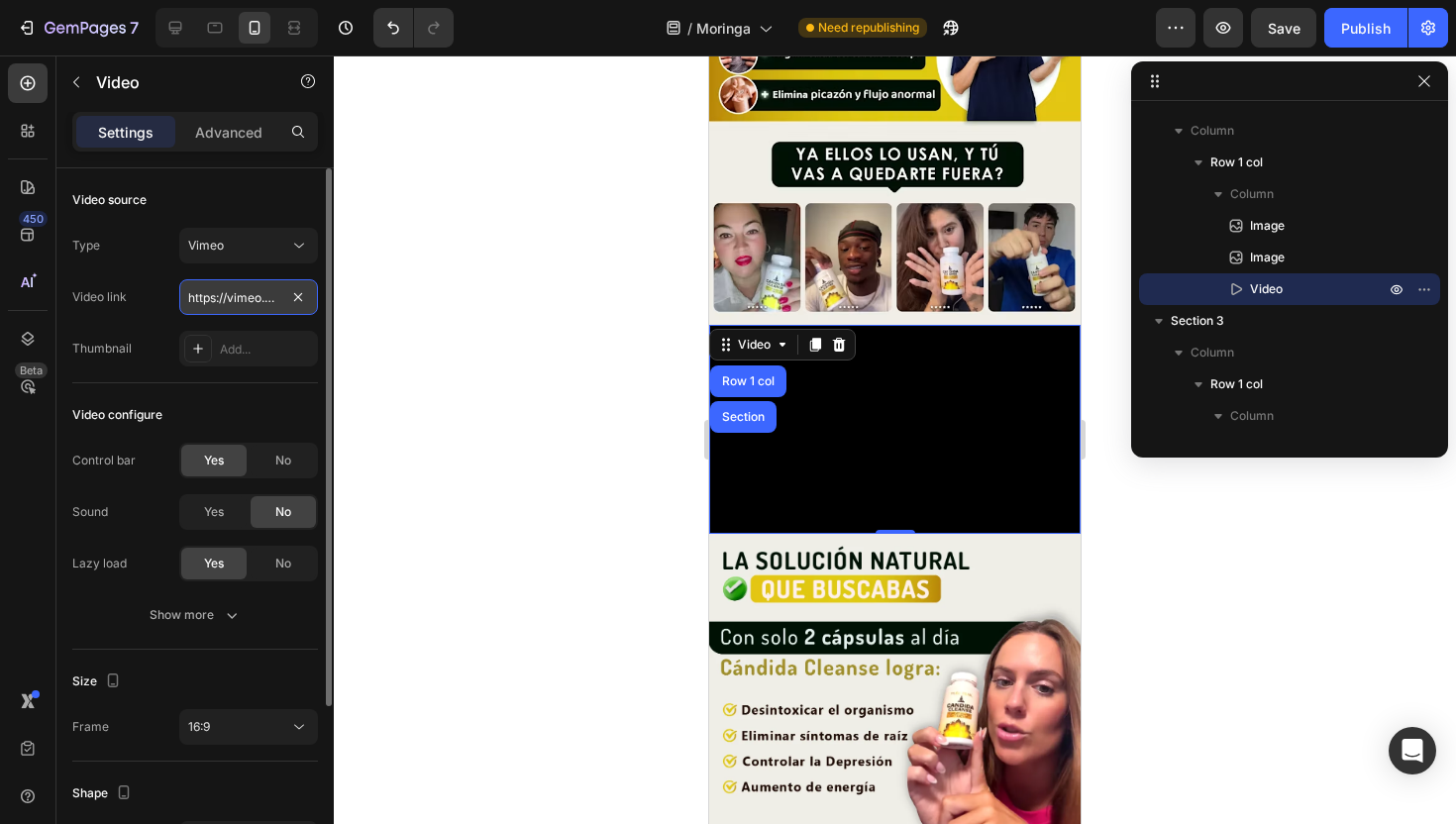 click on "https://vimeo.com/1095883398" at bounding box center [249, 297] 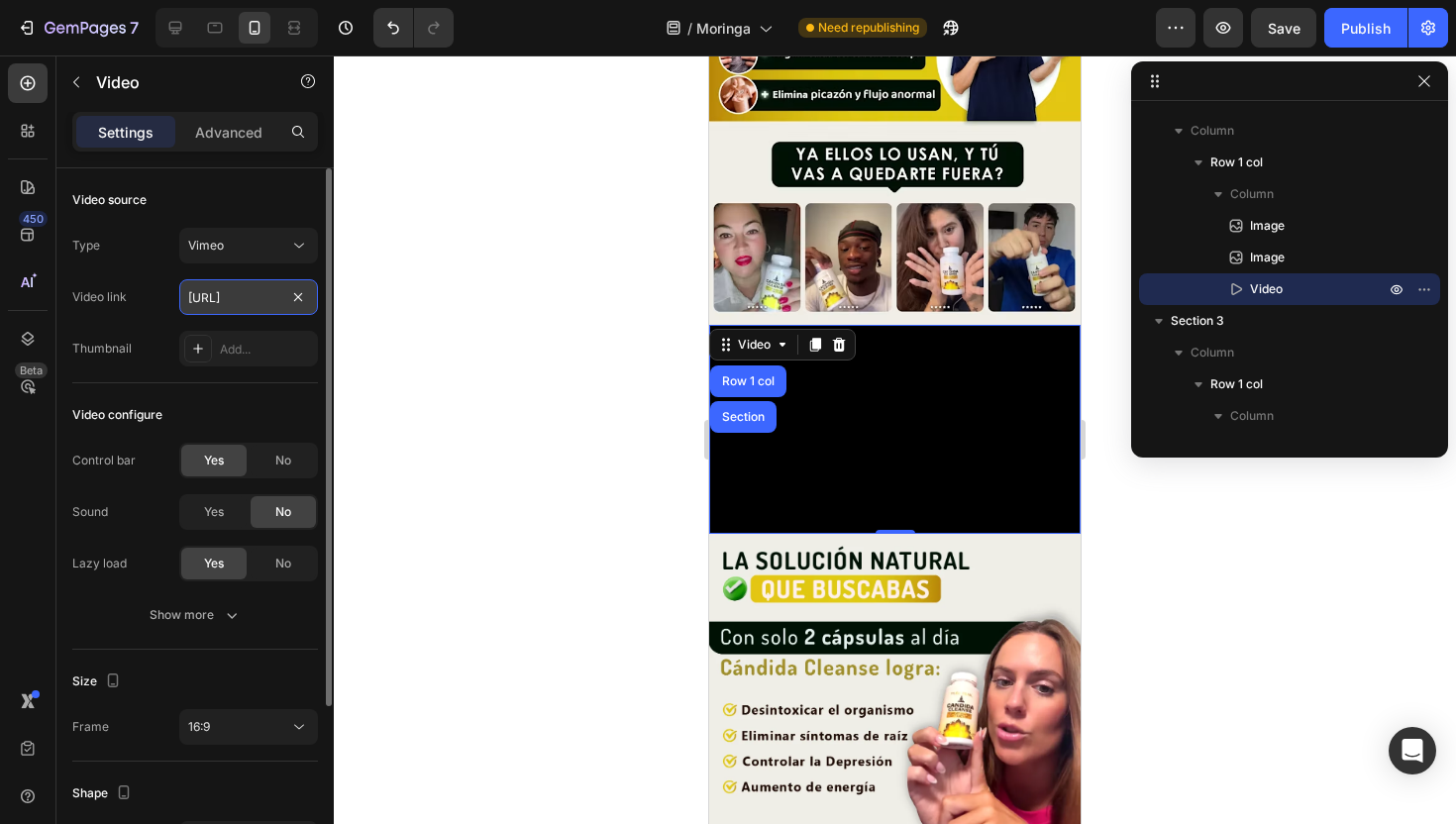 scroll, scrollTop: 0, scrollLeft: 154, axis: horizontal 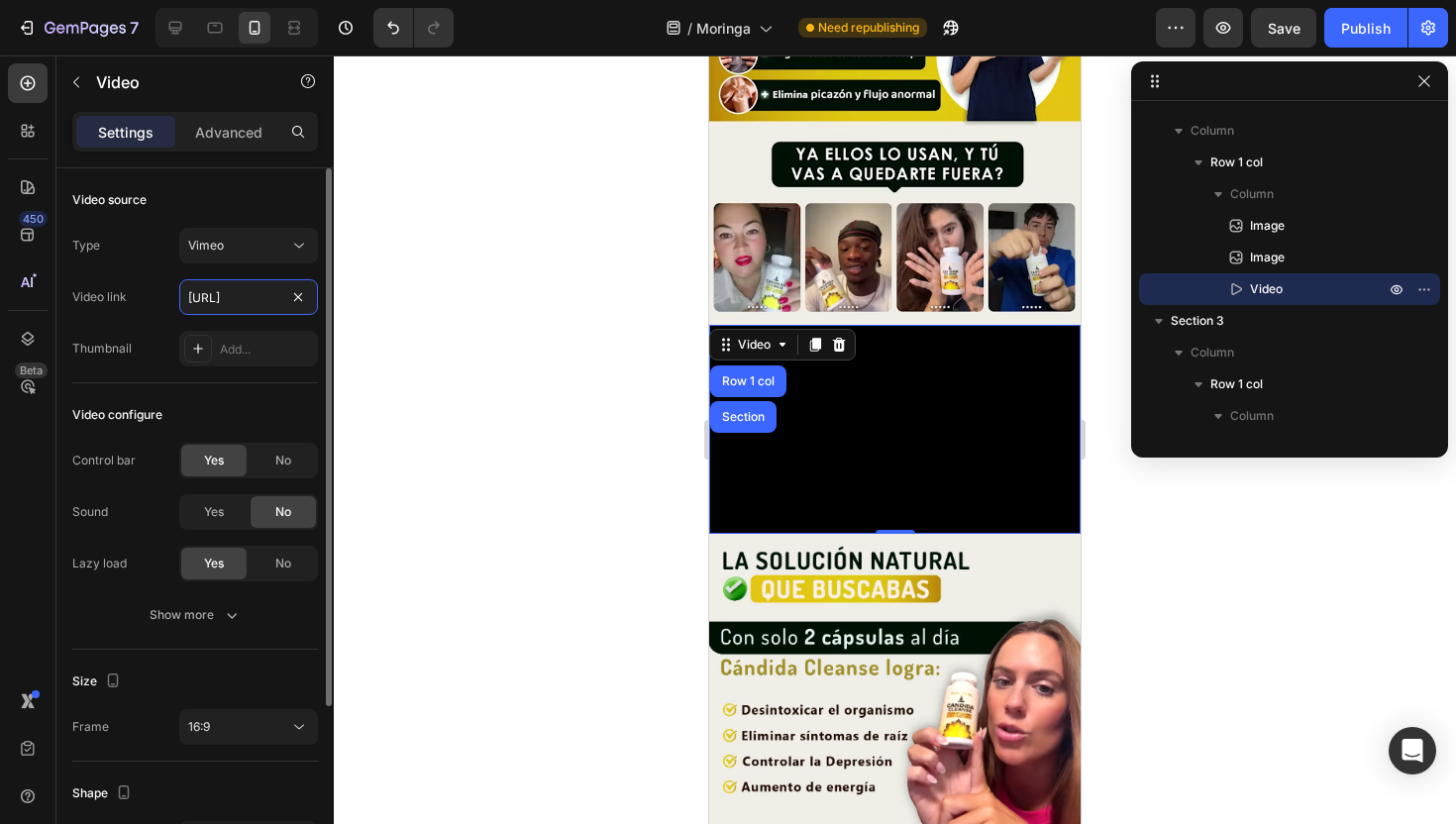type on "[URL]" 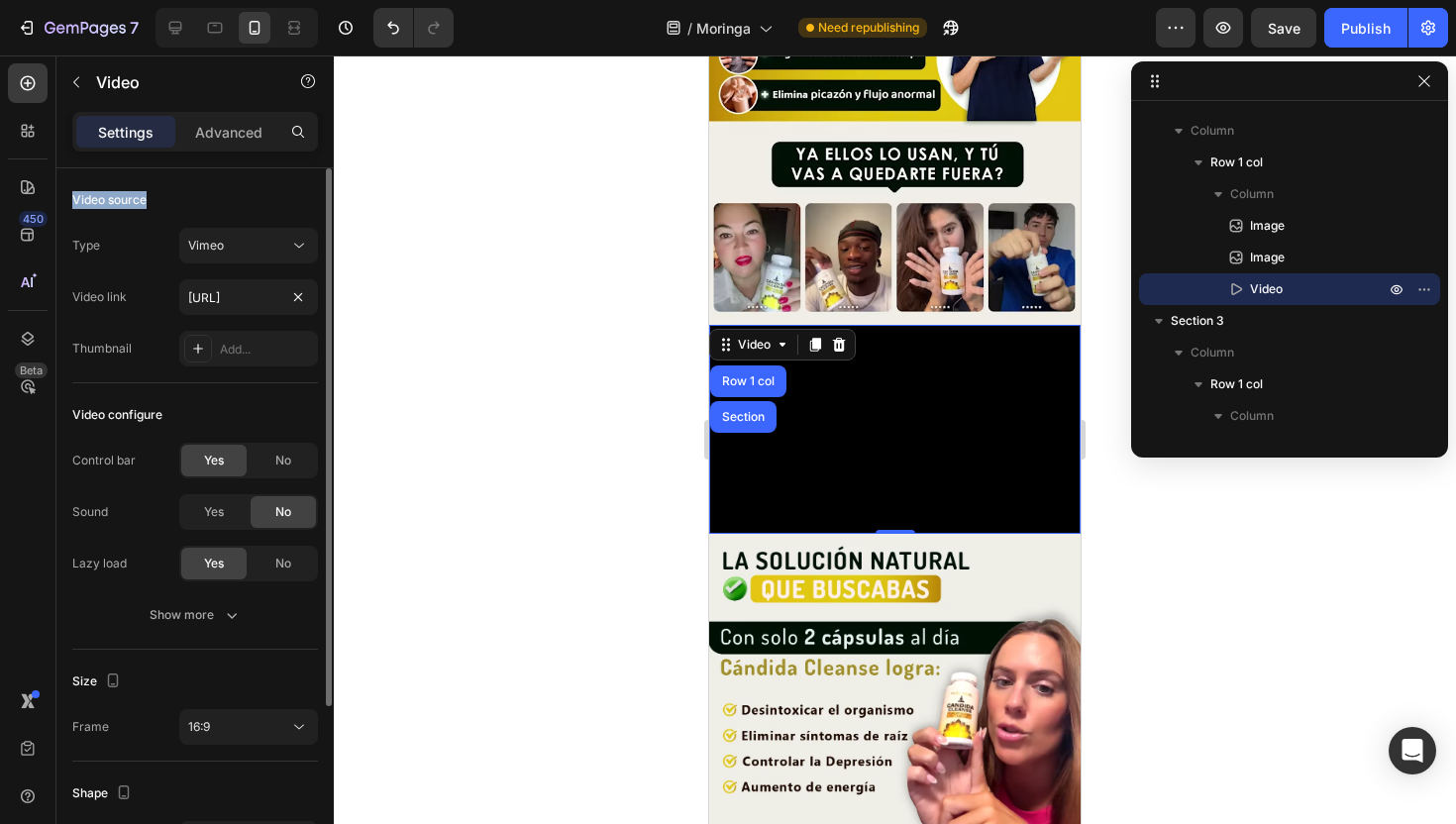 scroll, scrollTop: 0, scrollLeft: 0, axis: both 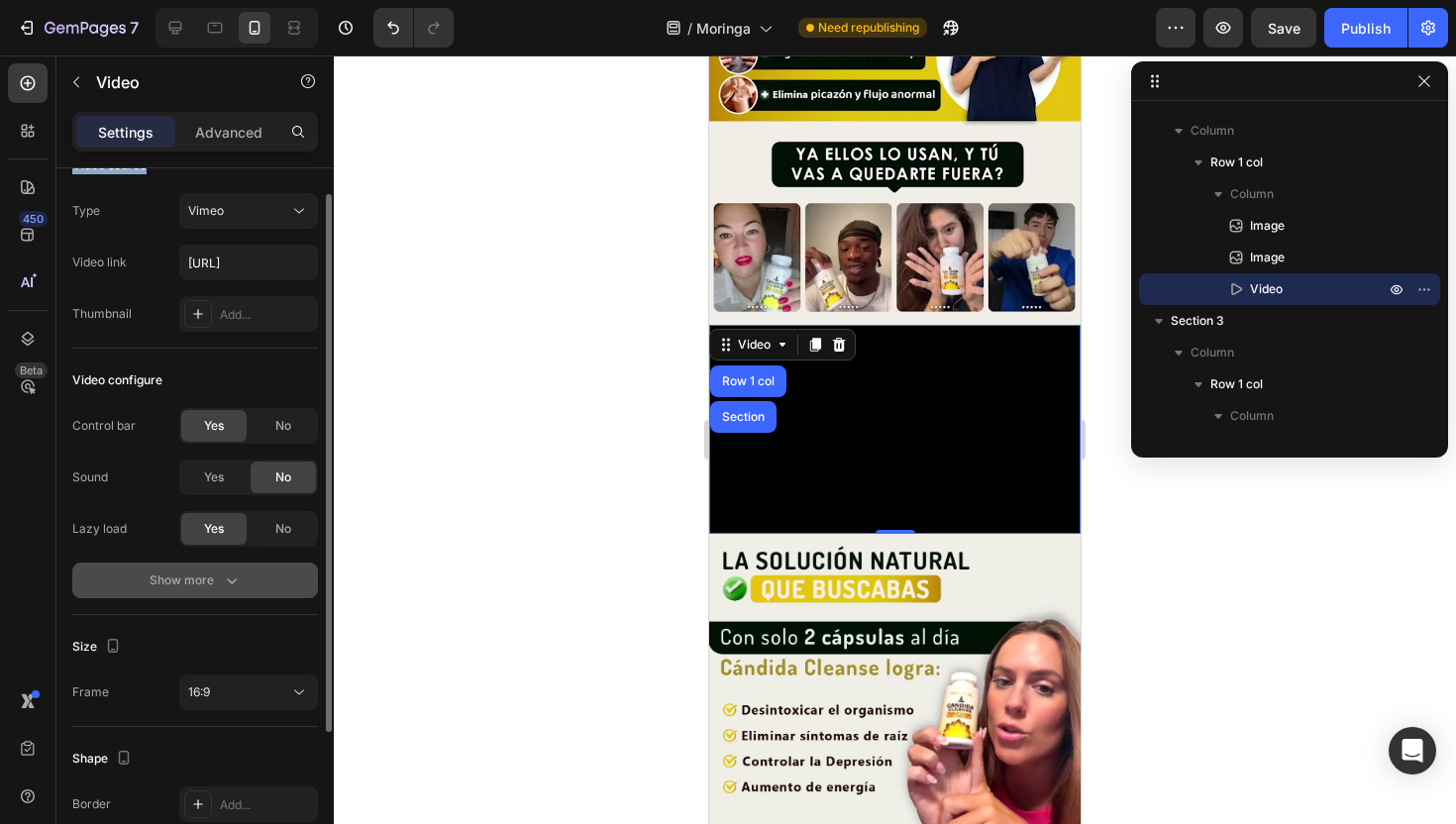 click on "Show more" at bounding box center [195, 580] 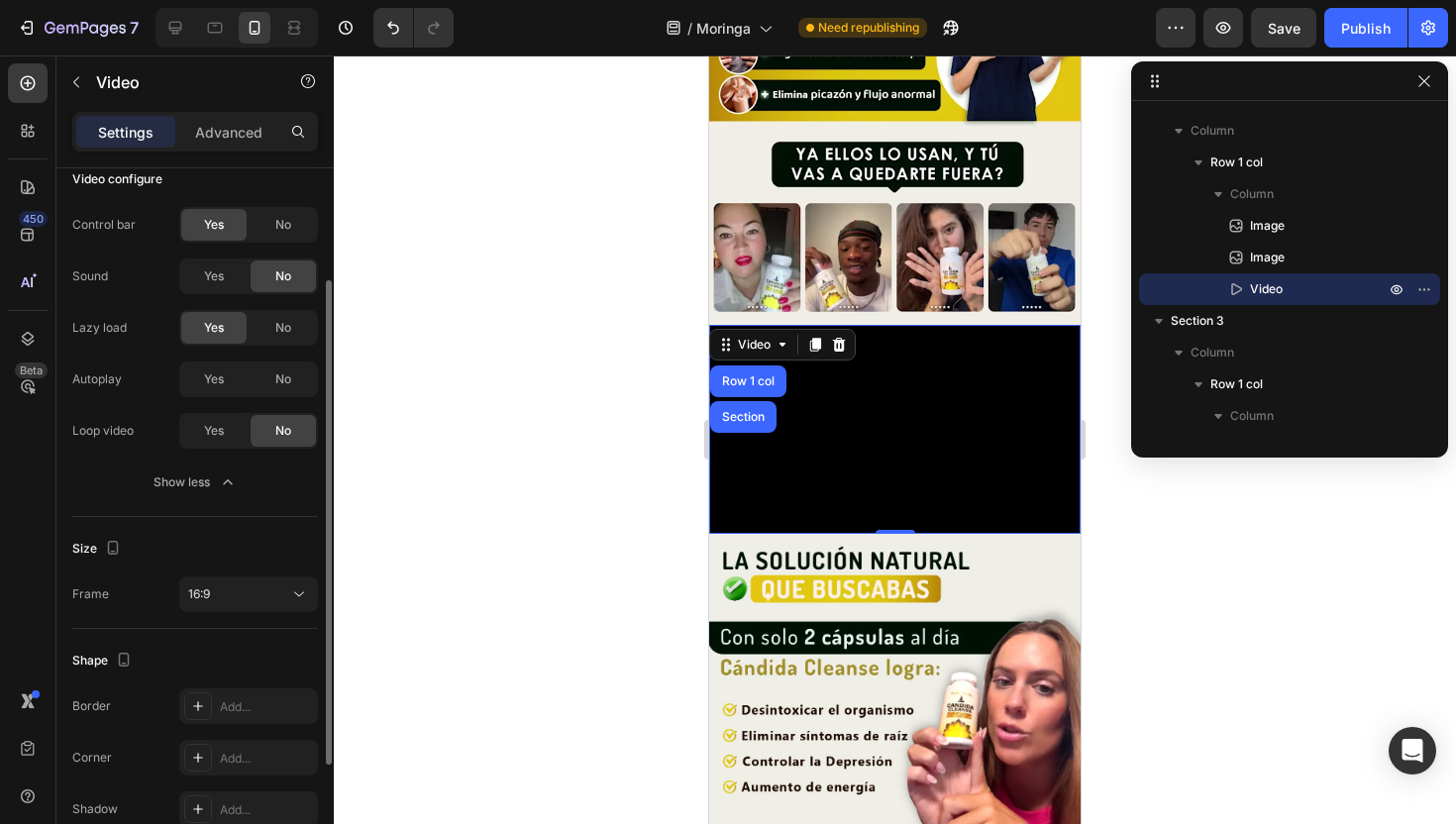 scroll, scrollTop: 246, scrollLeft: 0, axis: vertical 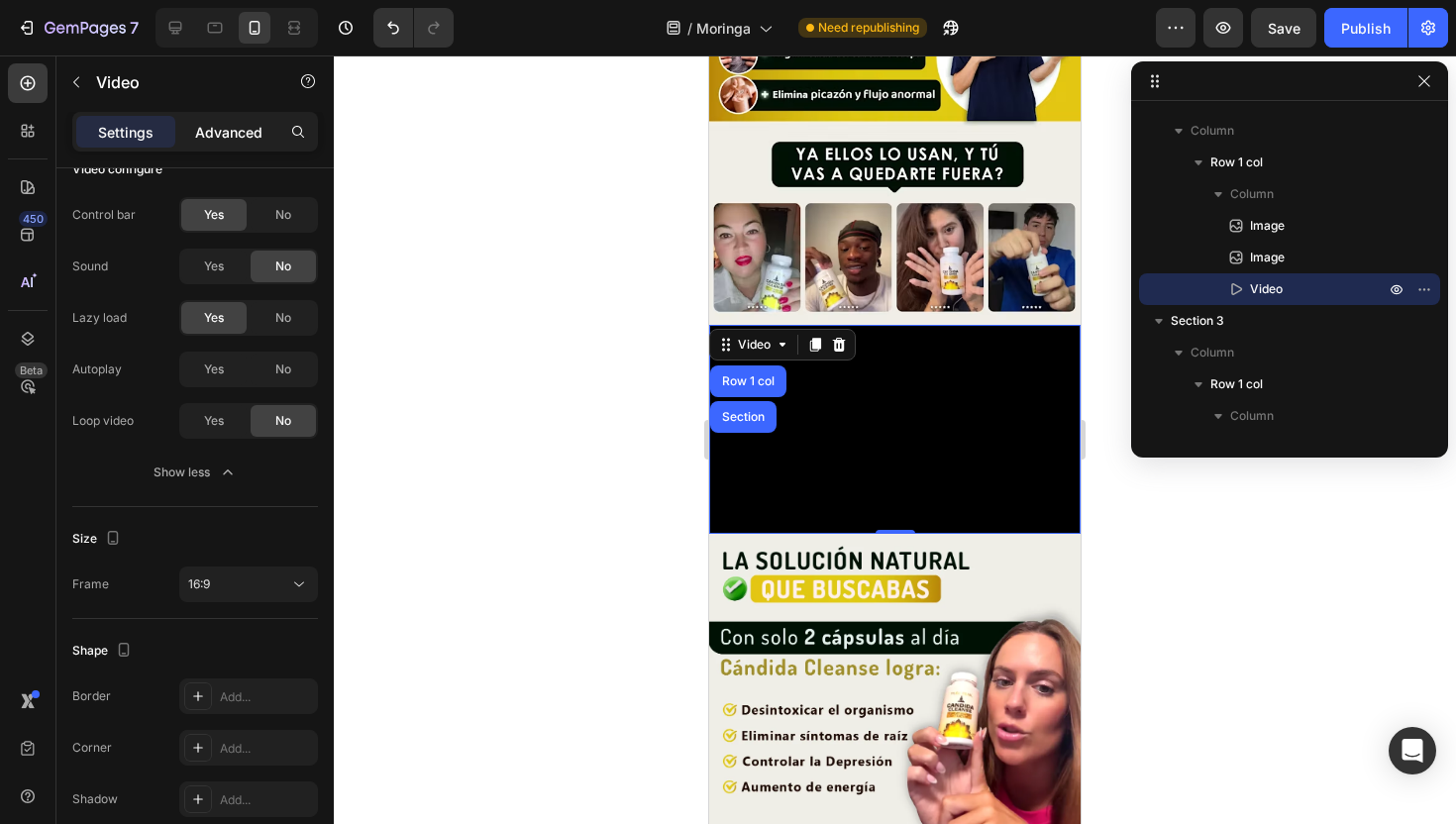 click on "Advanced" at bounding box center (229, 132) 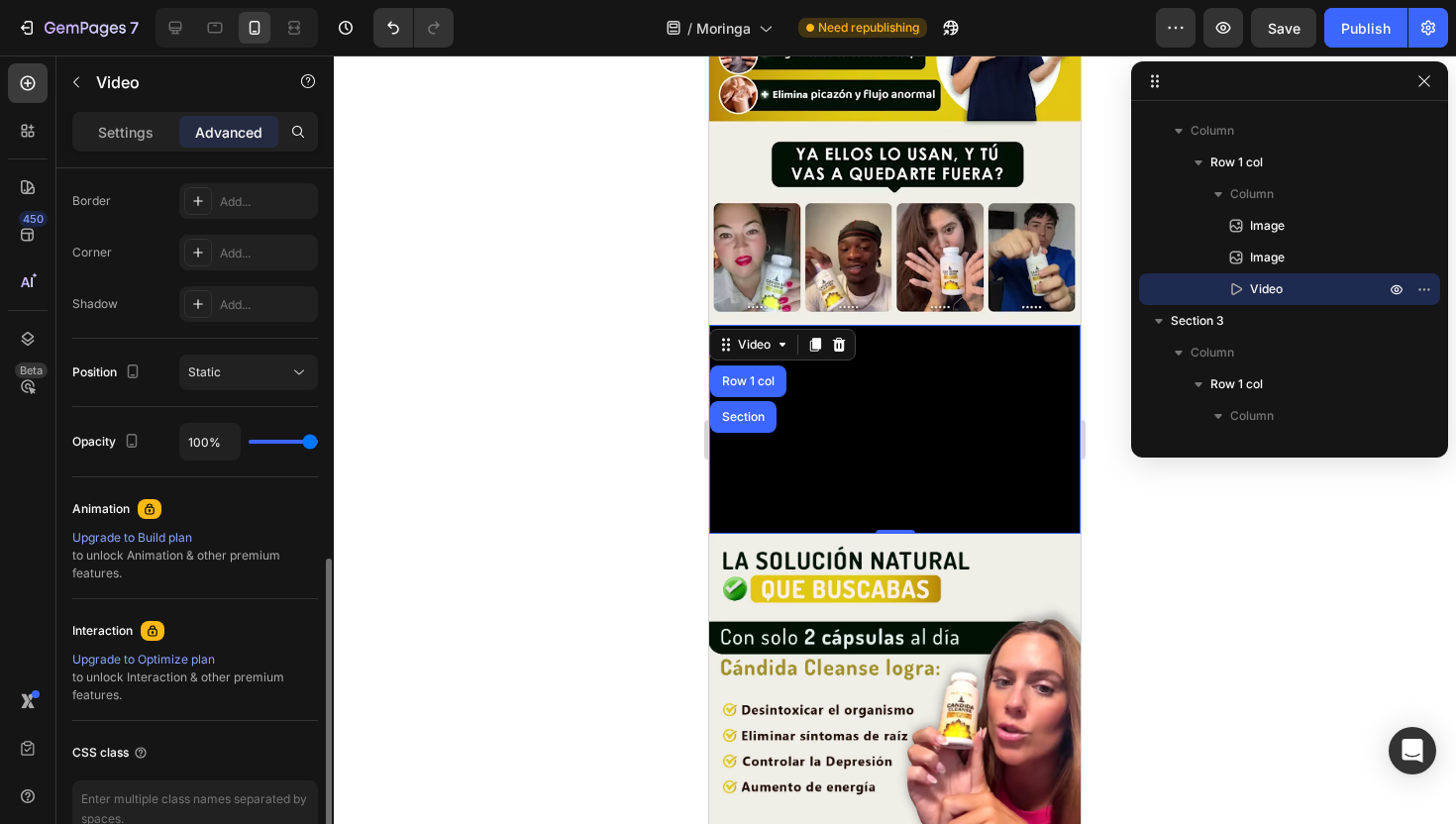 scroll, scrollTop: 663, scrollLeft: 0, axis: vertical 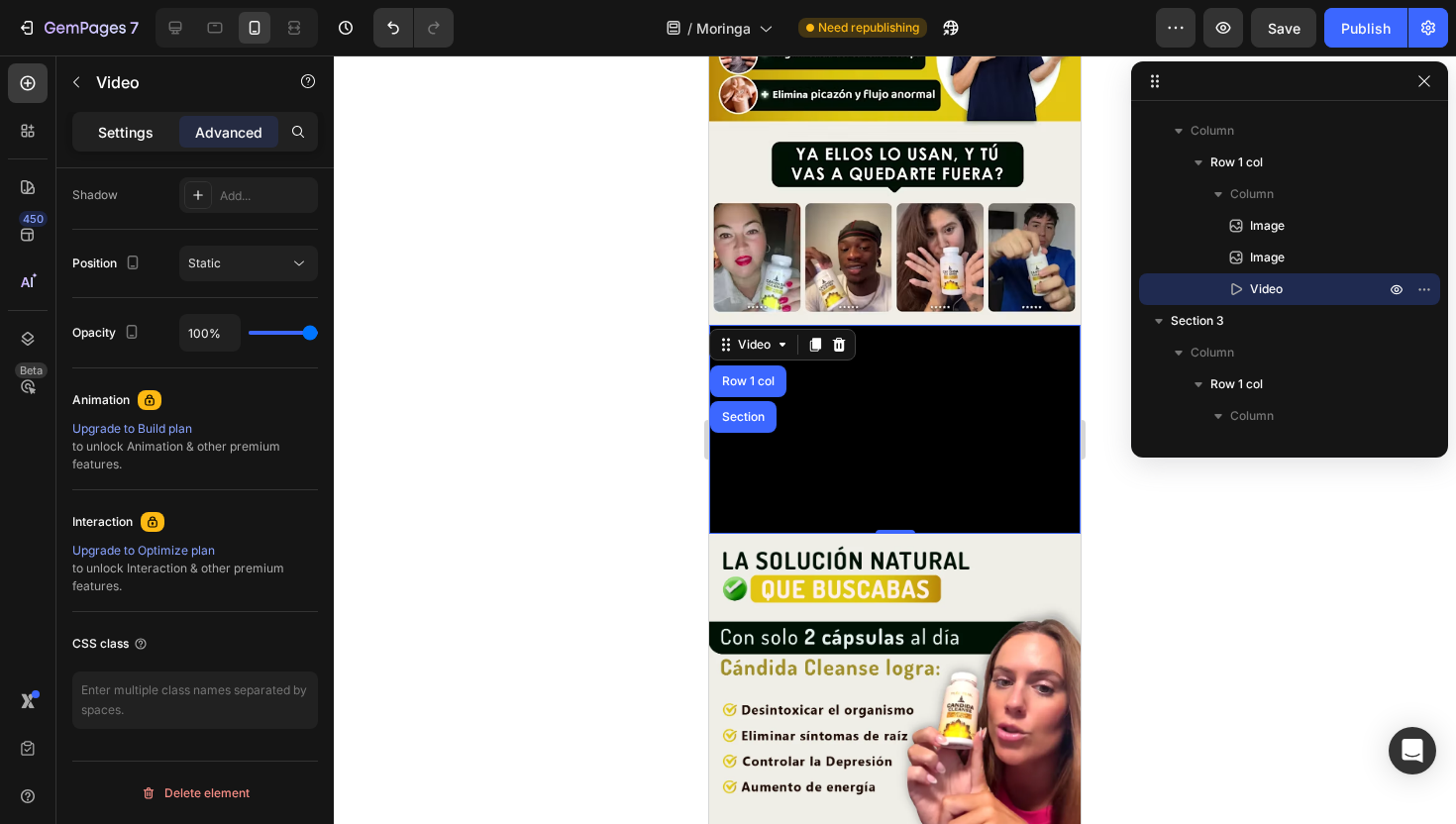 click on "Settings" 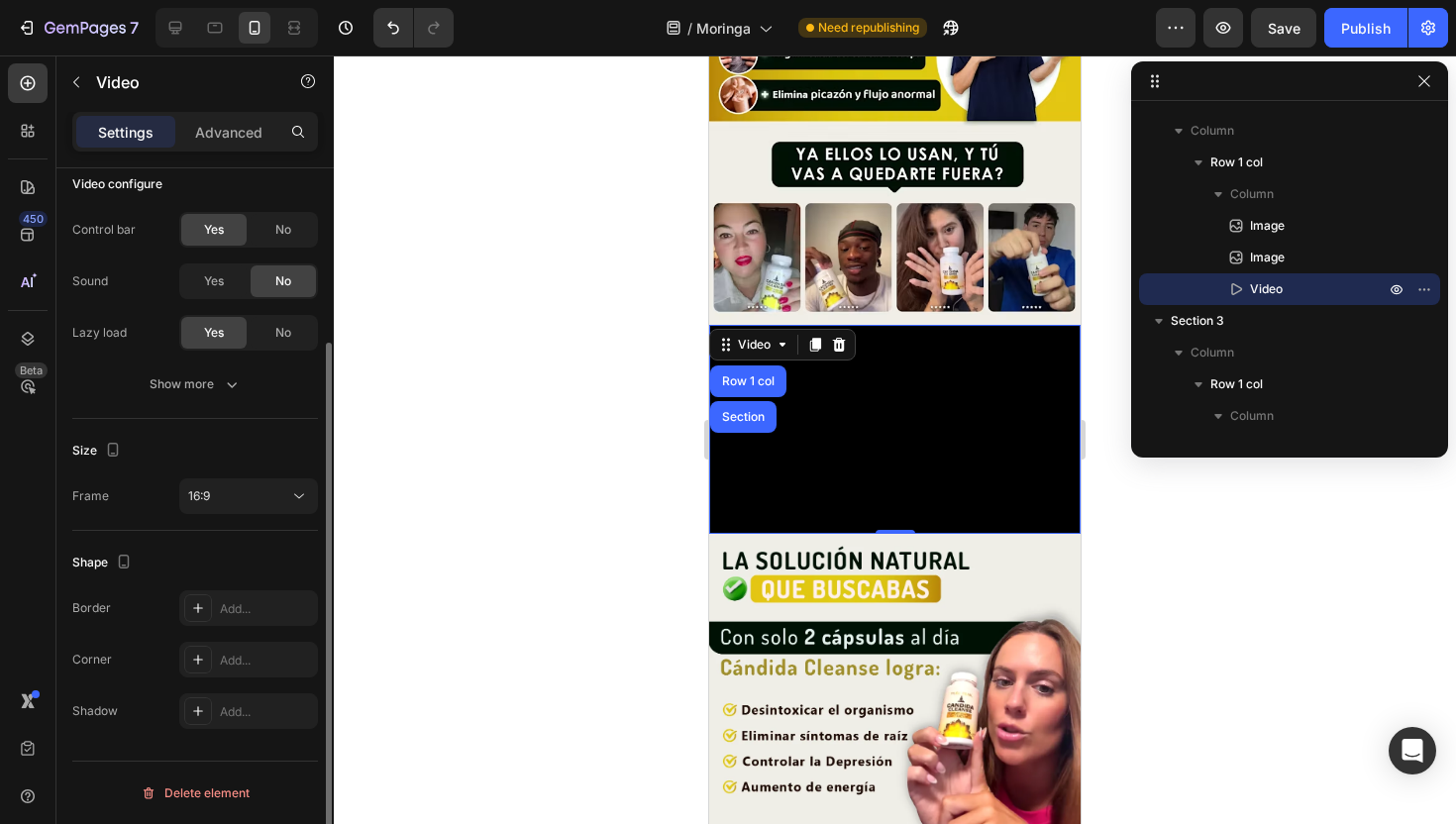 scroll, scrollTop: 231, scrollLeft: 0, axis: vertical 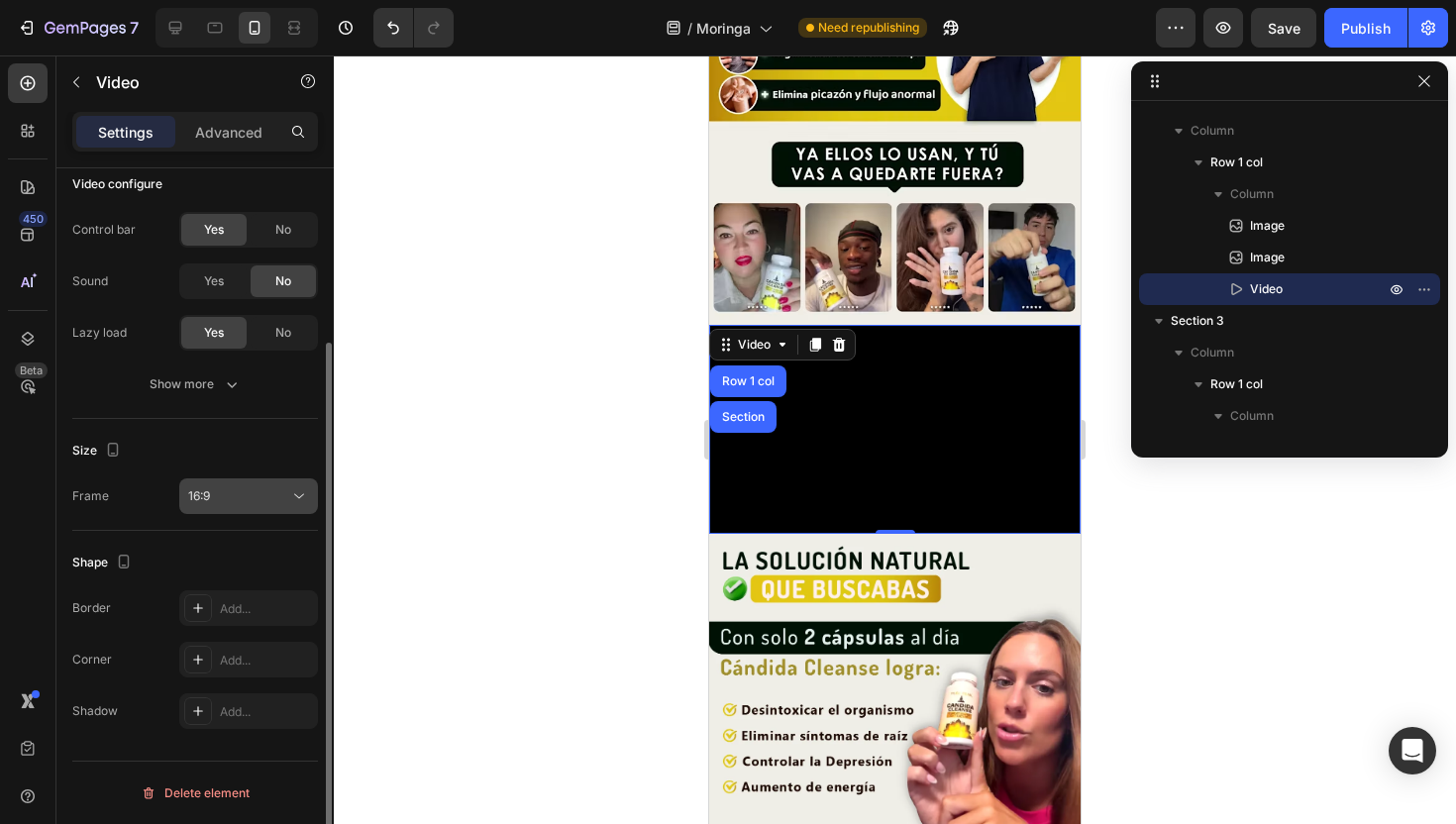 click on "16:9" at bounding box center [239, 496] 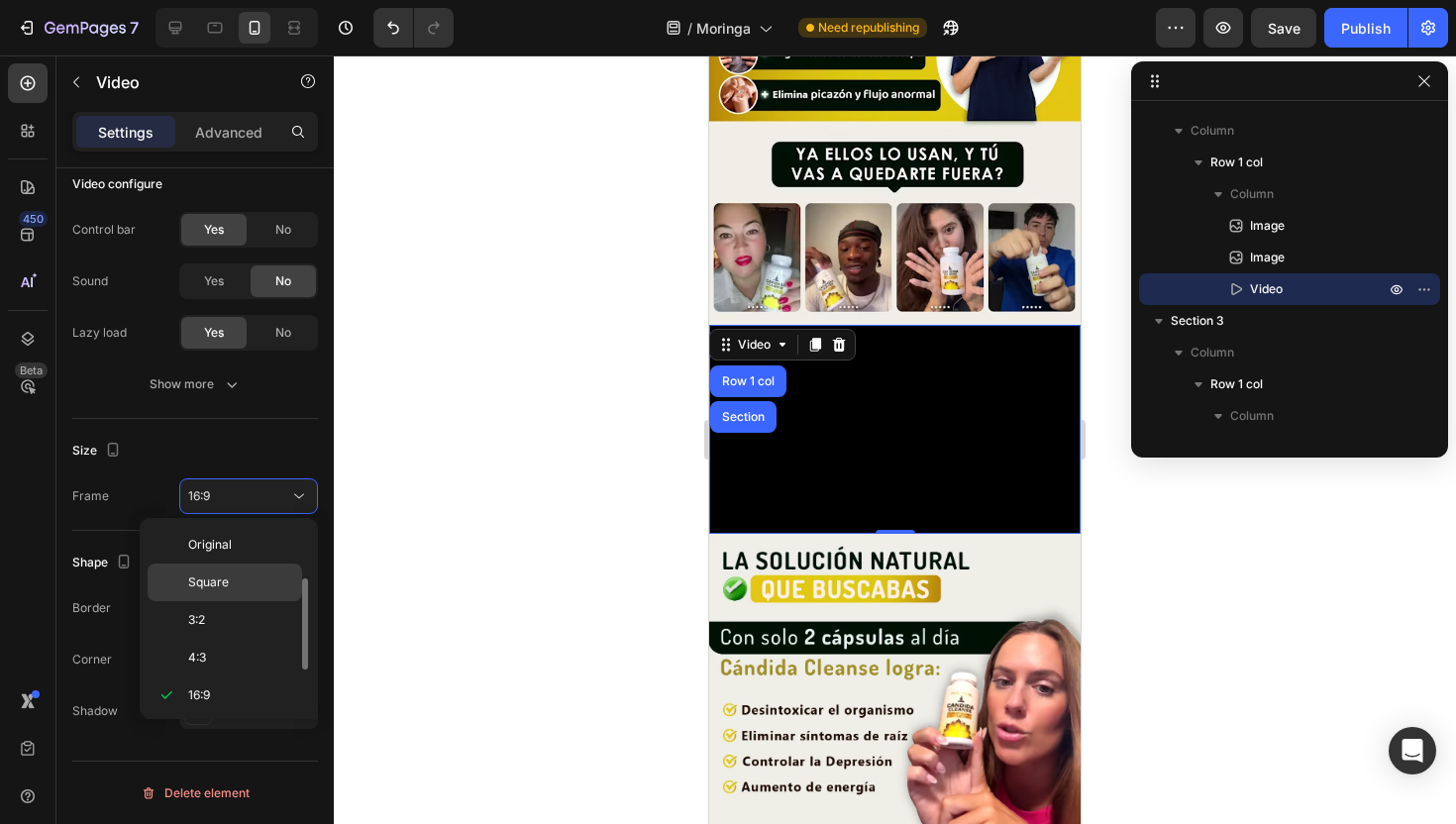 scroll, scrollTop: 36, scrollLeft: 0, axis: vertical 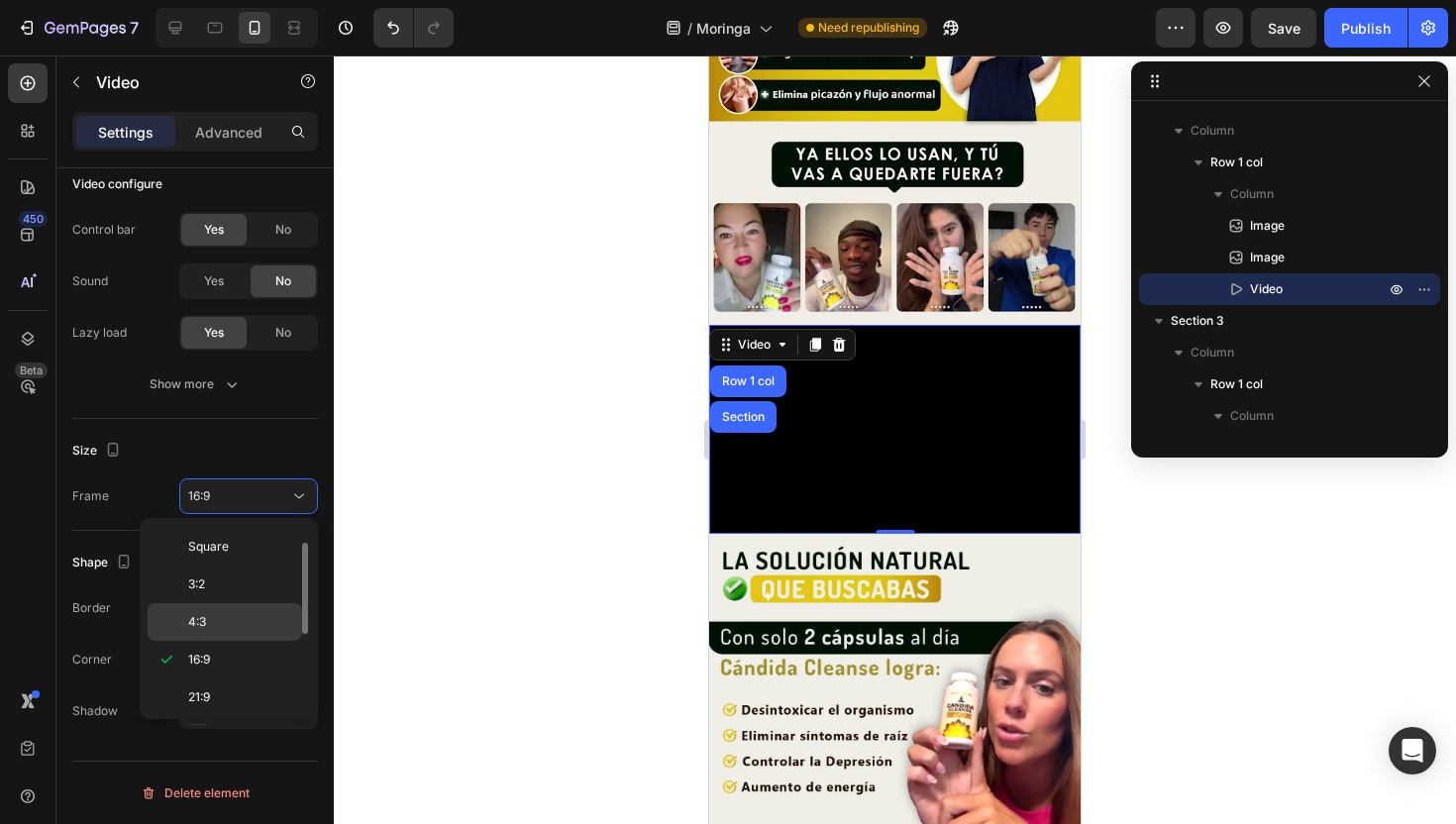 click on "4:3" 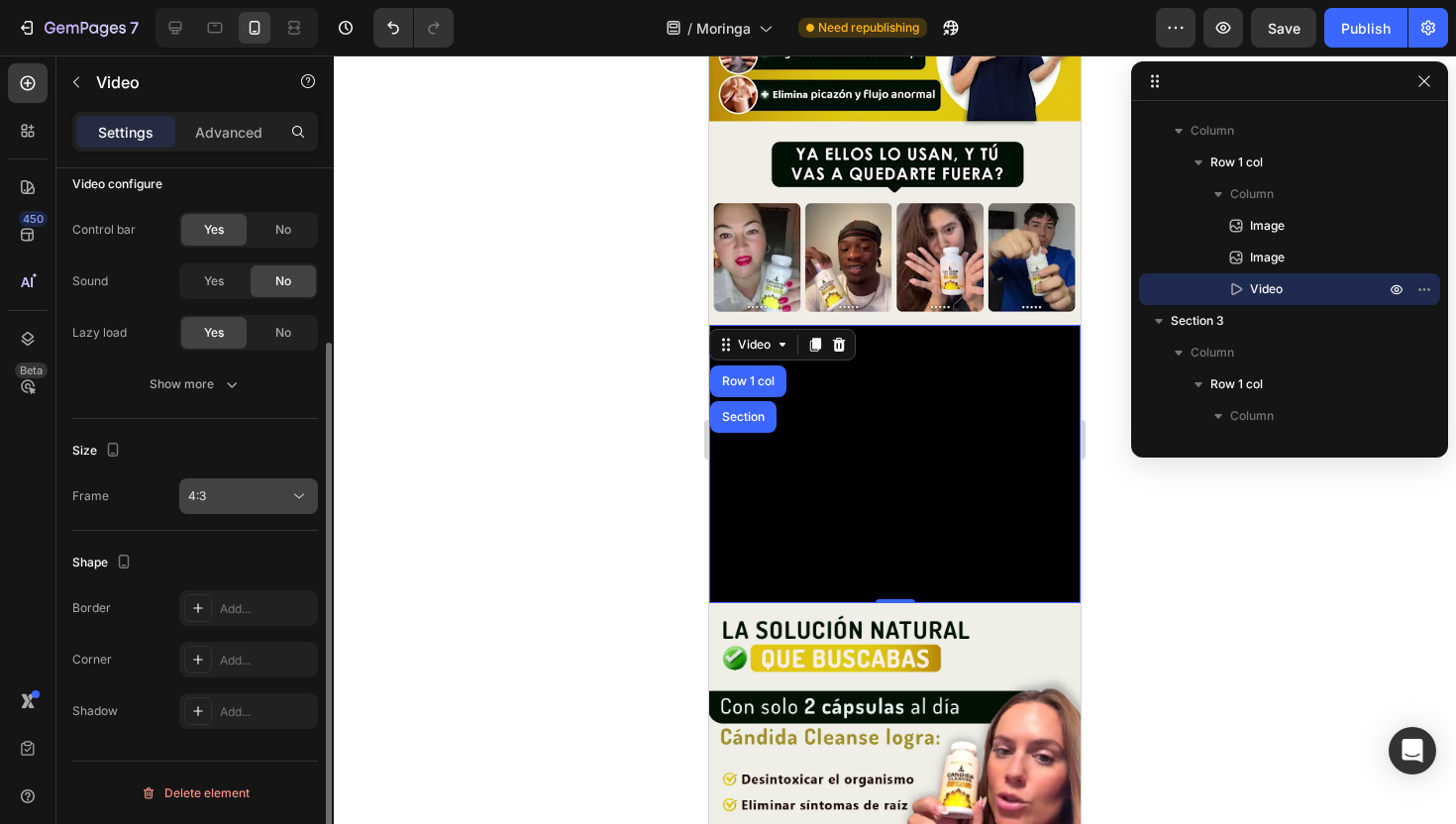 click on "4:3" at bounding box center [239, 496] 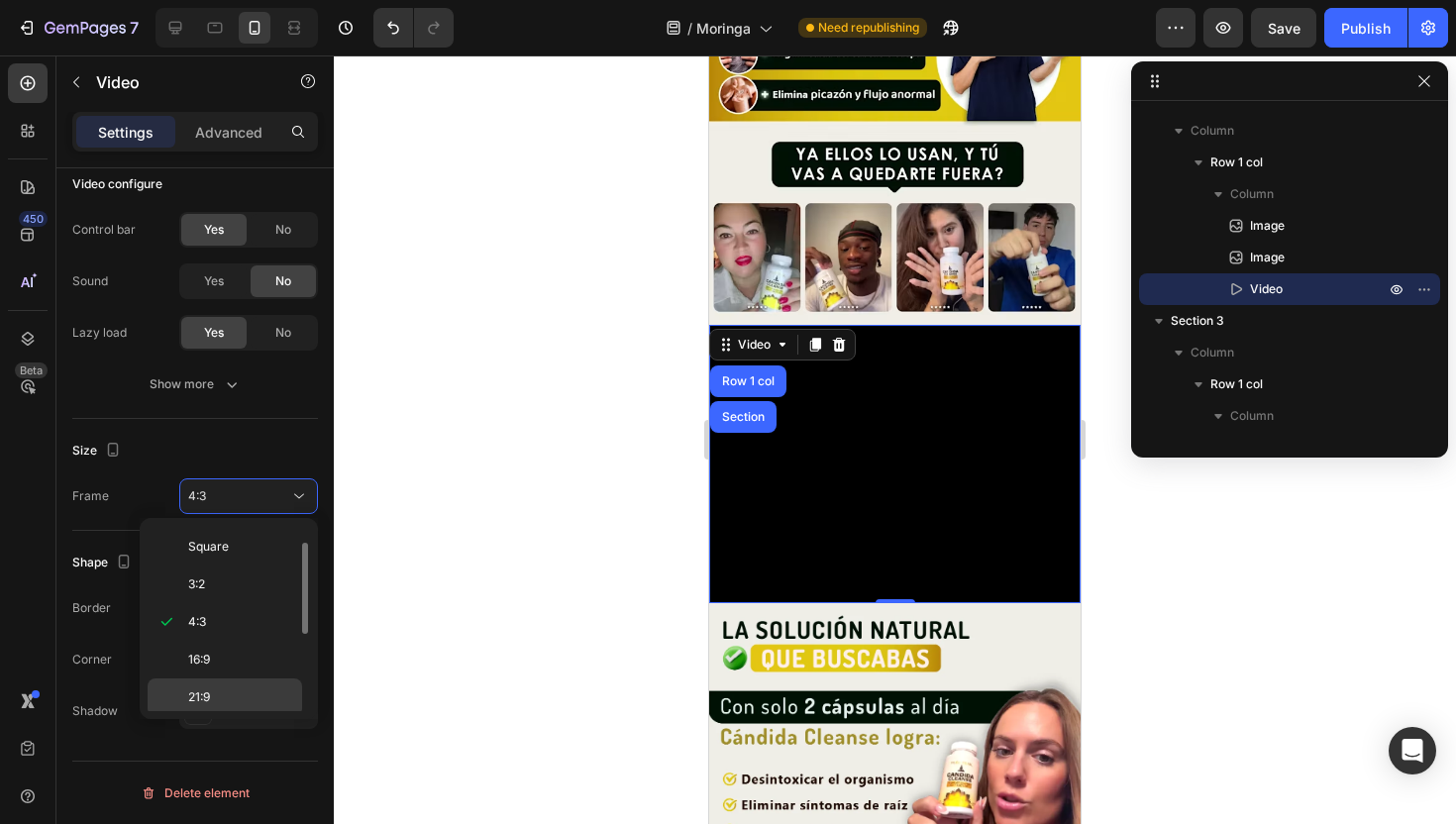 click on "21:9" at bounding box center [241, 697] 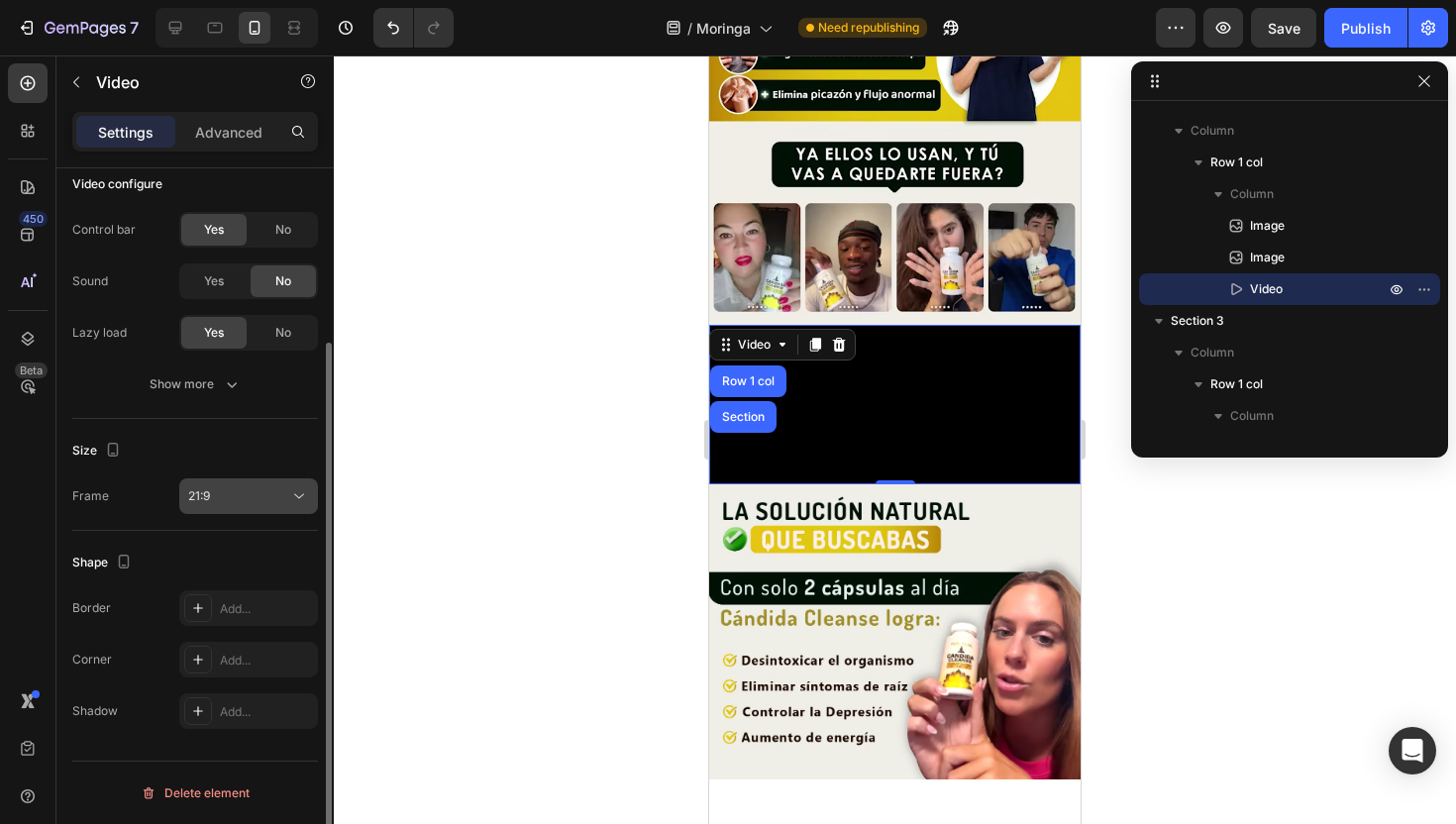 click on "21:9" 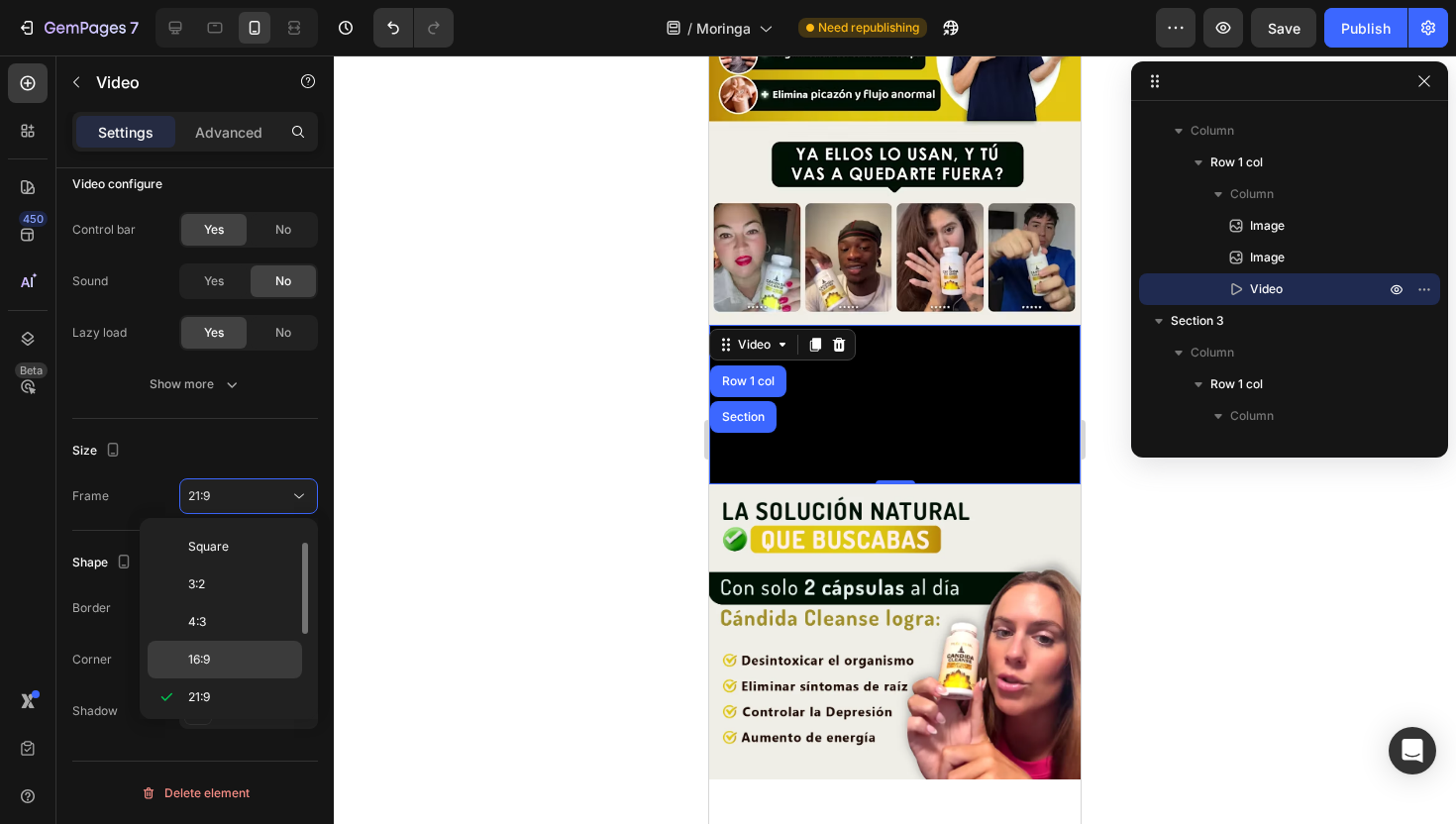 click on "16:9" 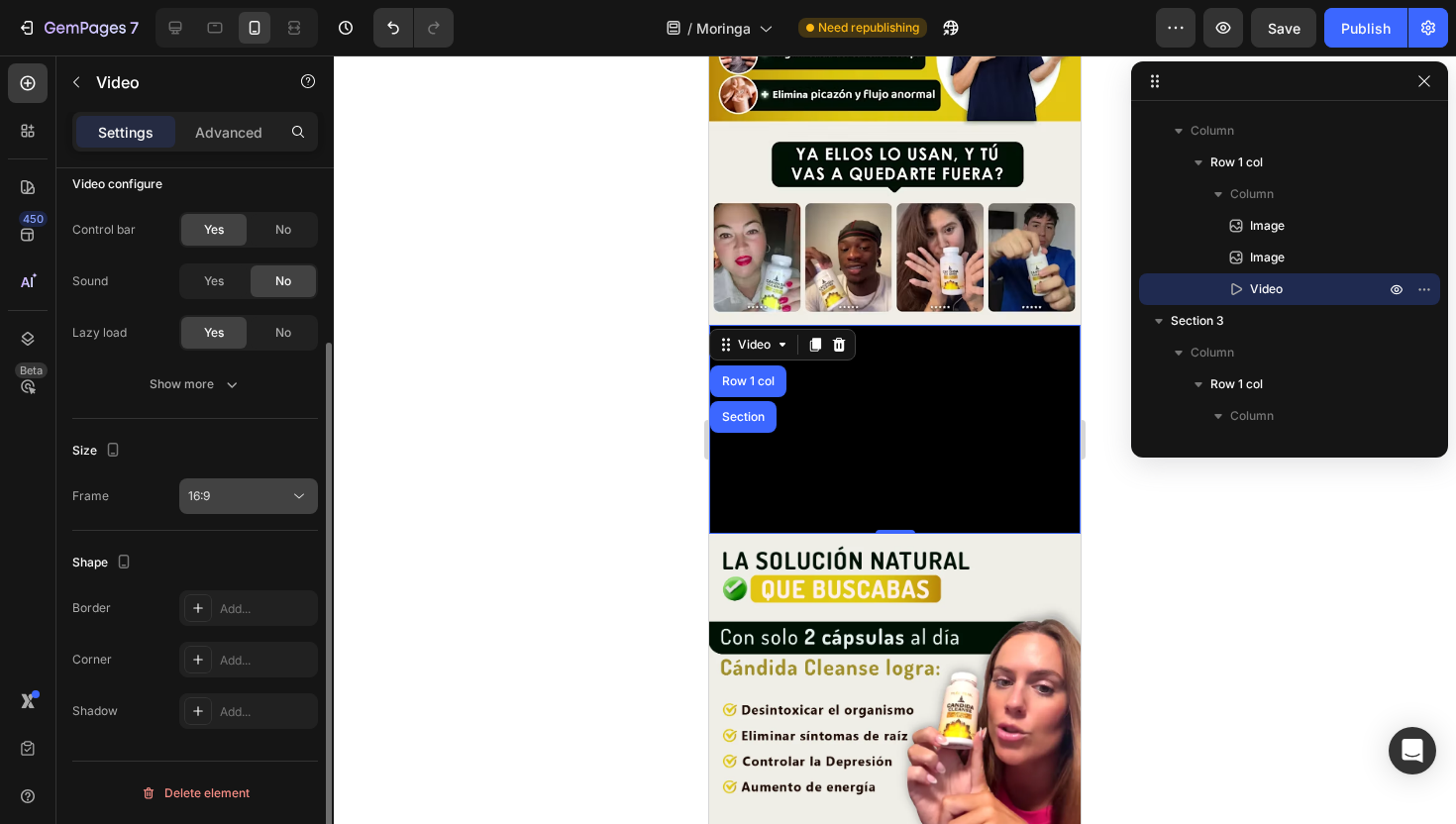 click on "16:9" at bounding box center (239, 496) 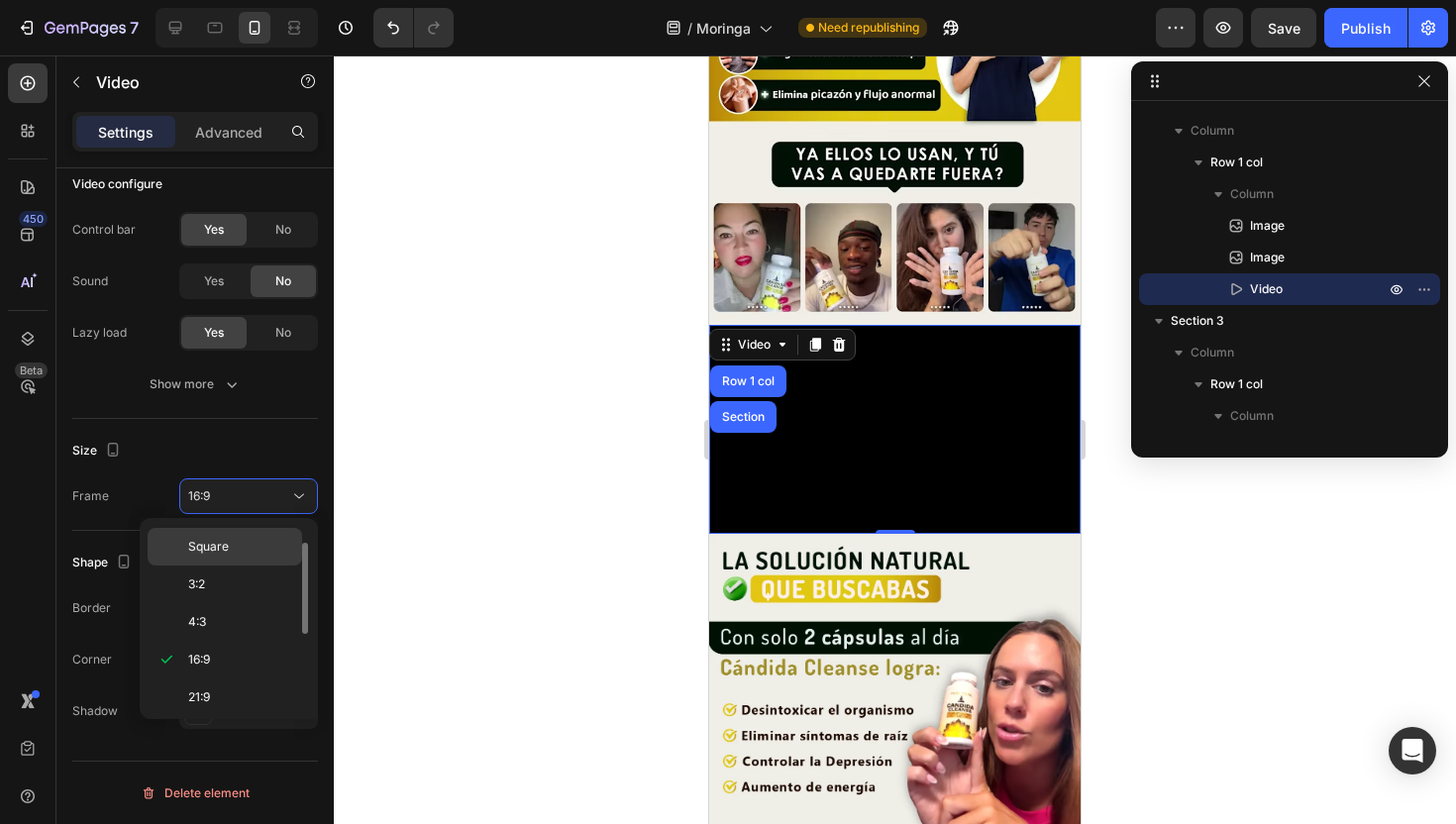 click on "Square" 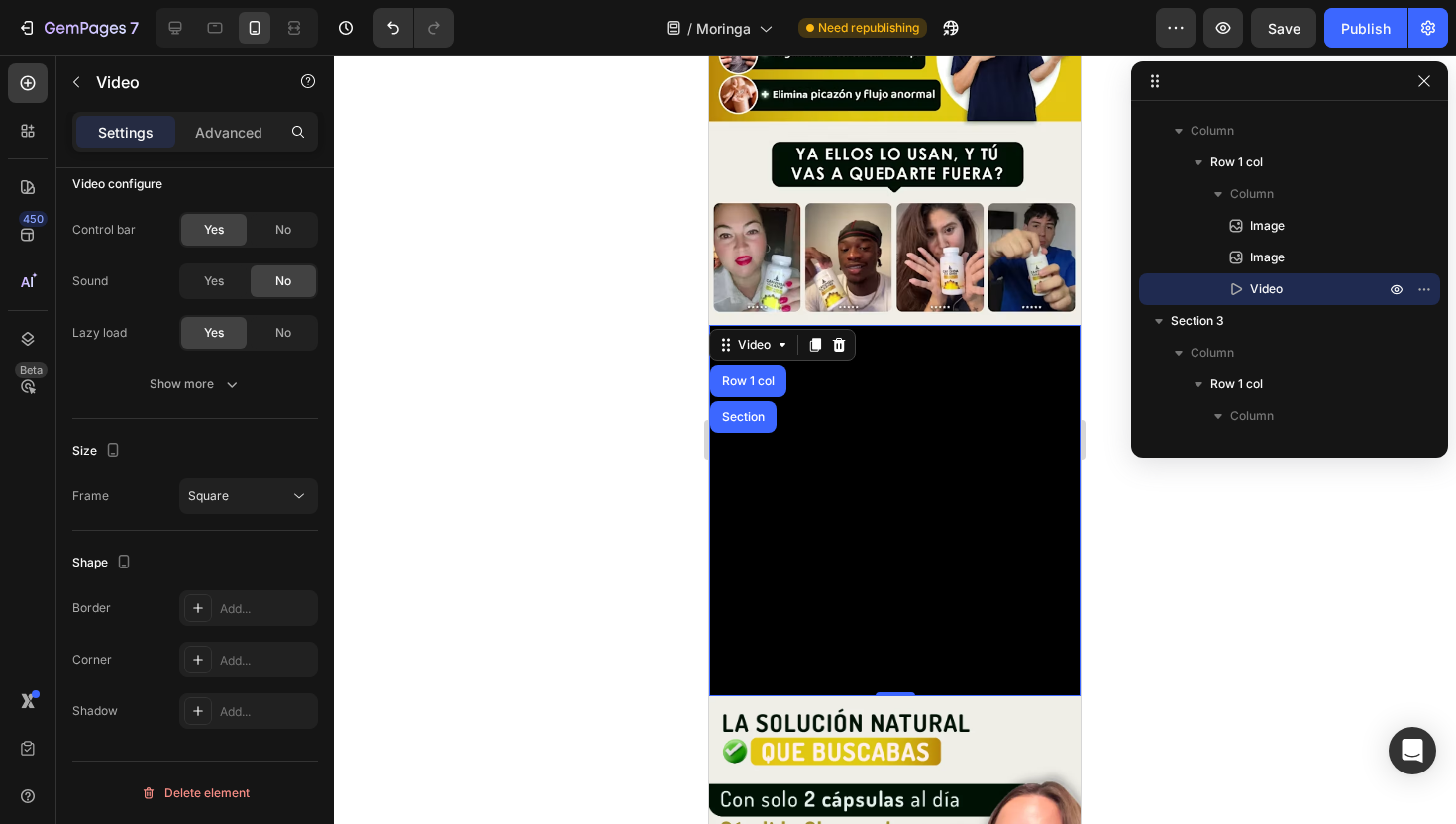 click 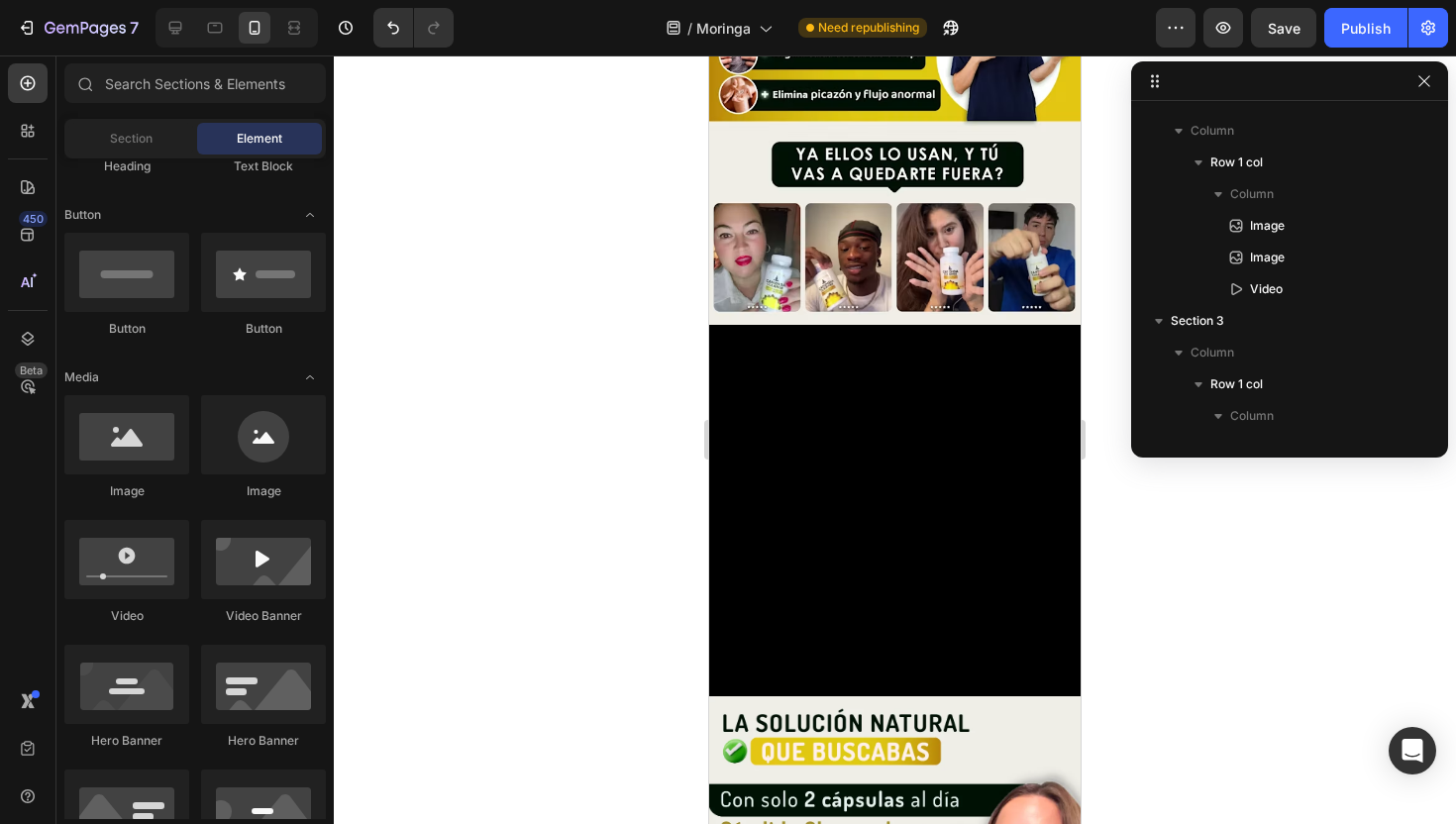 drag, startPoint x: 319, startPoint y: 329, endPoint x: 286, endPoint y: 317, distance: 35.1141 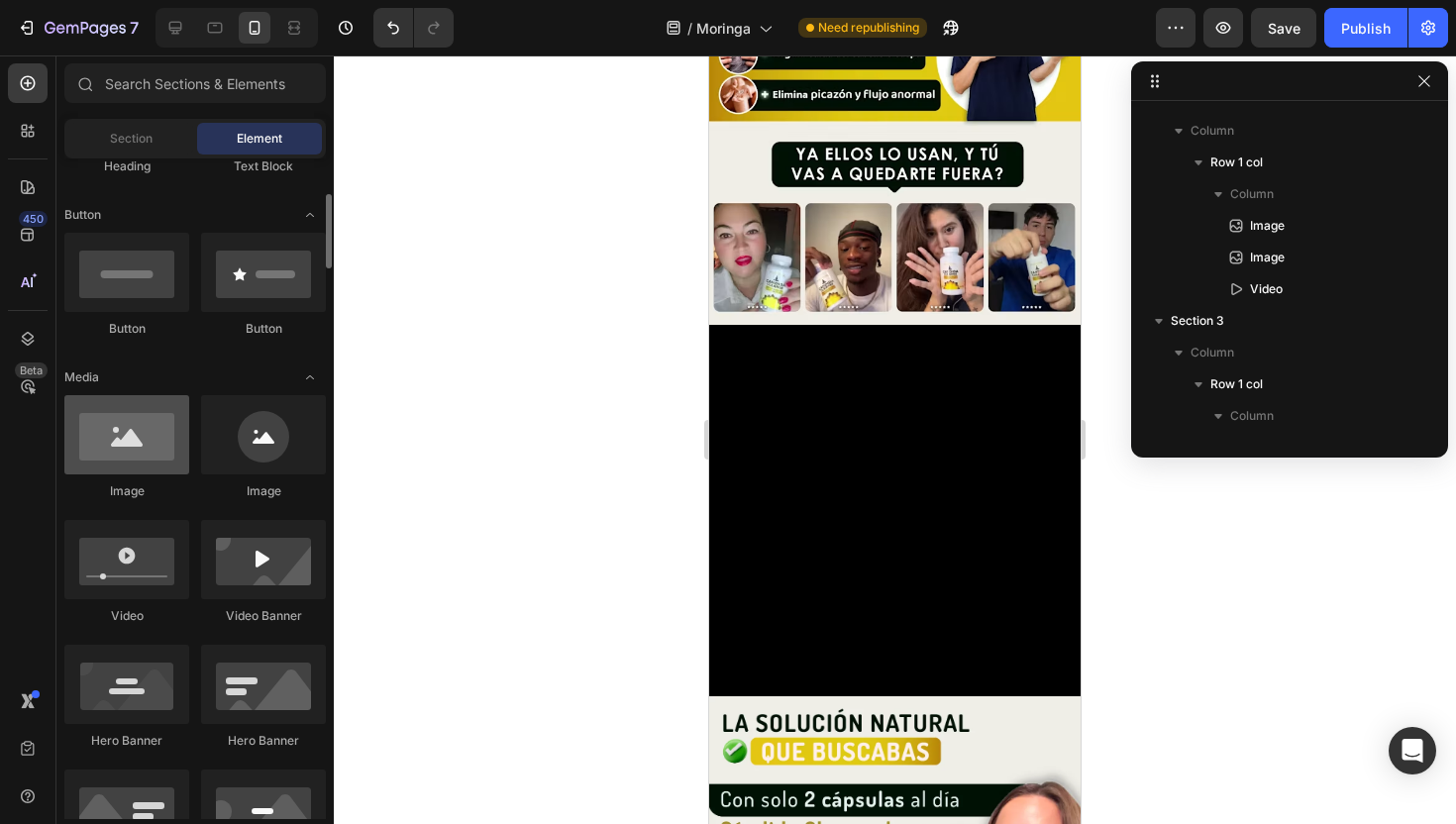 scroll, scrollTop: 0, scrollLeft: 0, axis: both 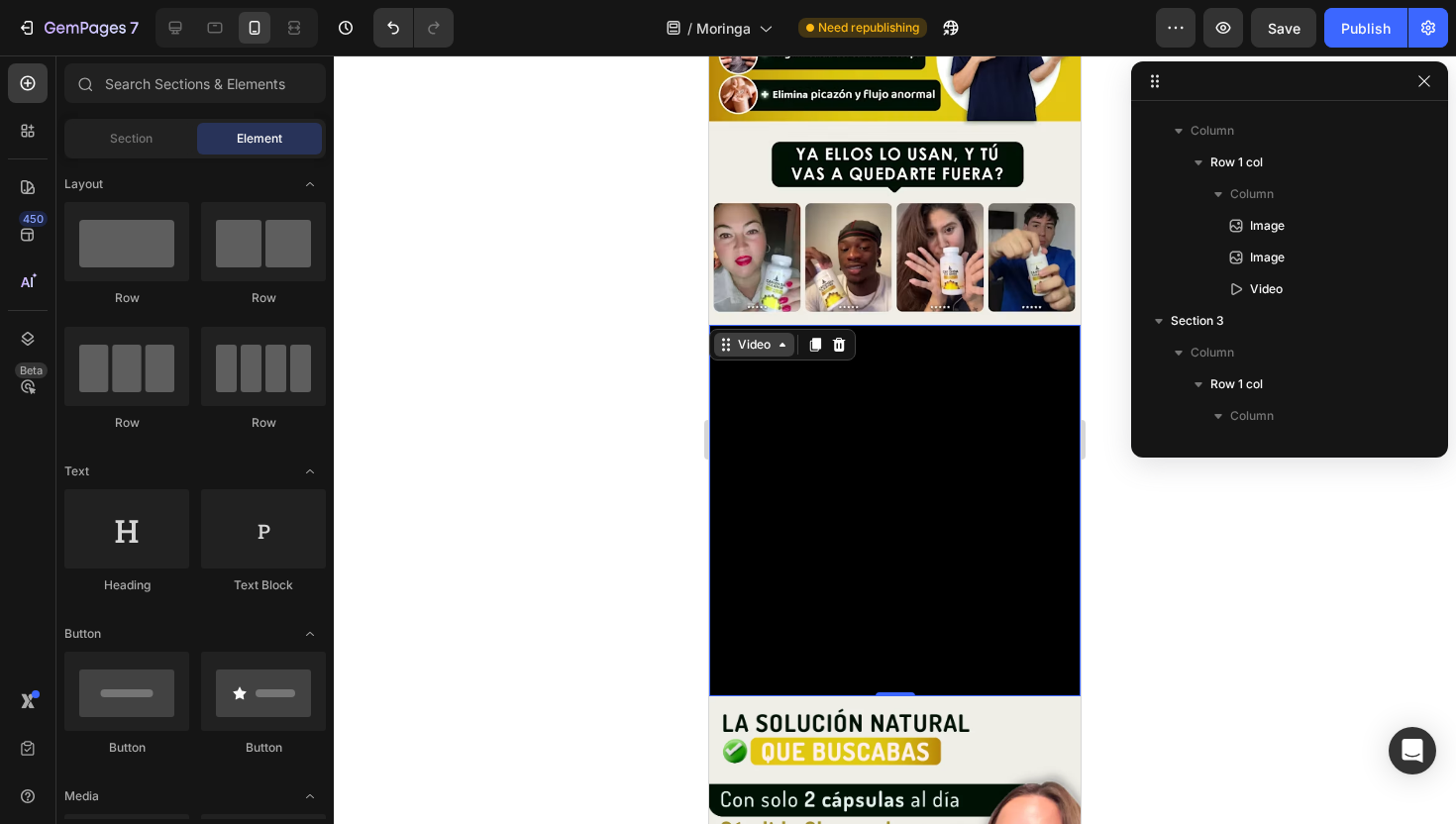 click on "Video" at bounding box center (754, 345) 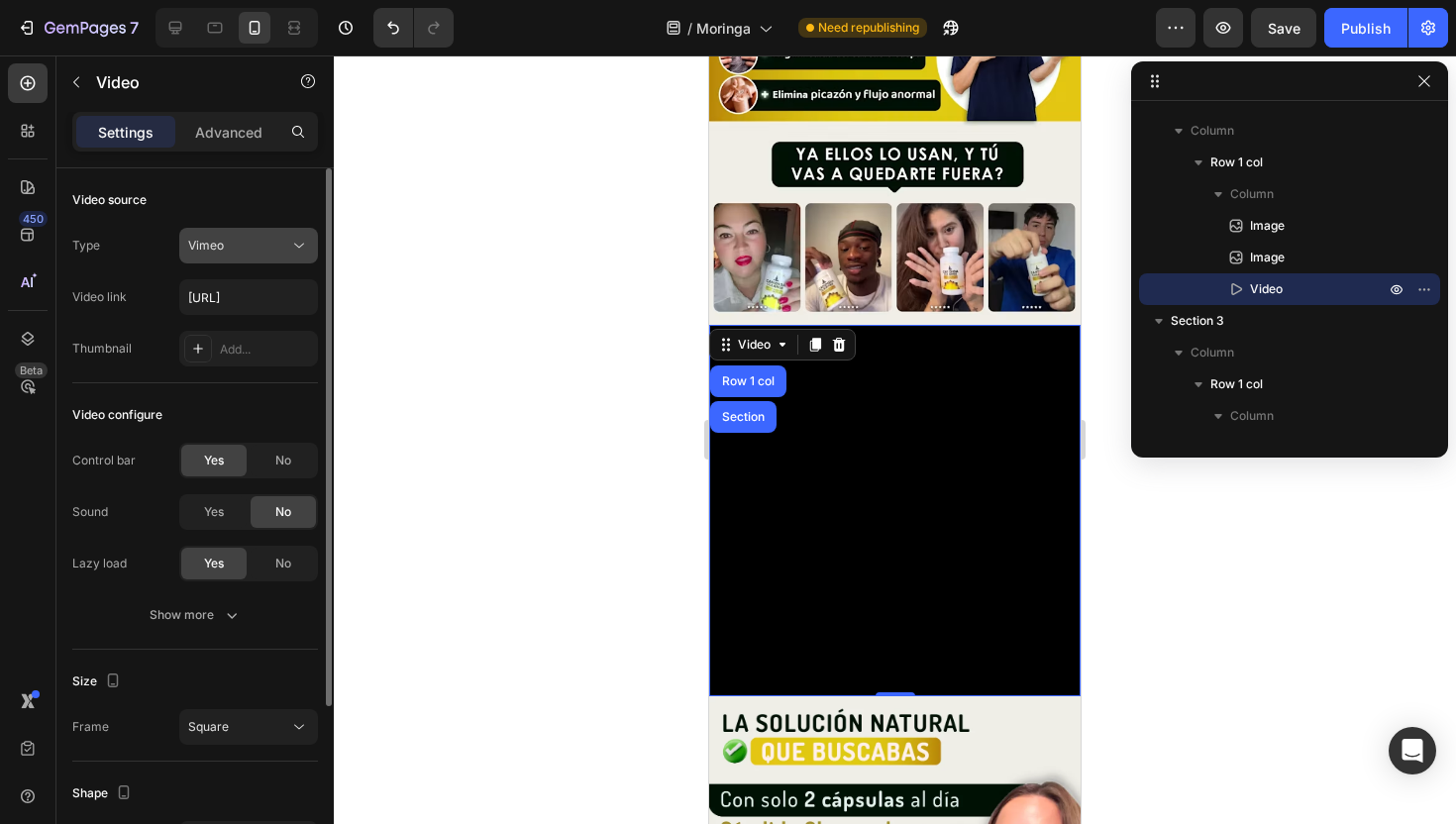 click on "Vimeo" at bounding box center (239, 246) 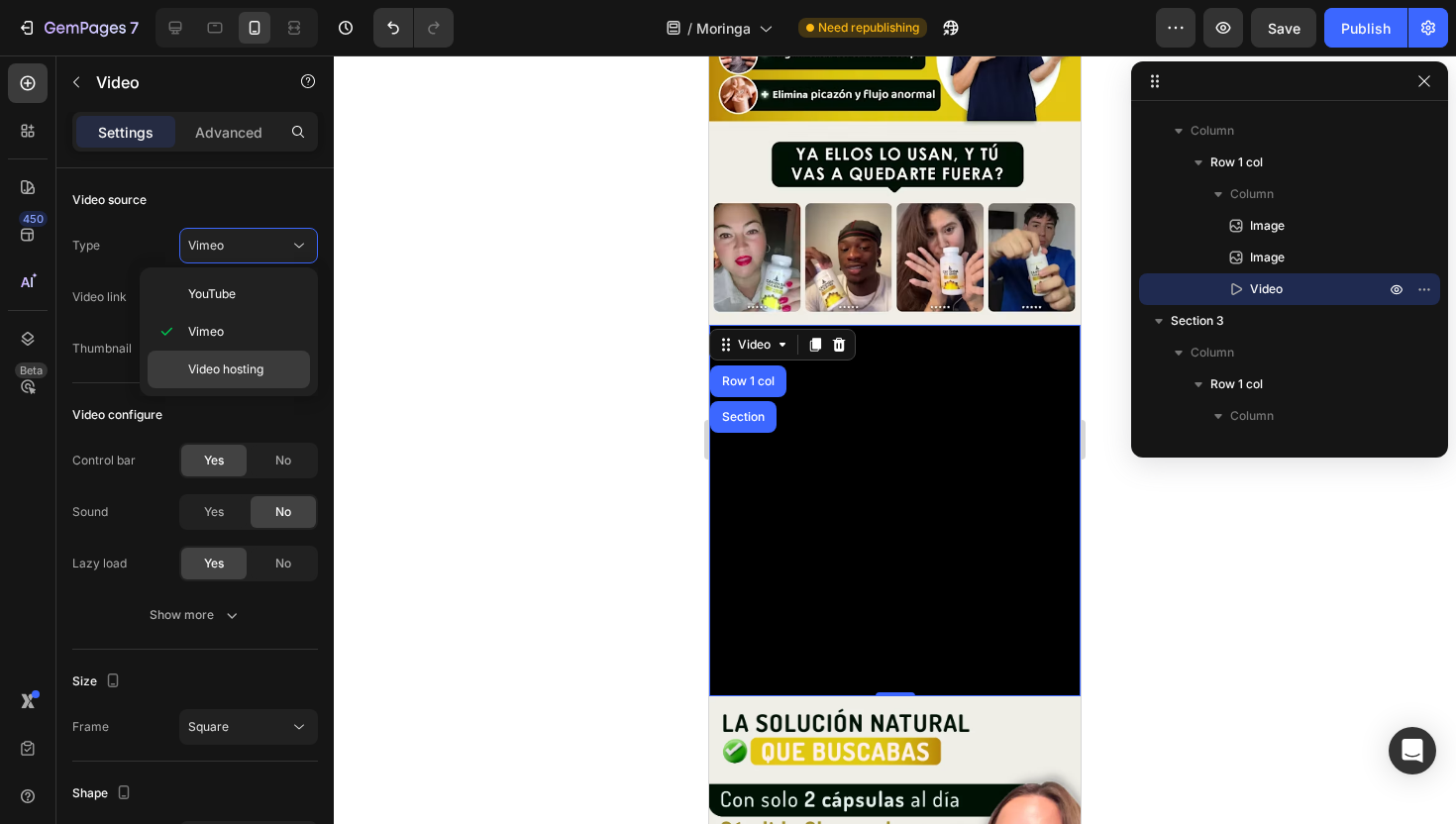 click on "Video hosting" 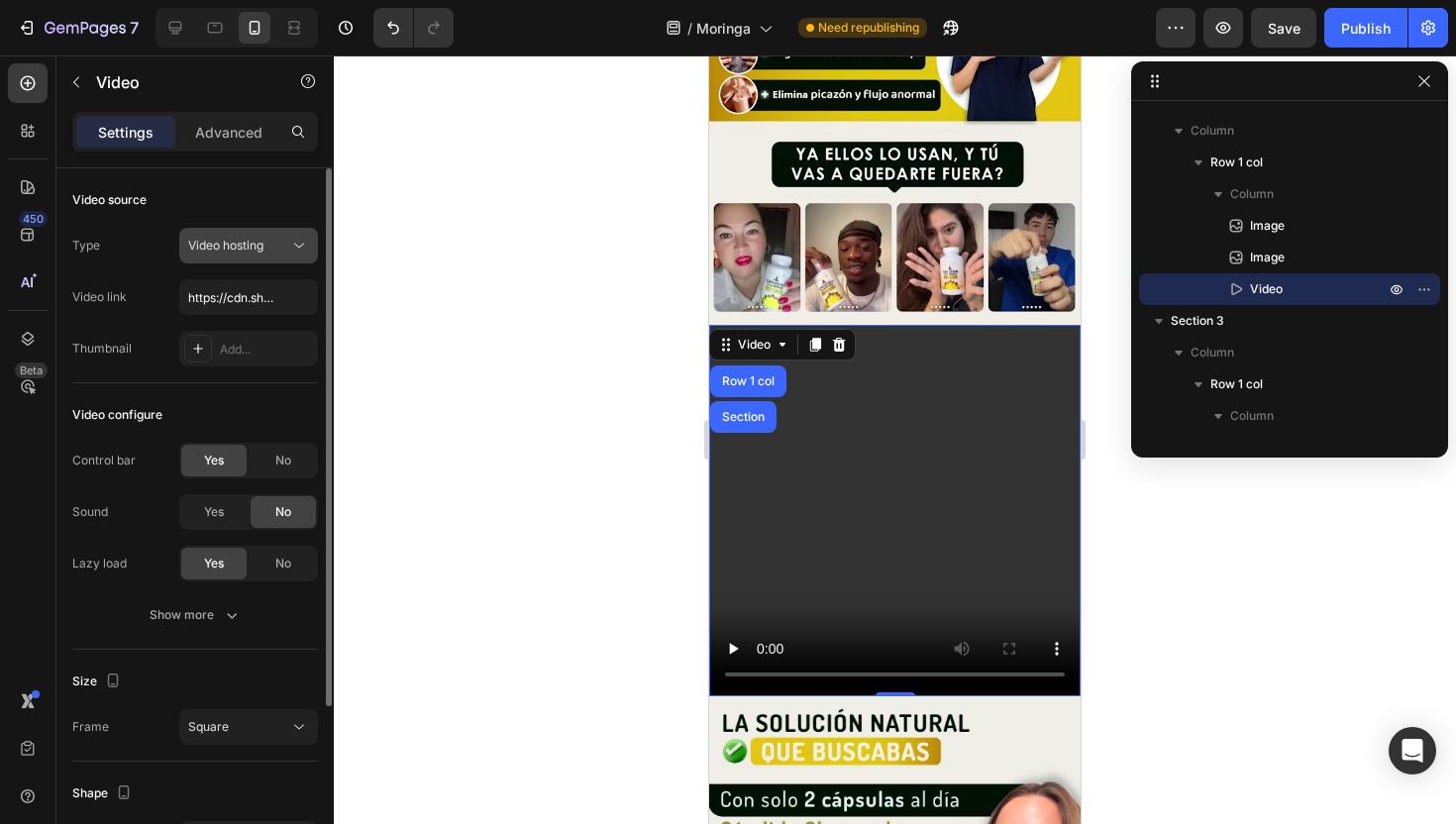 click on "Video hosting" 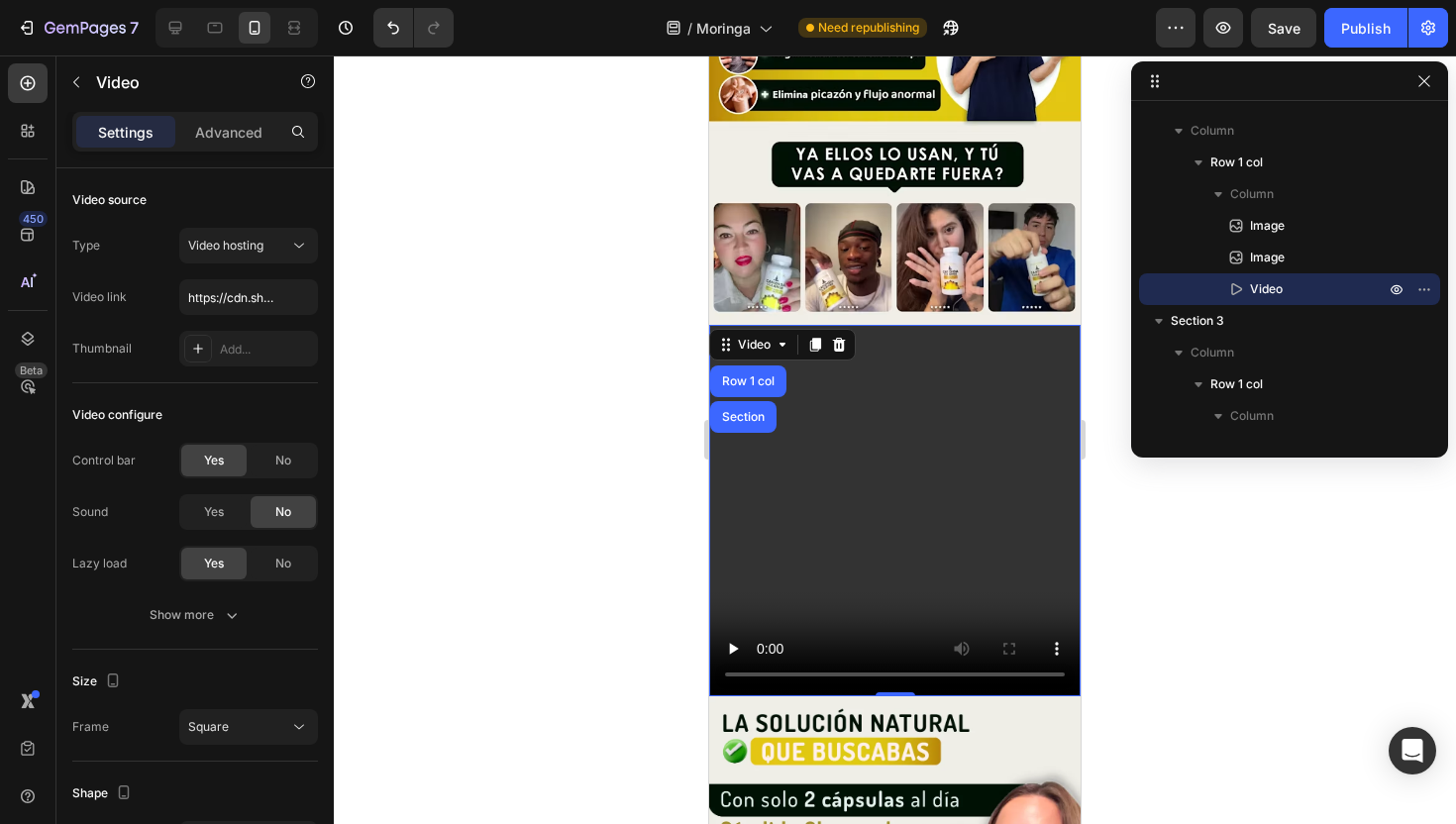 click 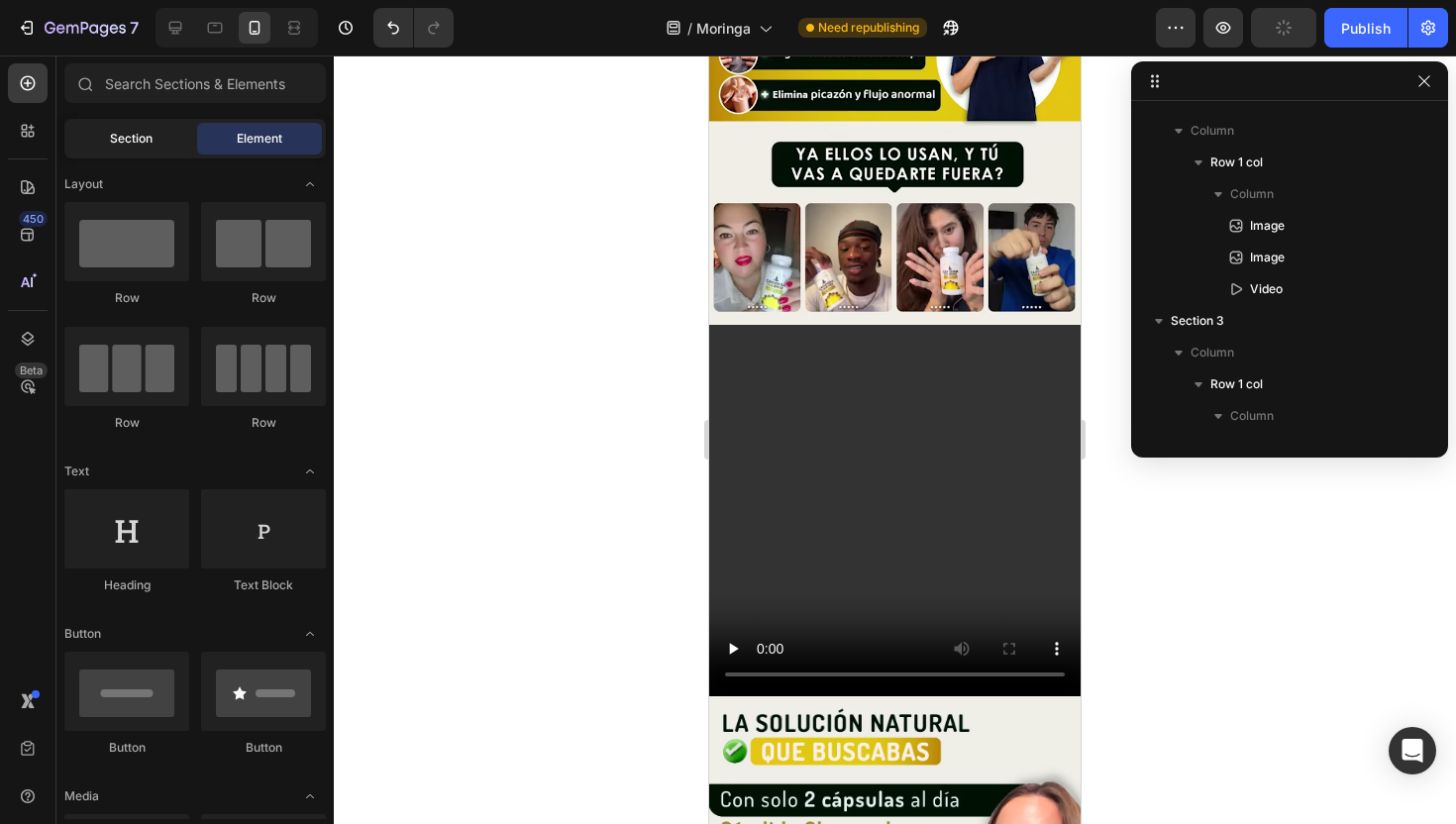 click on "Section" at bounding box center [131, 139] 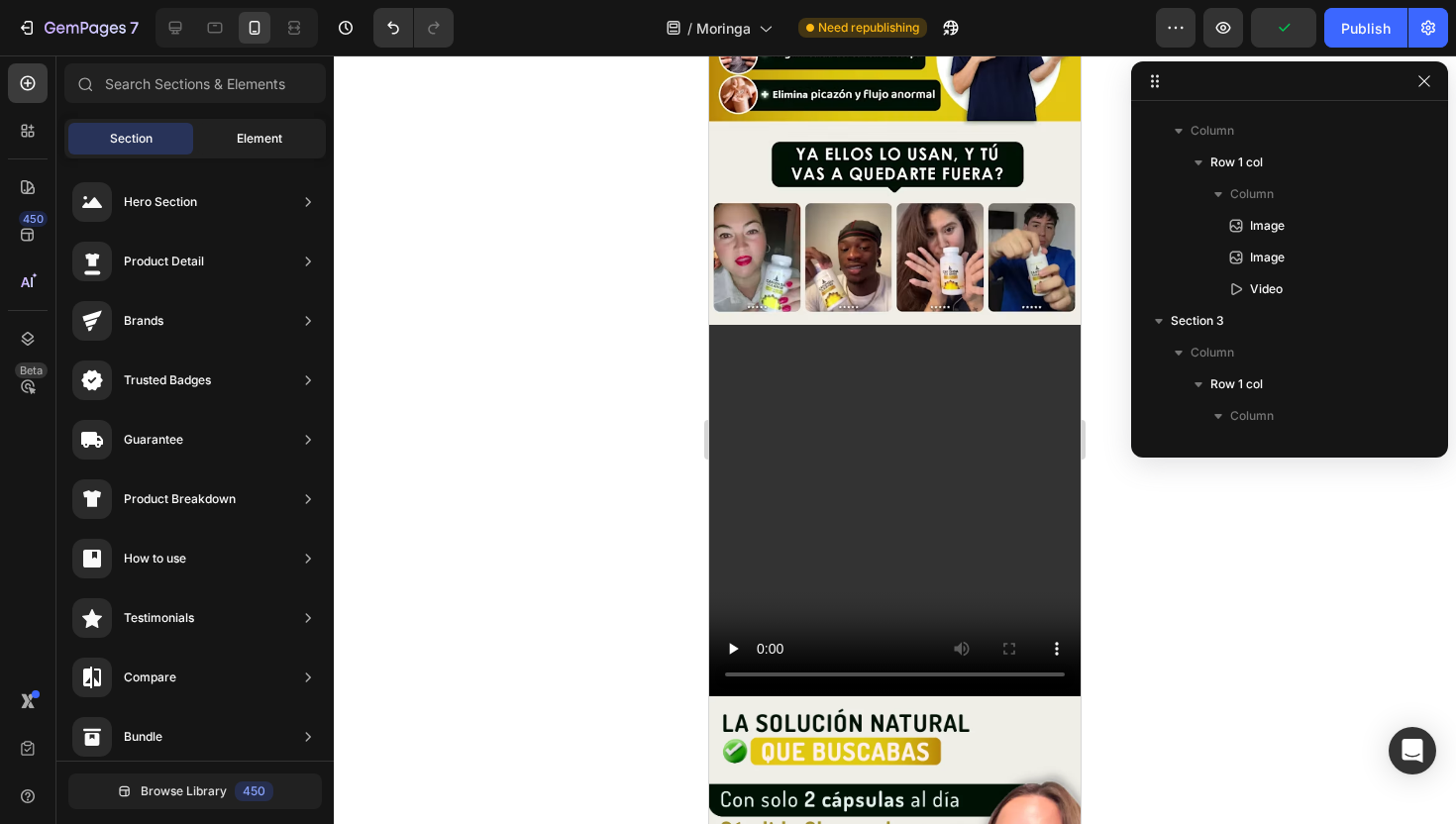 click on "Element" at bounding box center [260, 139] 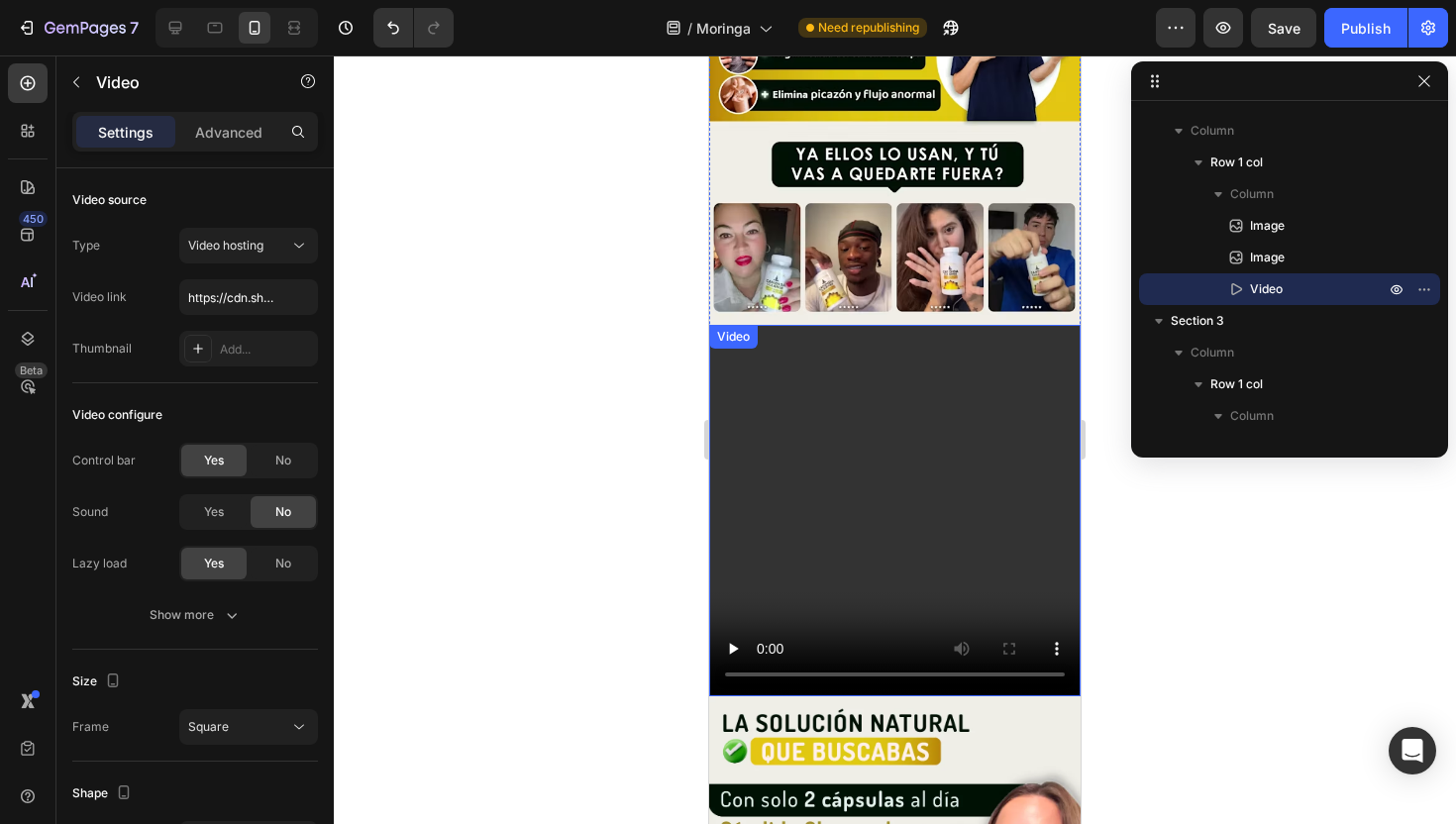 click on "Video" at bounding box center [733, 337] 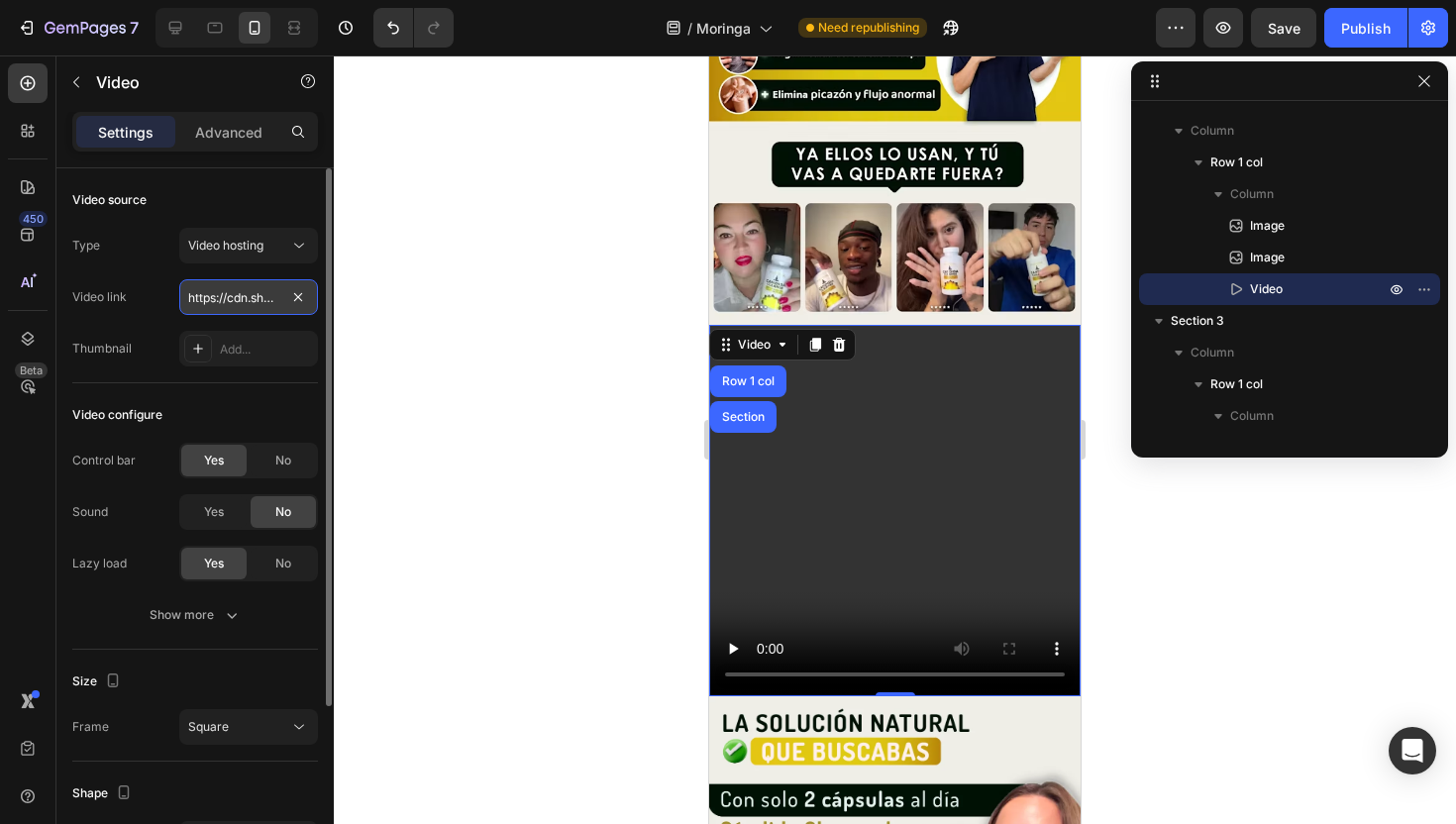 click on "https://cdn.shopify.com/videos/c/o/v/2cd3deb506b54b009063f7270ab5cf2e.mp4" at bounding box center [249, 297] 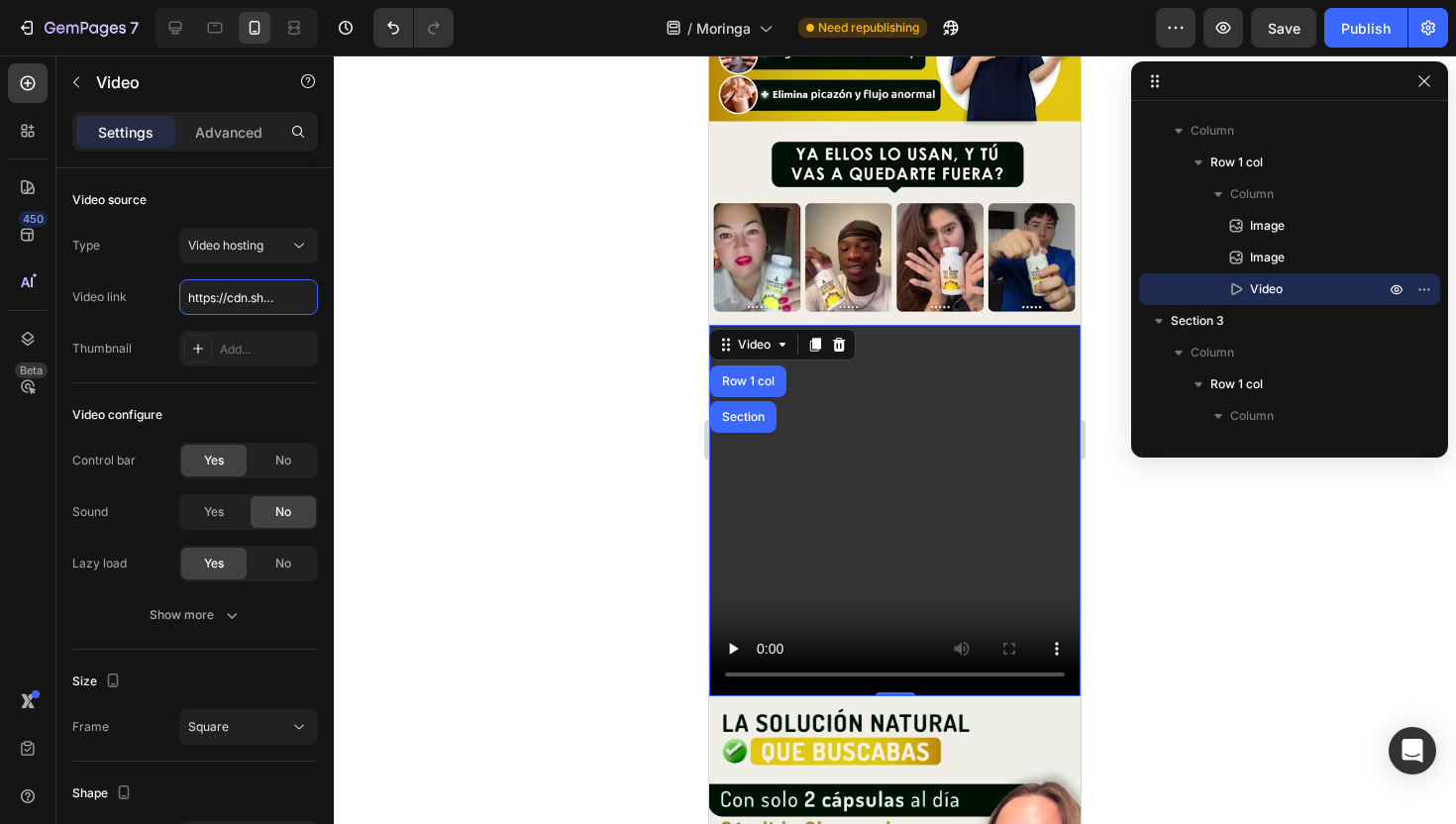 paste on "[ID]" 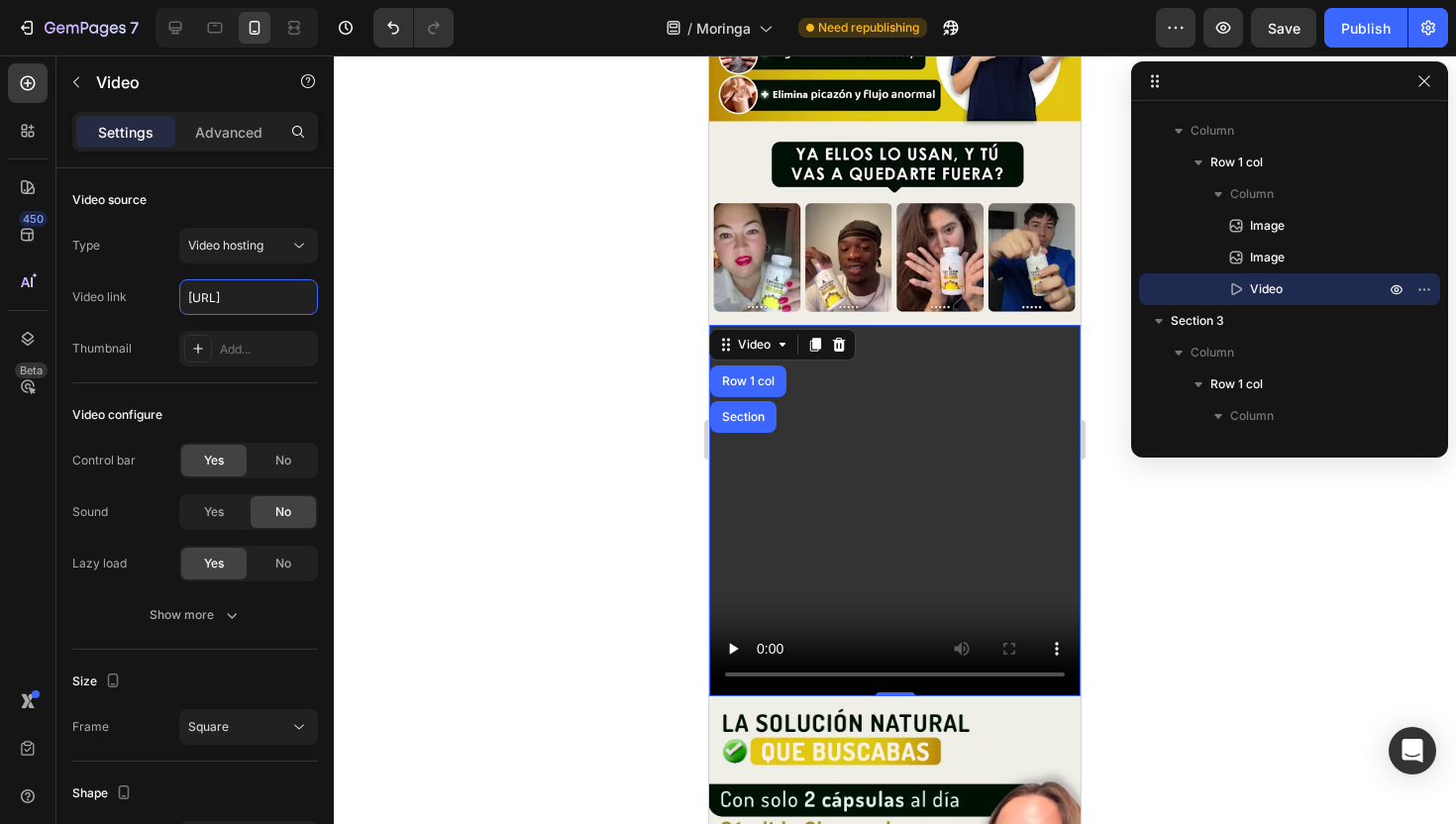 scroll, scrollTop: 0, scrollLeft: 369, axis: horizontal 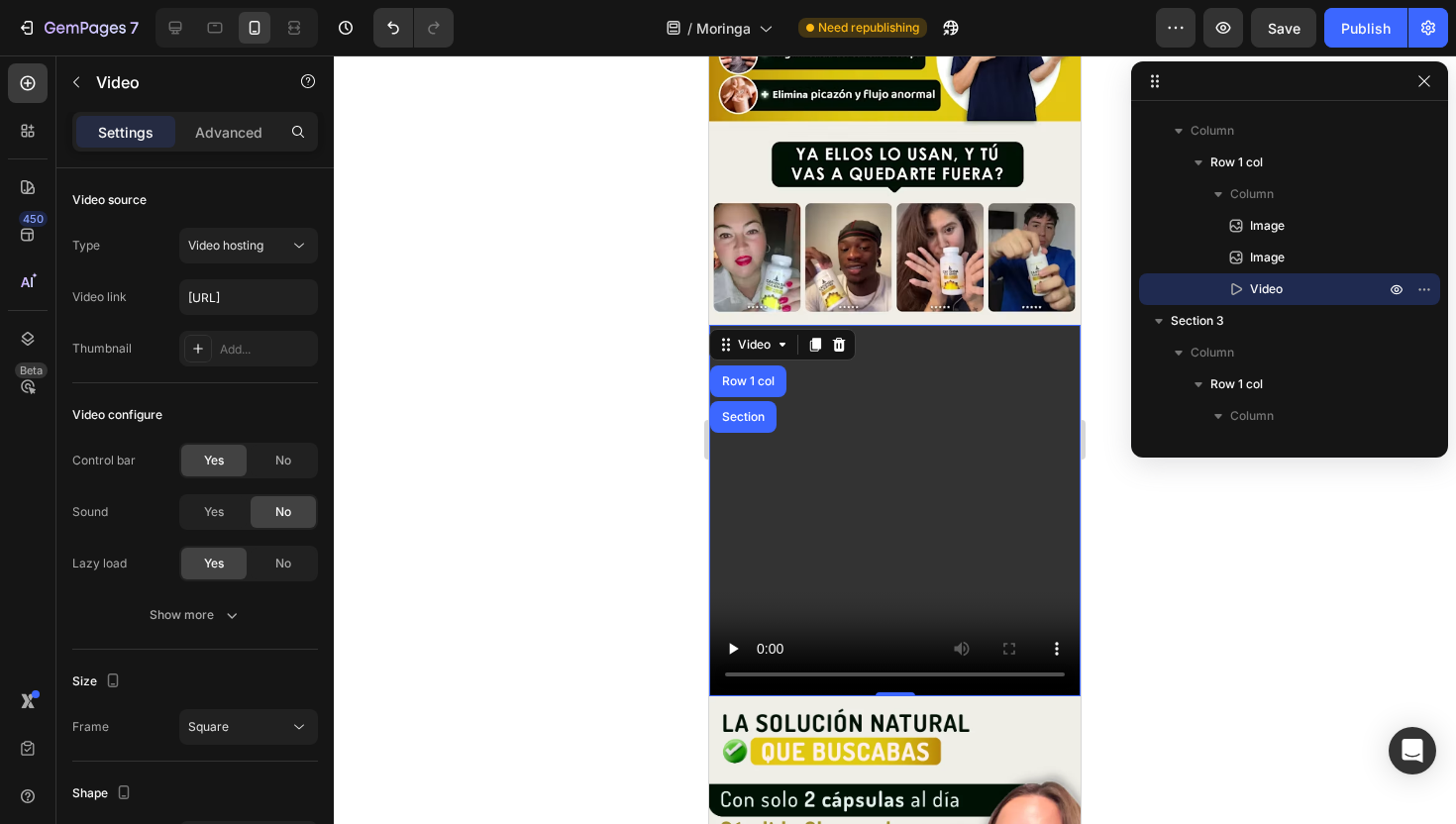 click 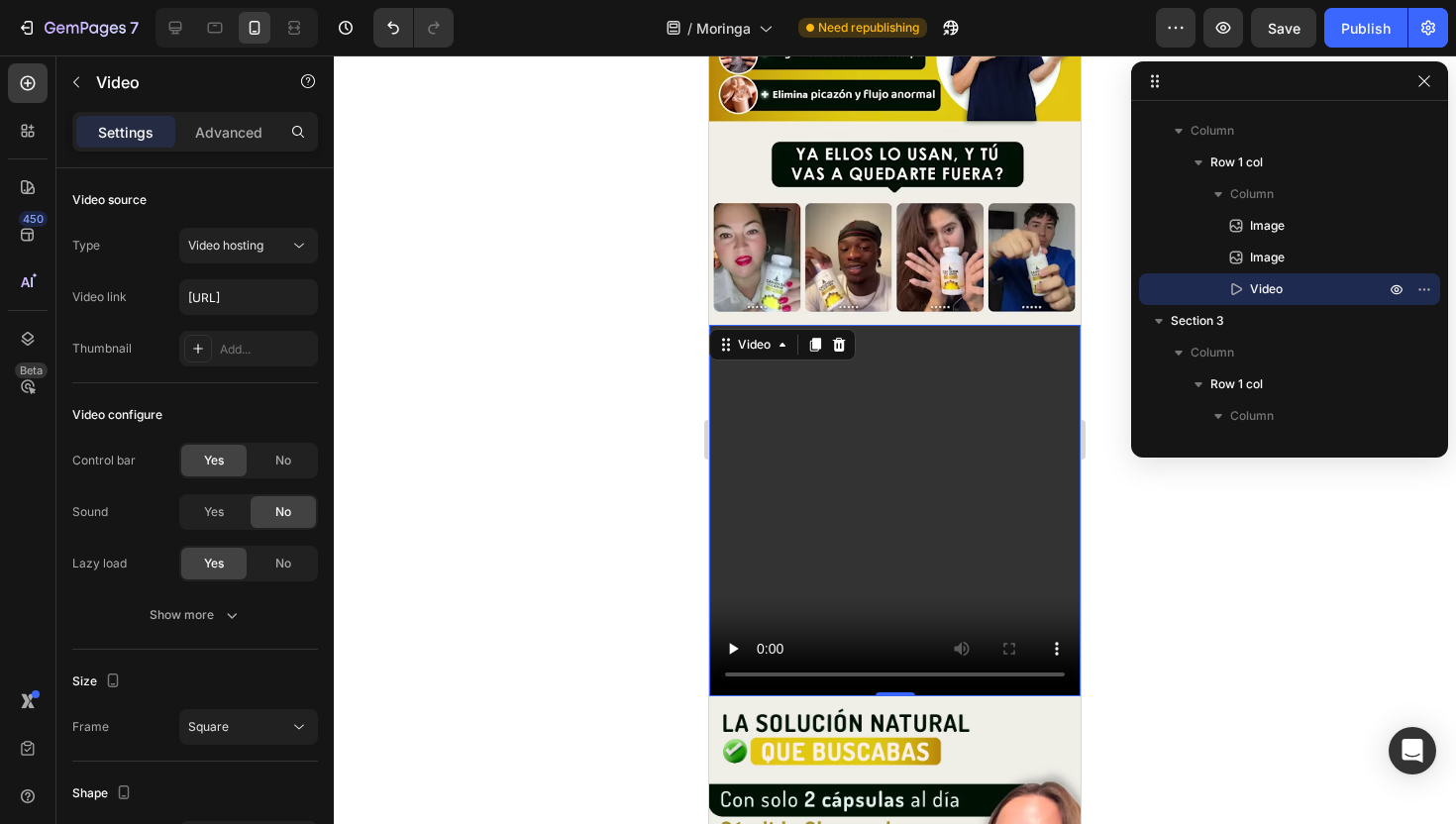 click 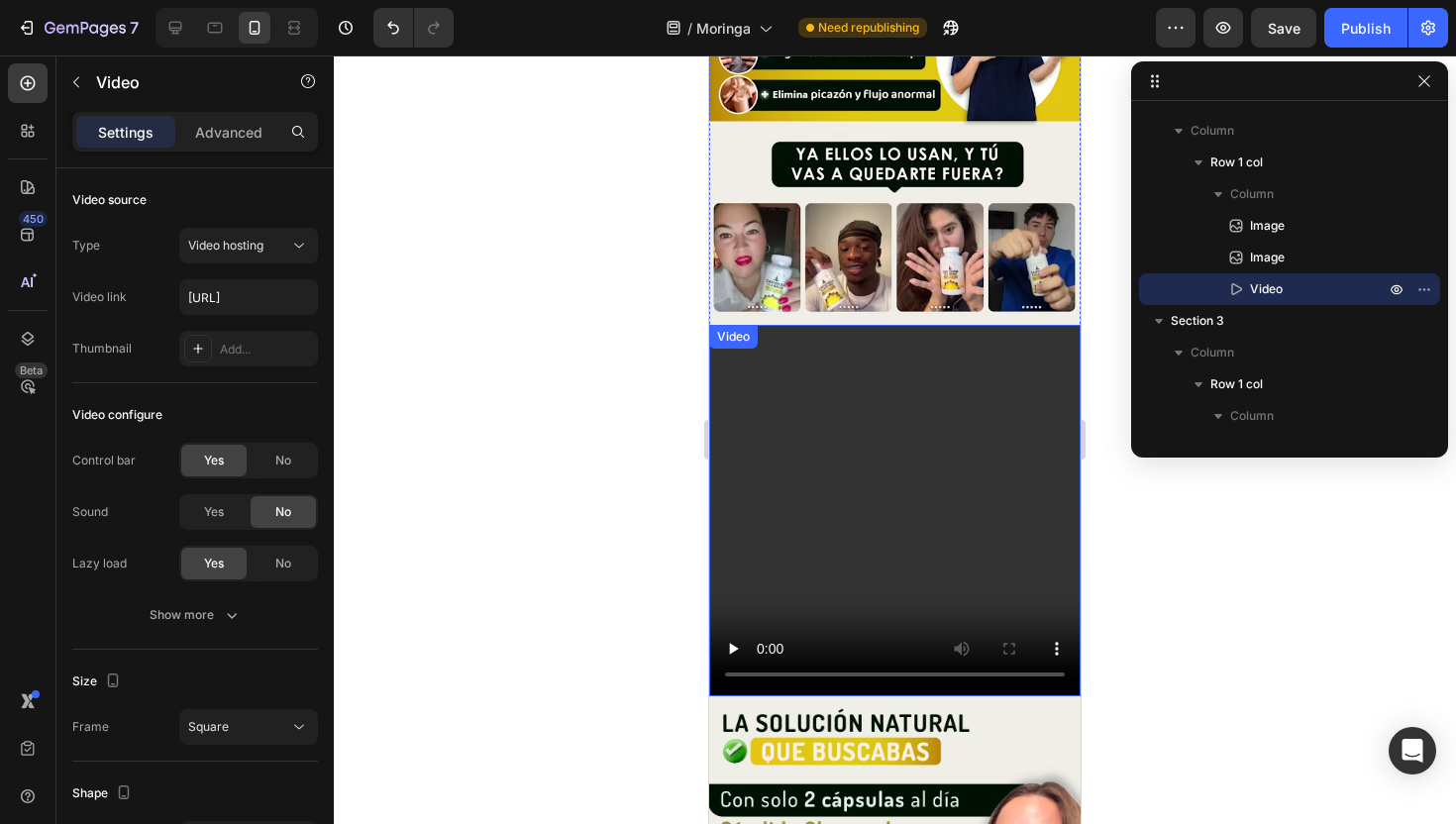 click at bounding box center (894, 510) 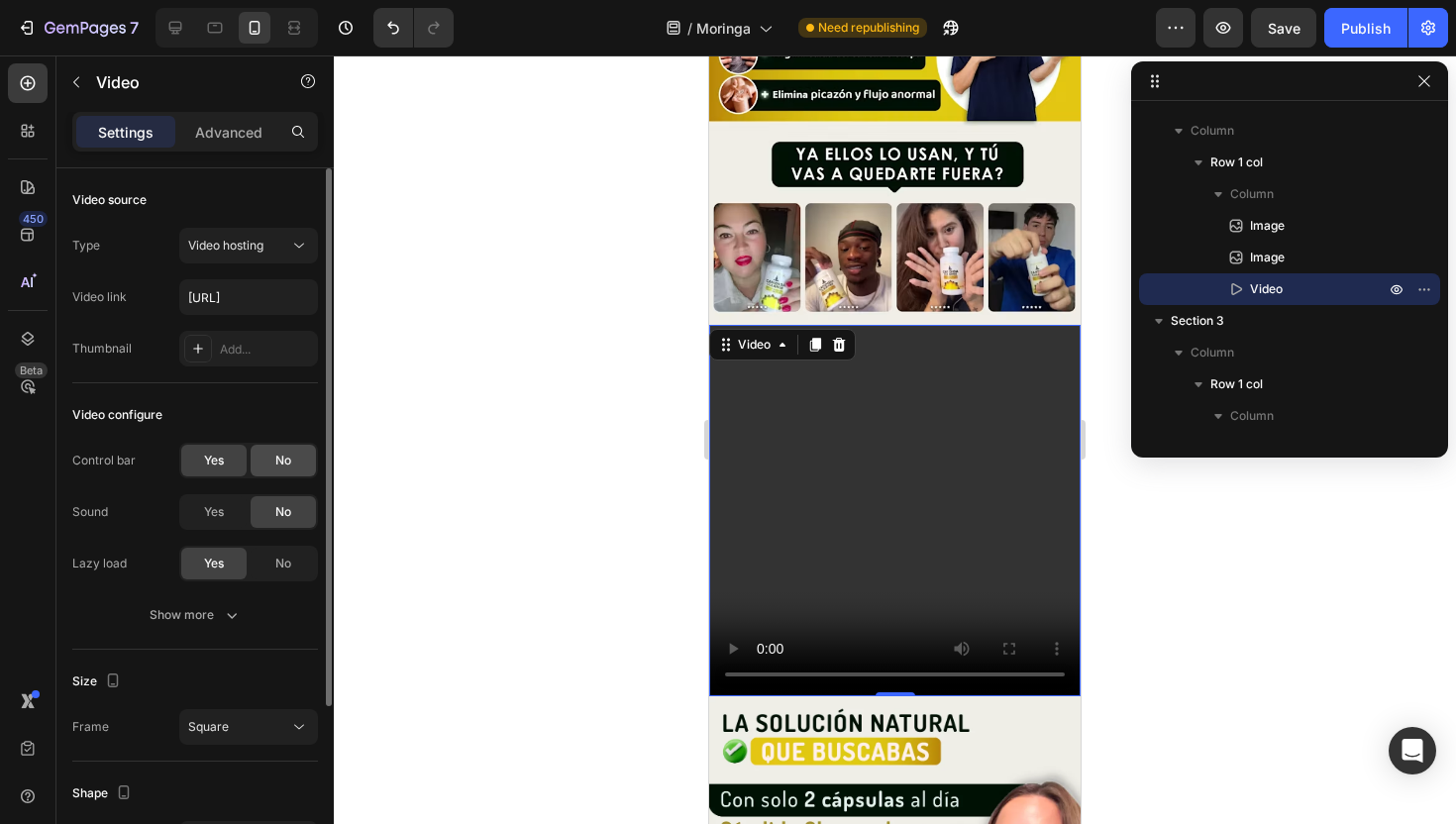 click on "No" 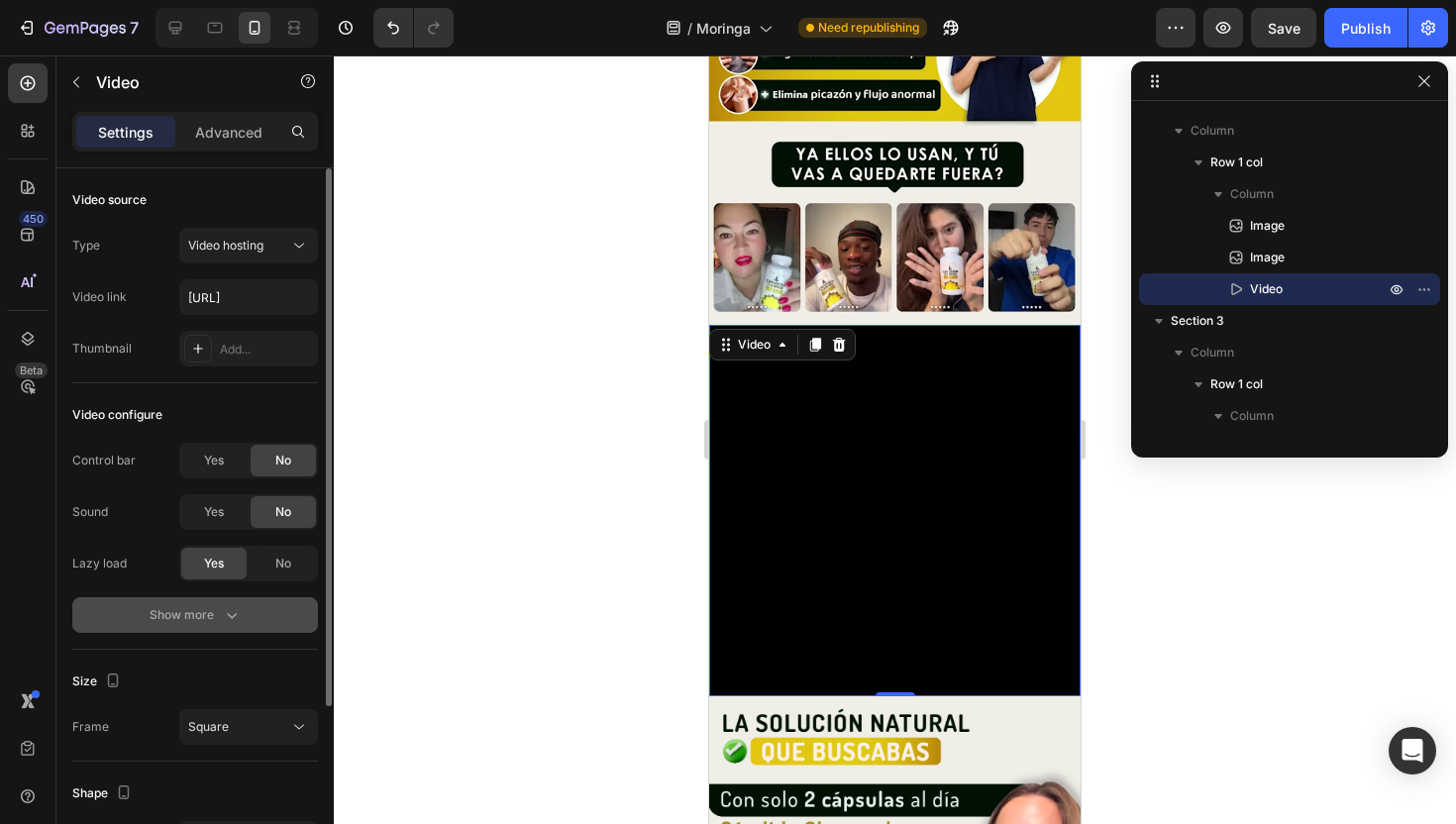 click on "Show more" at bounding box center [195, 615] 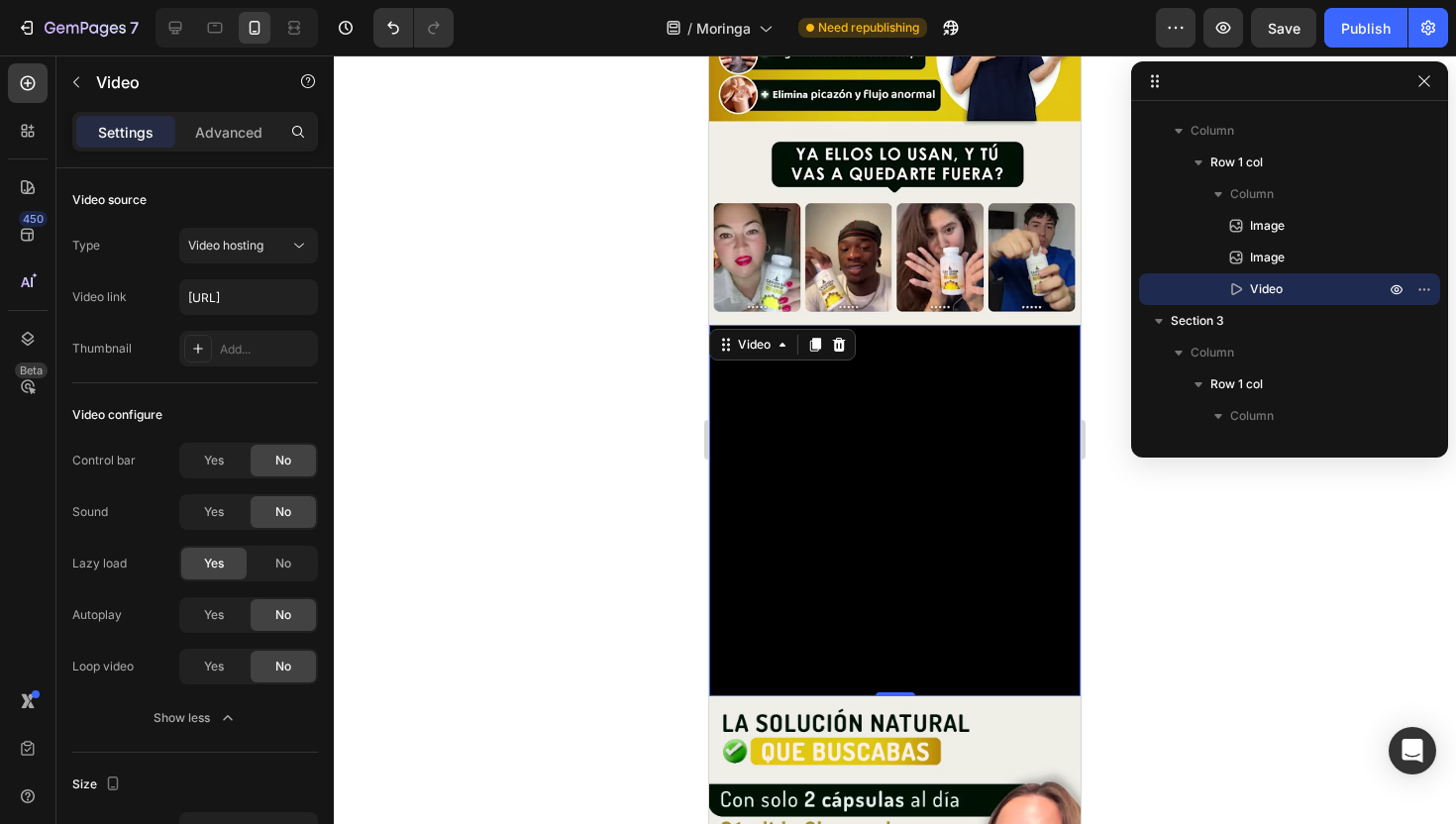 click 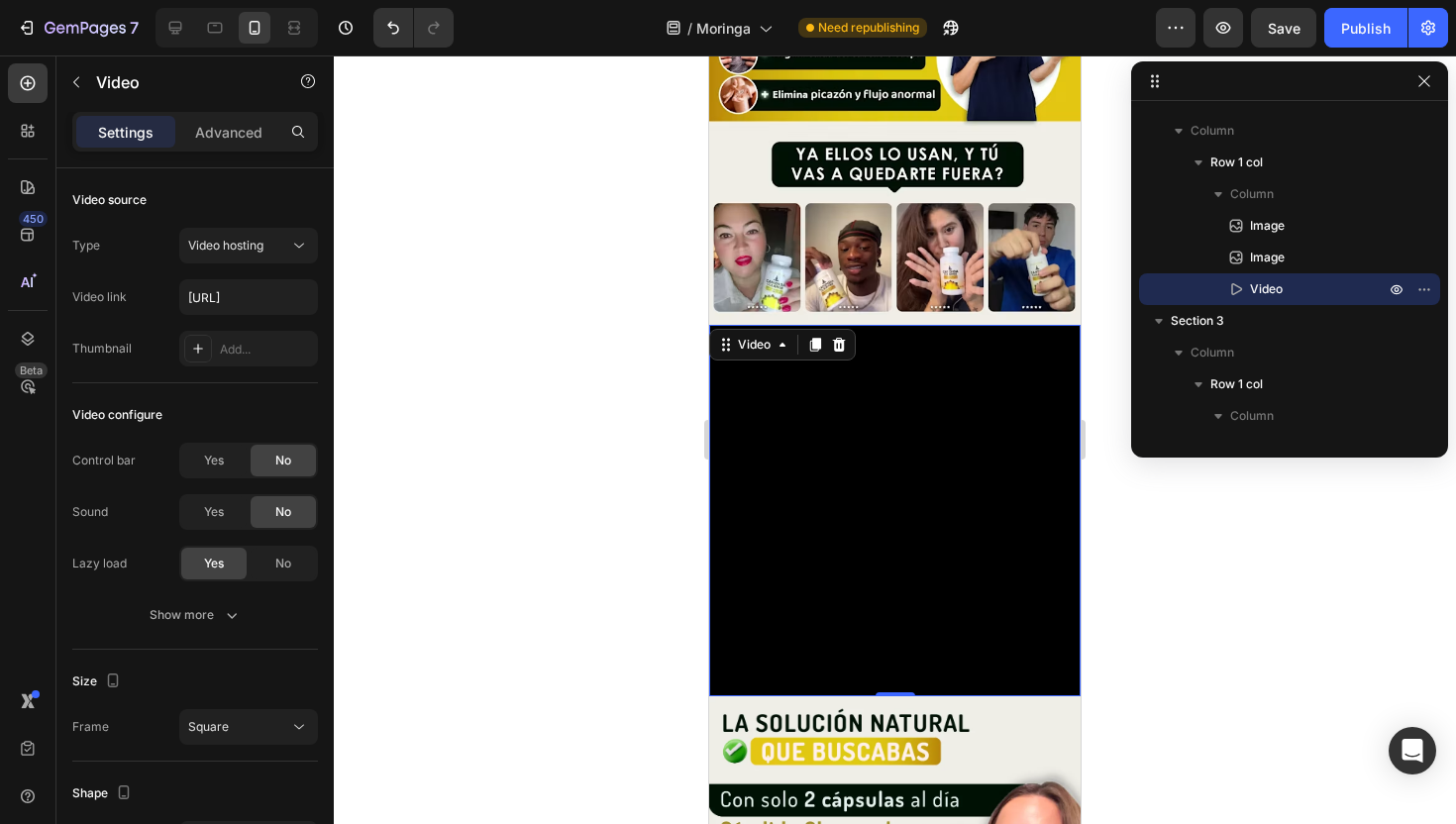 click at bounding box center (894, 510) 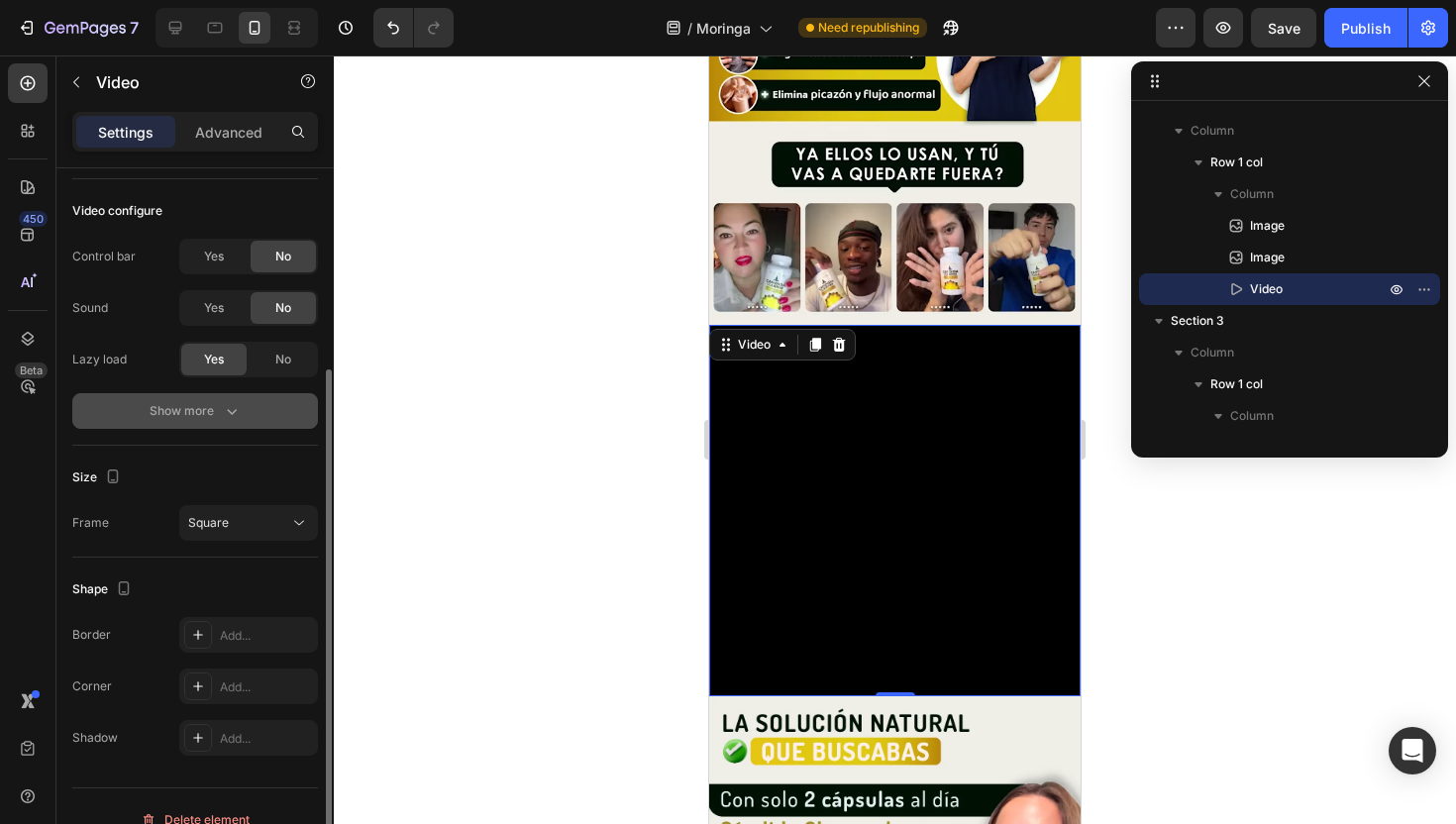 scroll, scrollTop: 231, scrollLeft: 0, axis: vertical 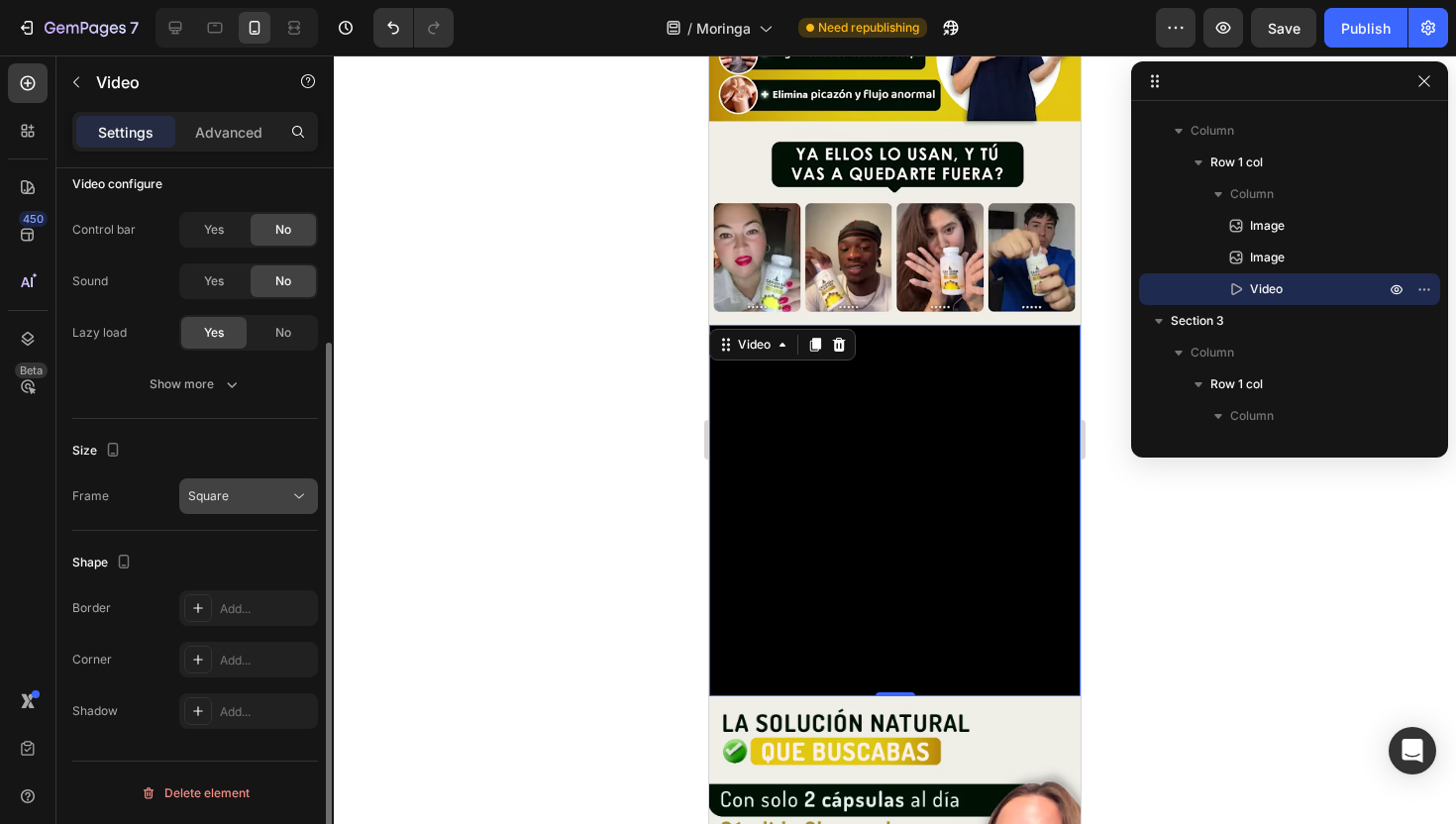 click on "Square" at bounding box center [239, 496] 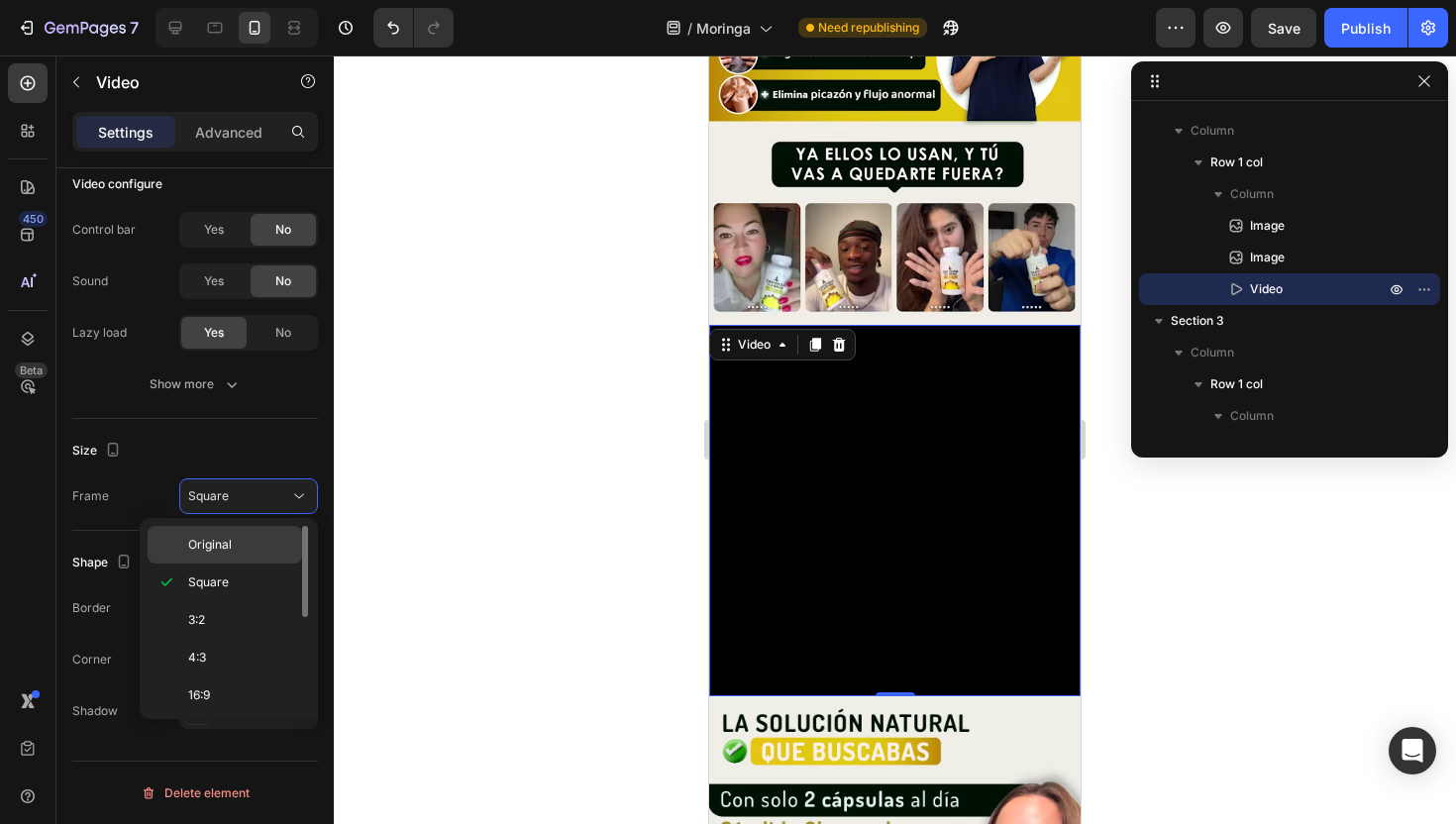 click on "Original" 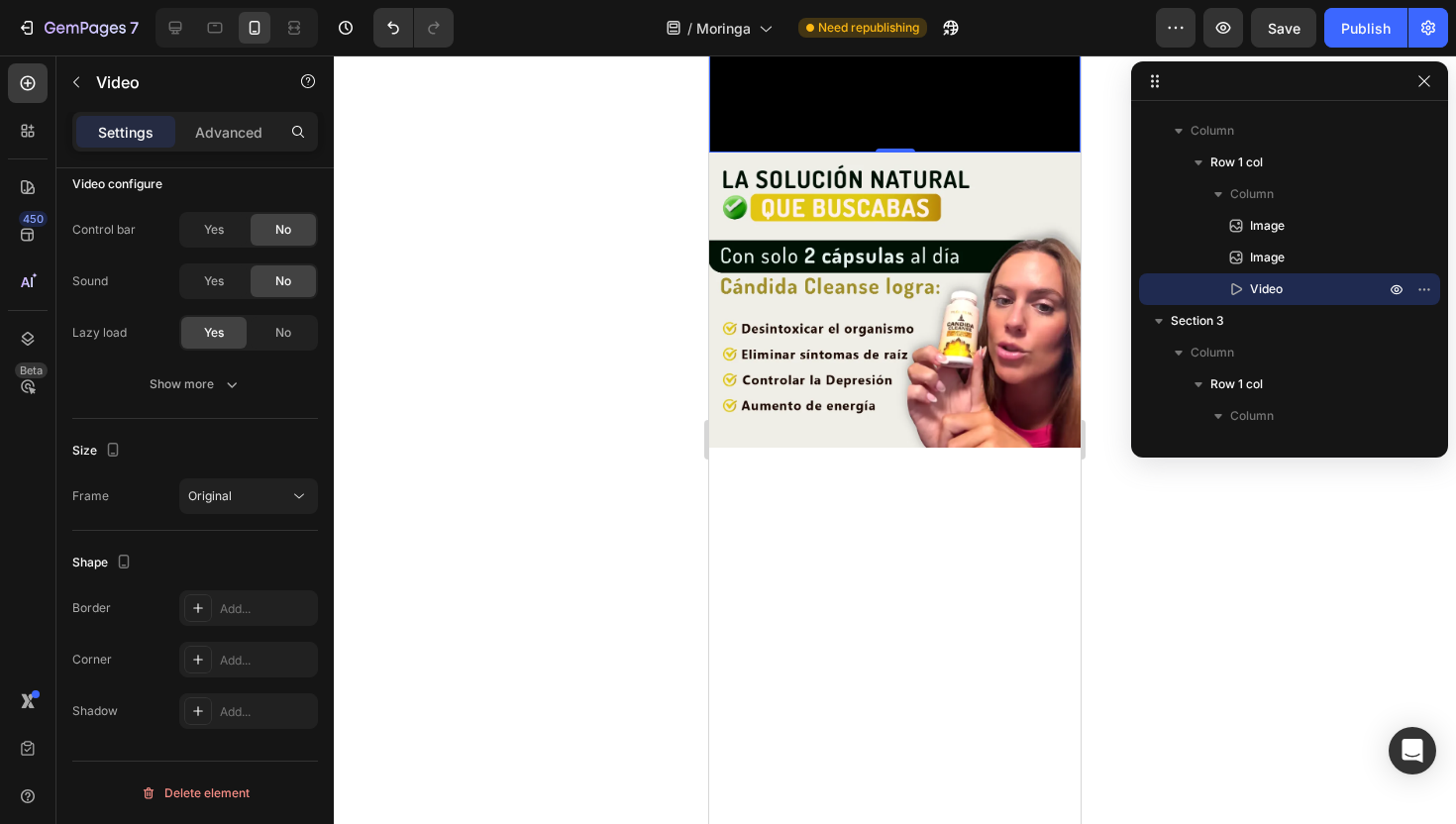 scroll, scrollTop: 1692, scrollLeft: 0, axis: vertical 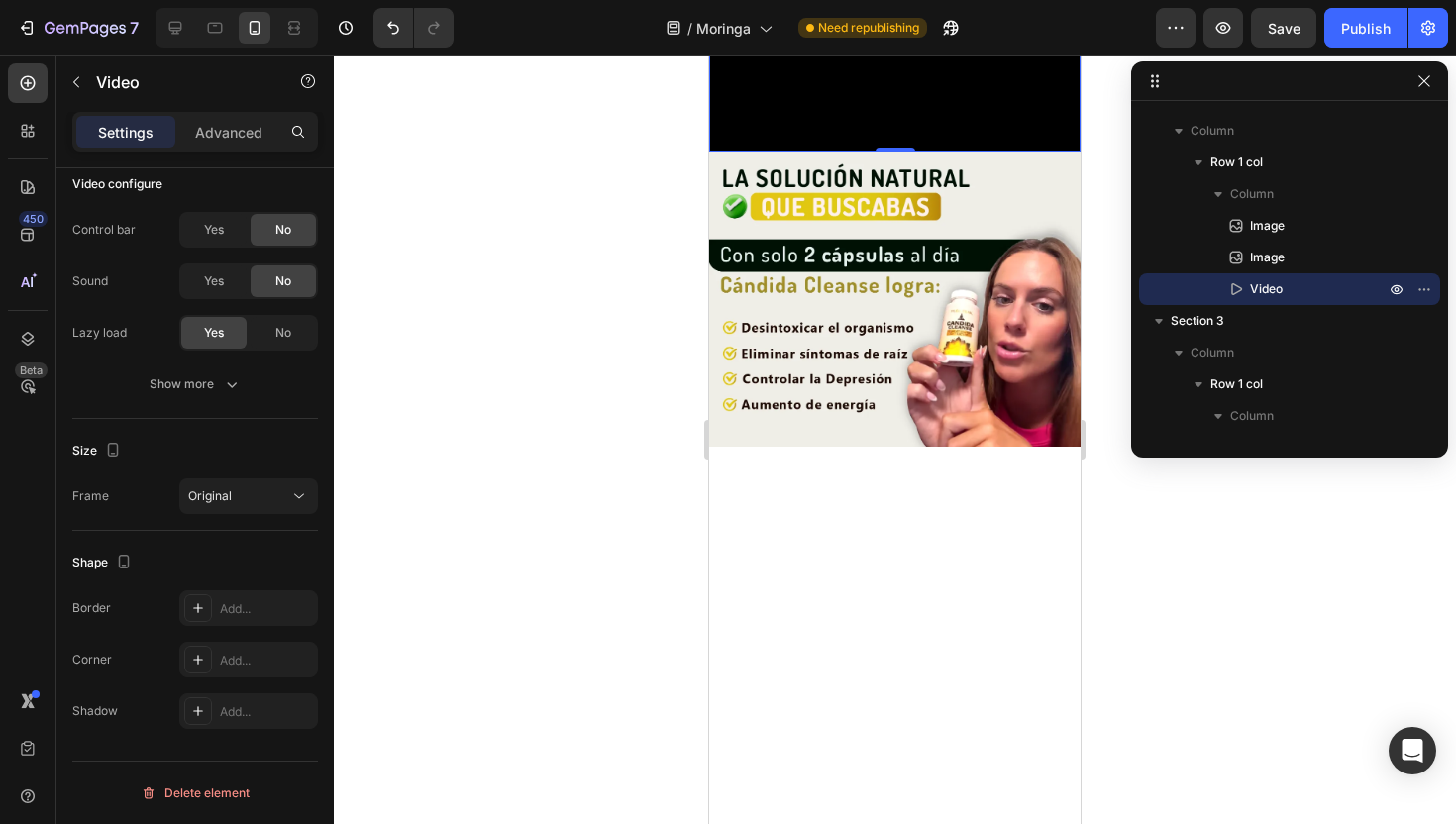 click 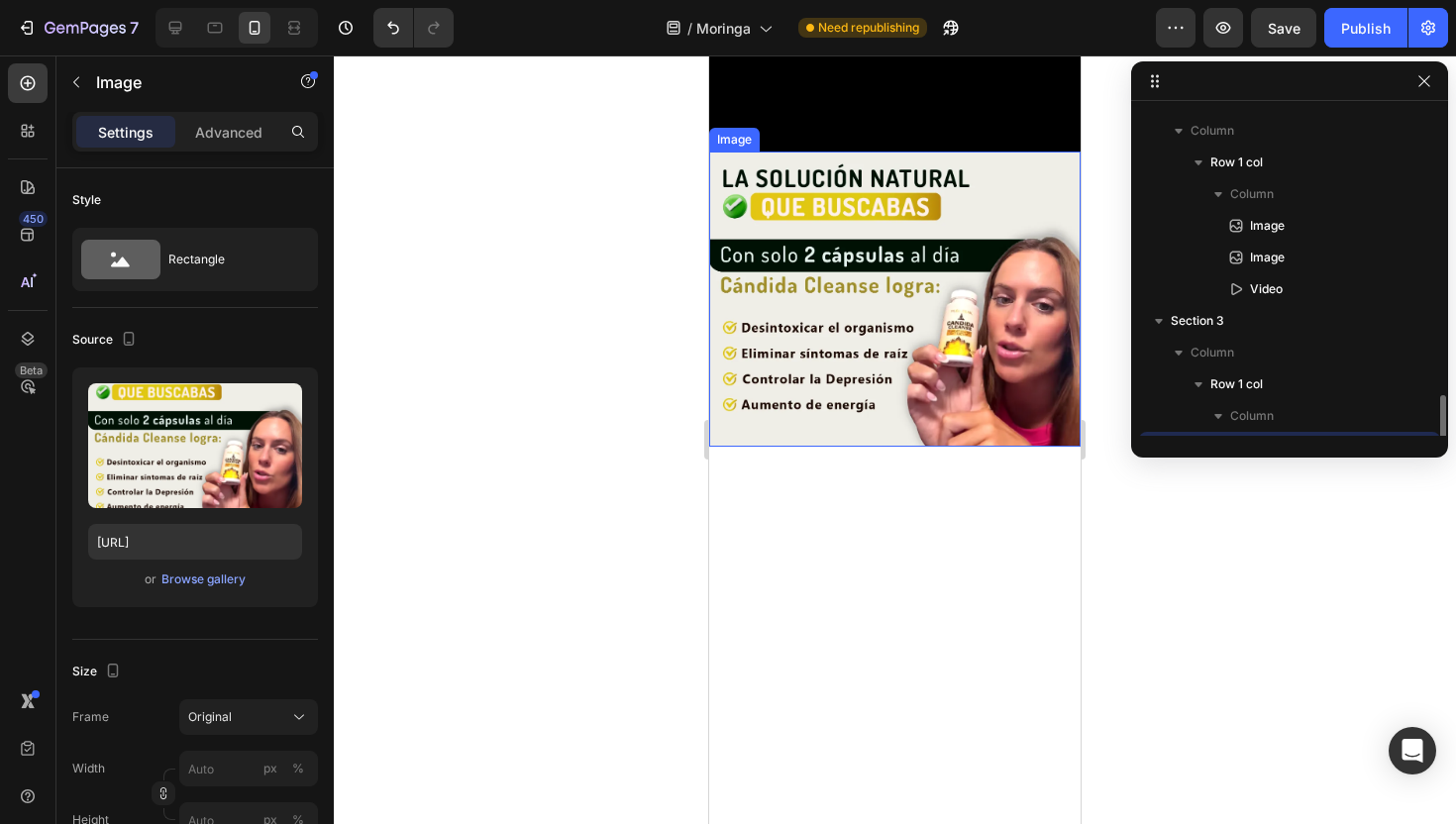 click at bounding box center [894, 299] 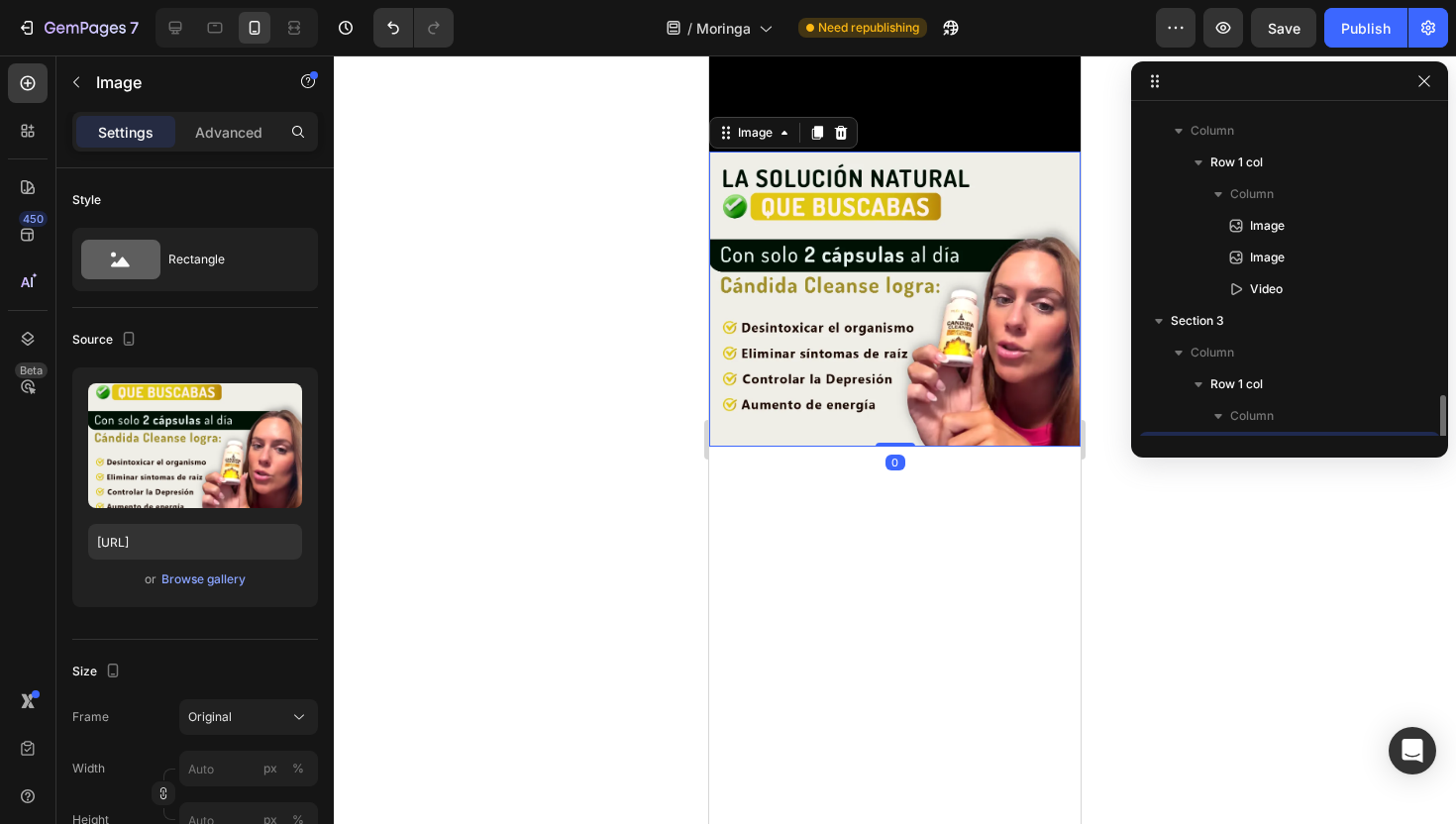 scroll, scrollTop: 525, scrollLeft: 0, axis: vertical 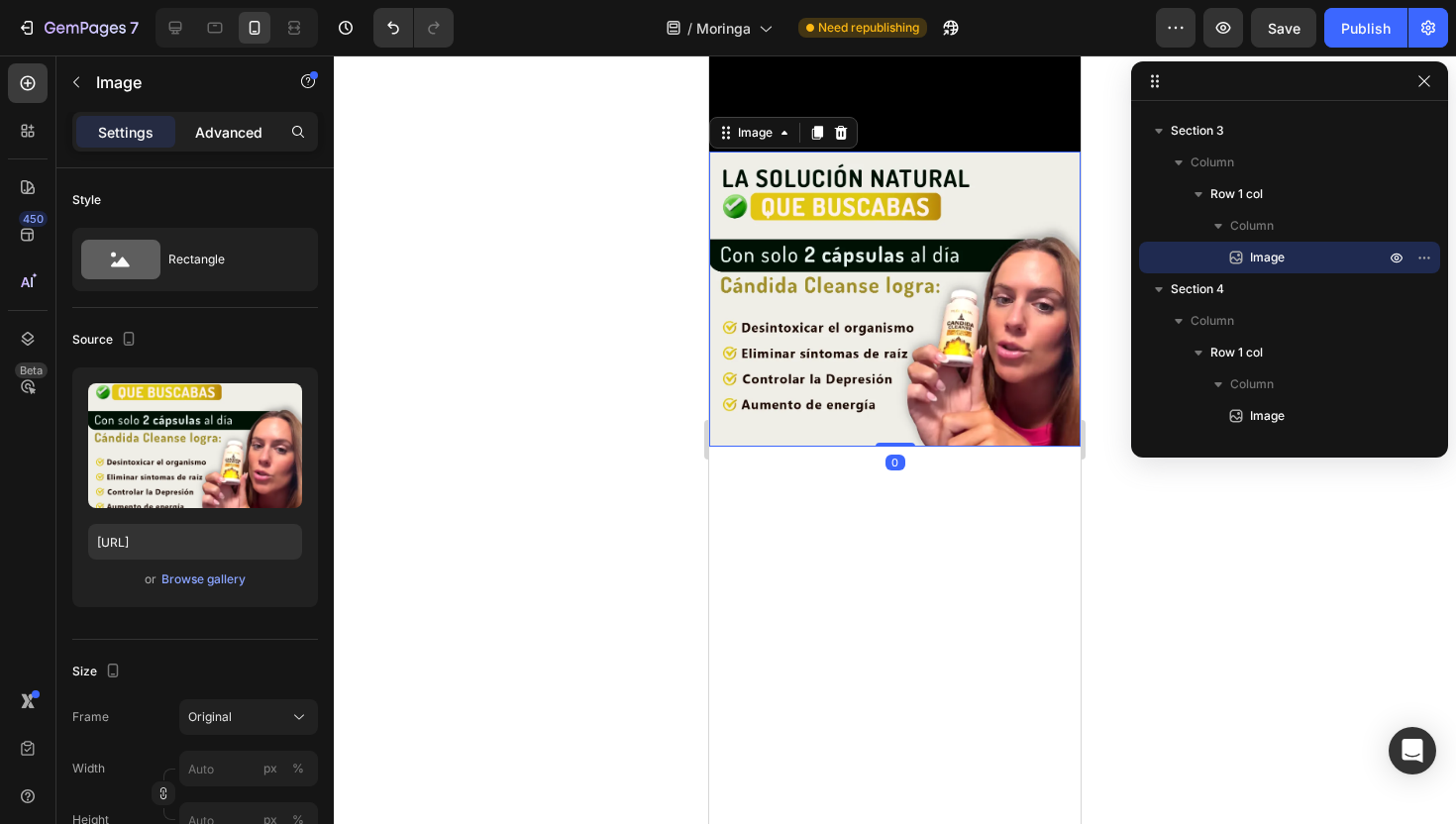 click on "Advanced" 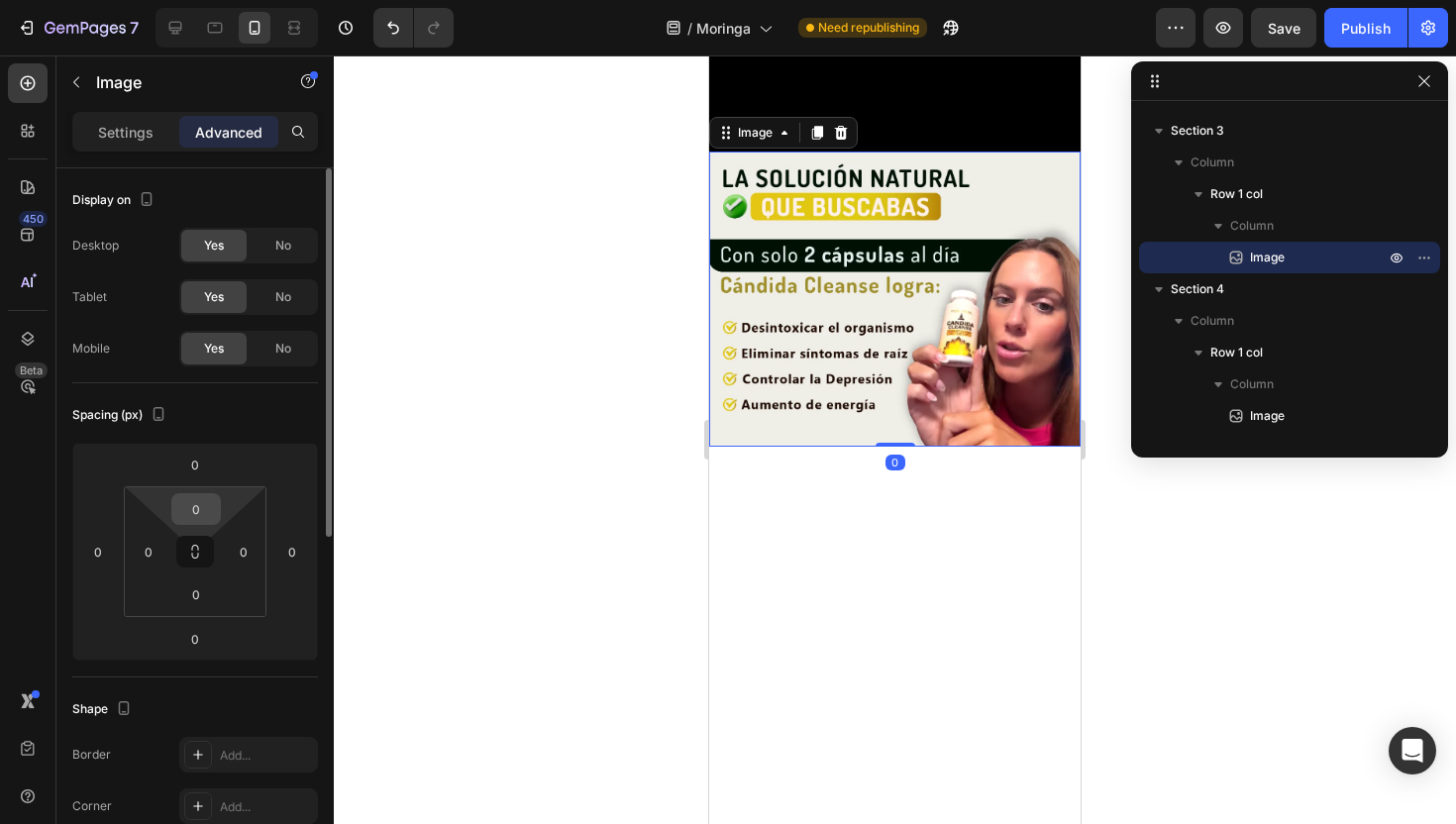 click on "0" at bounding box center (196, 509) 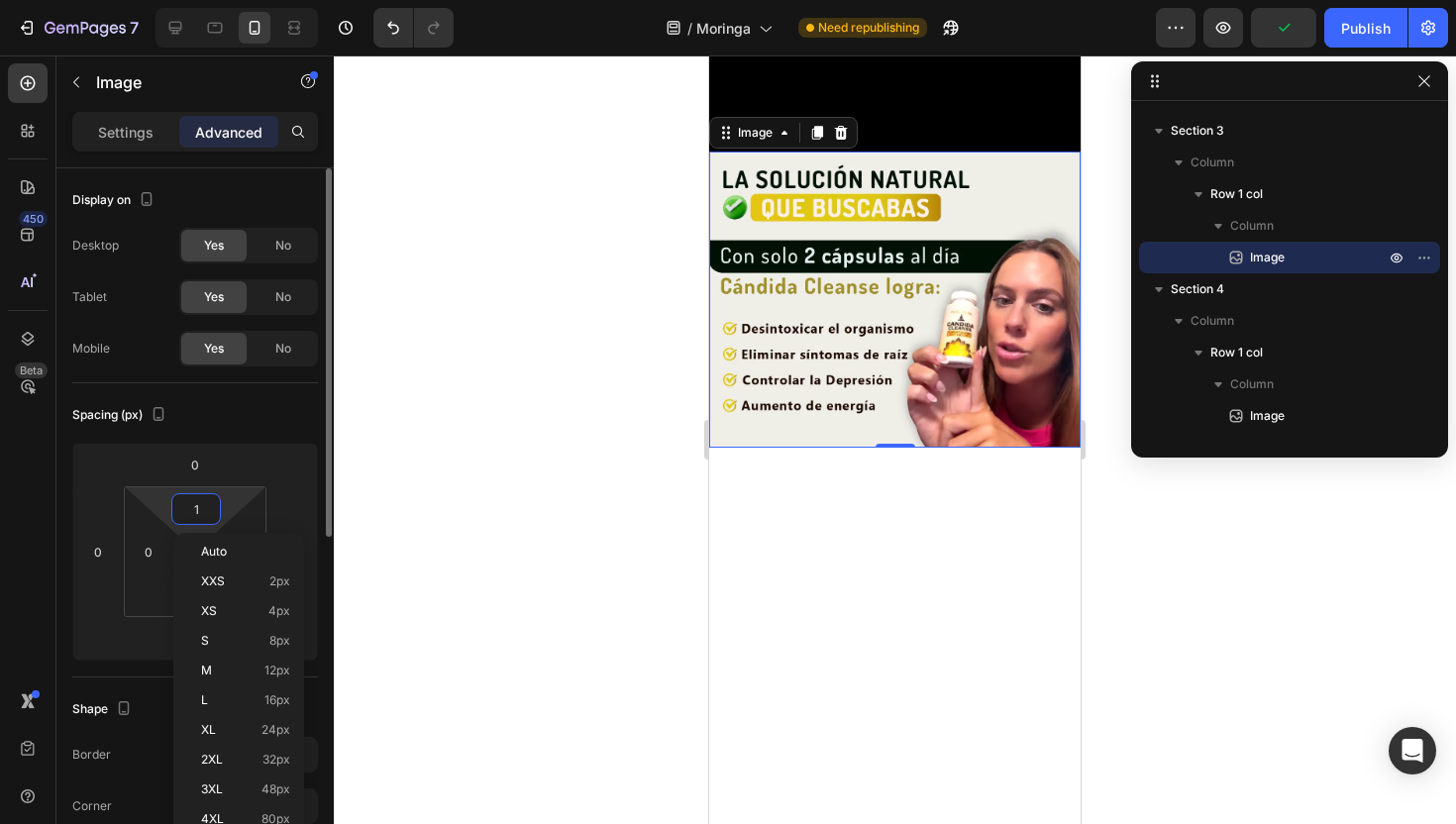 type on "0" 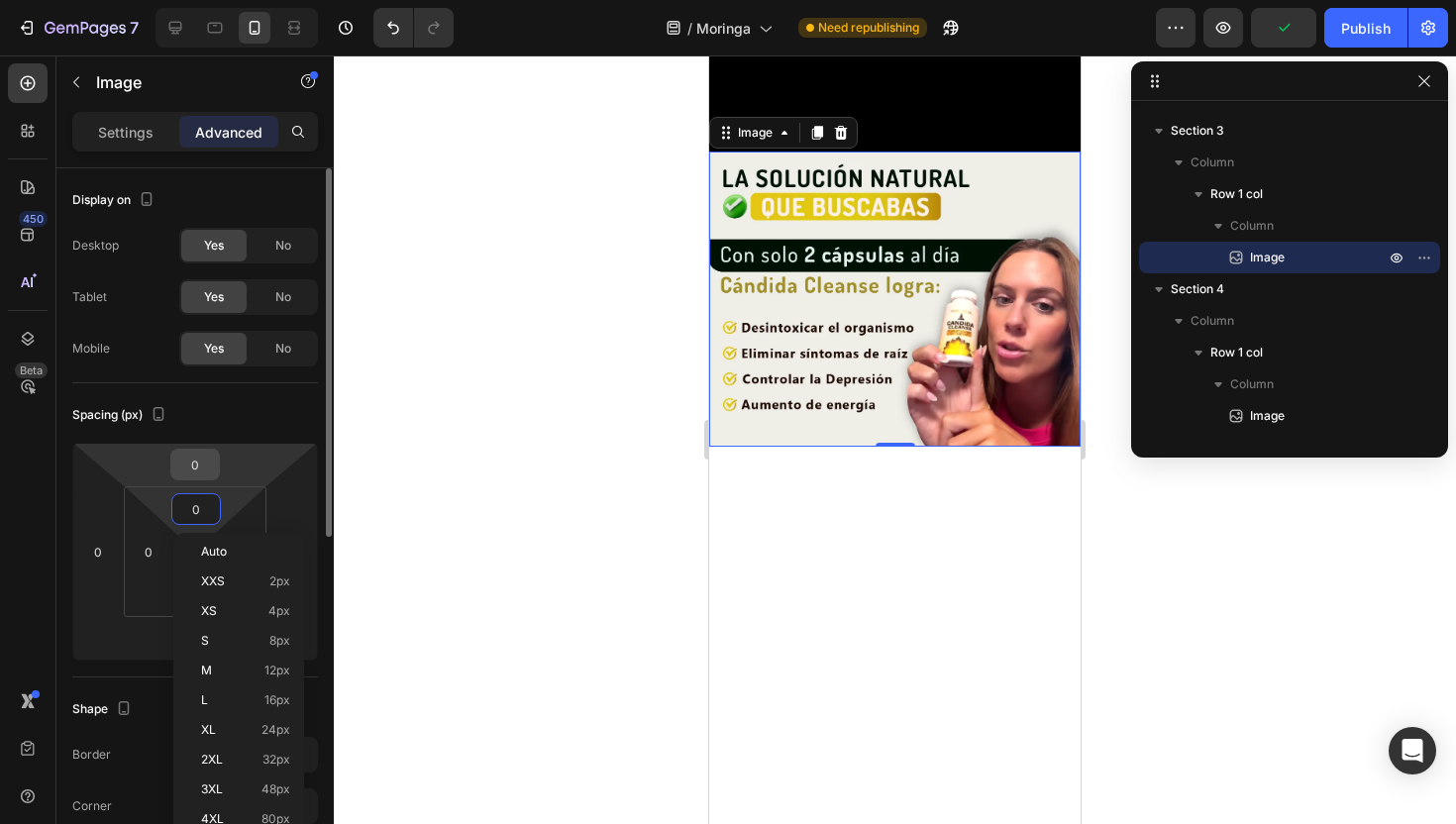 click on "0" at bounding box center [195, 464] 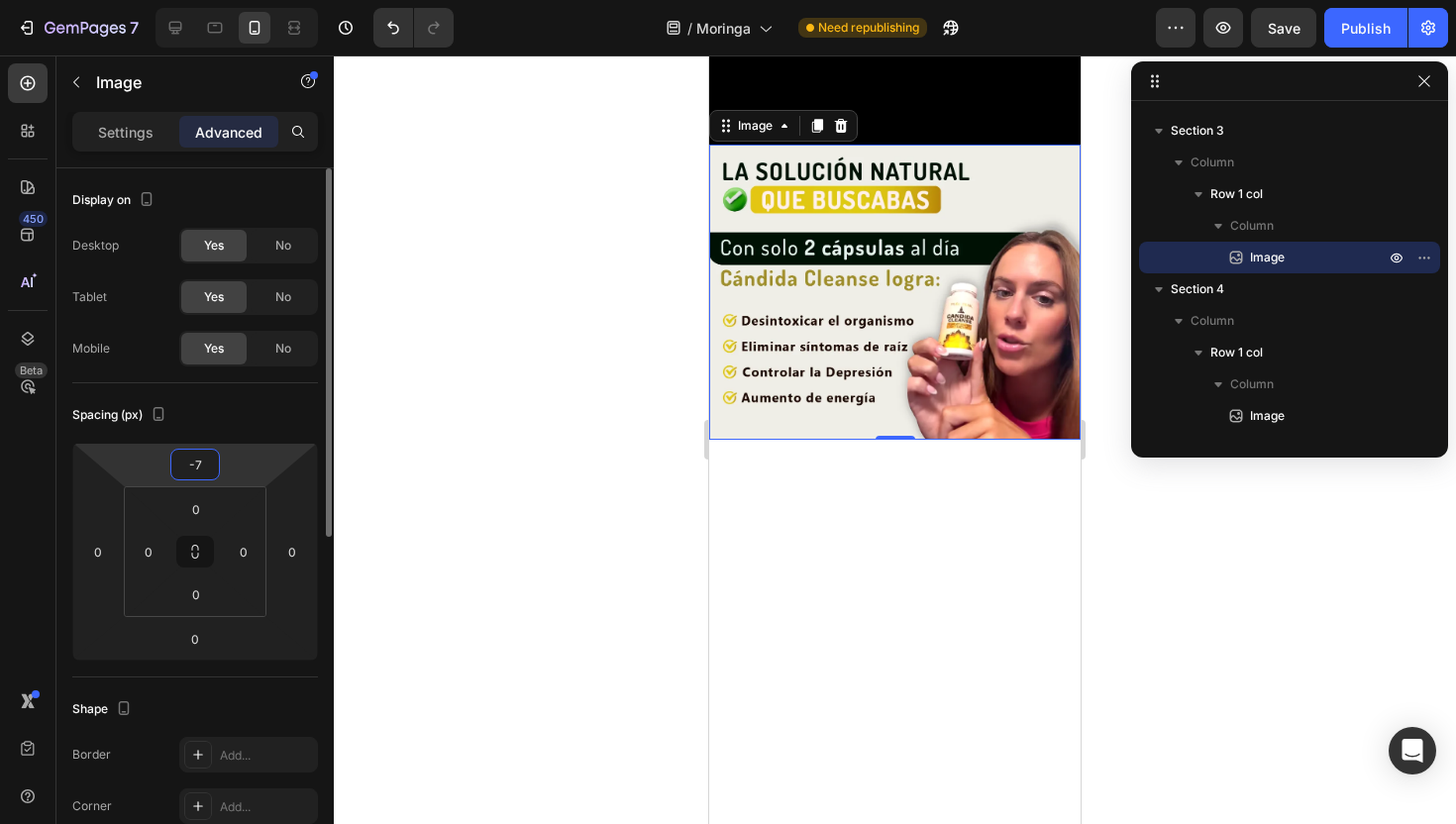 type on "-8" 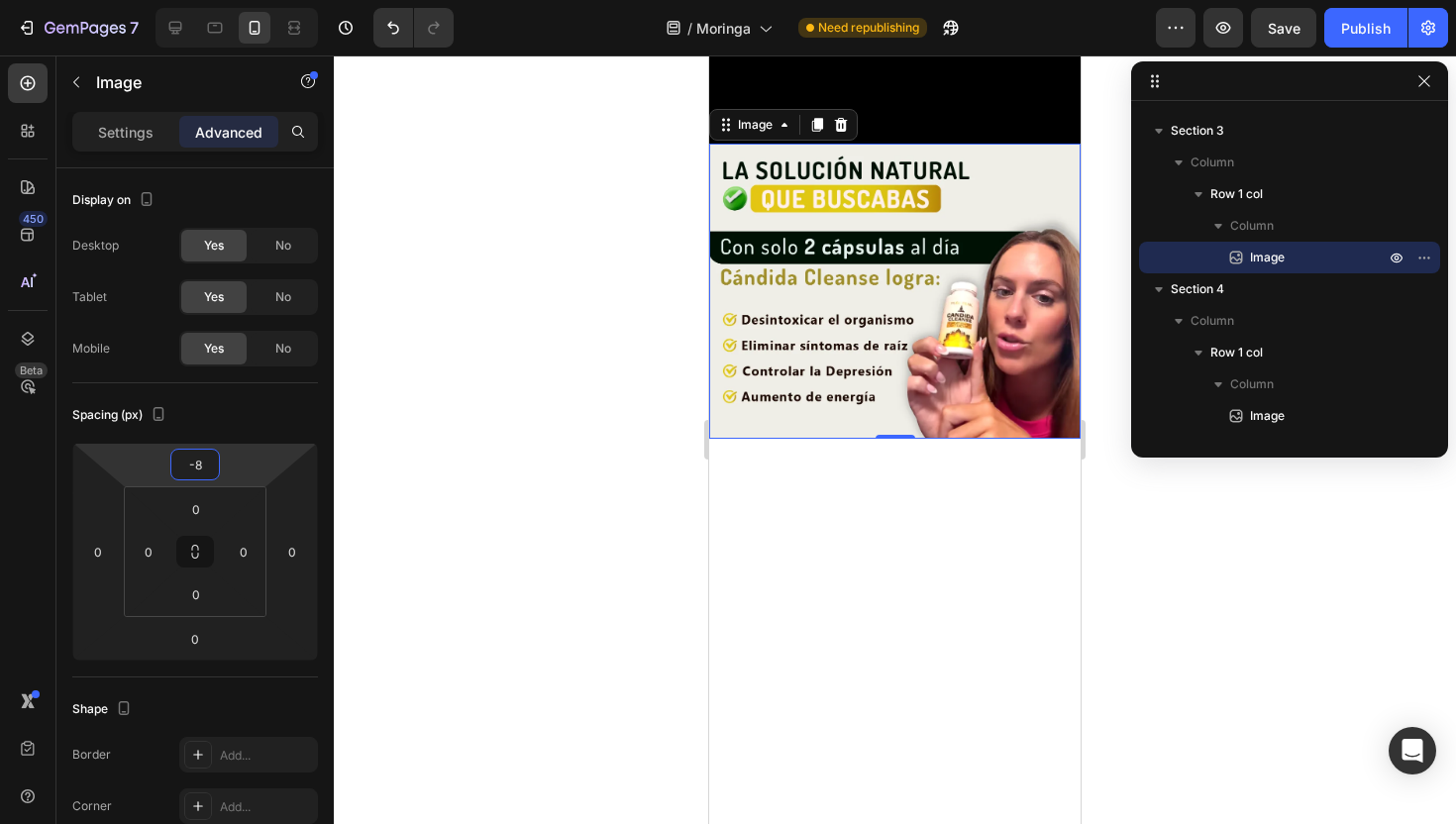 click 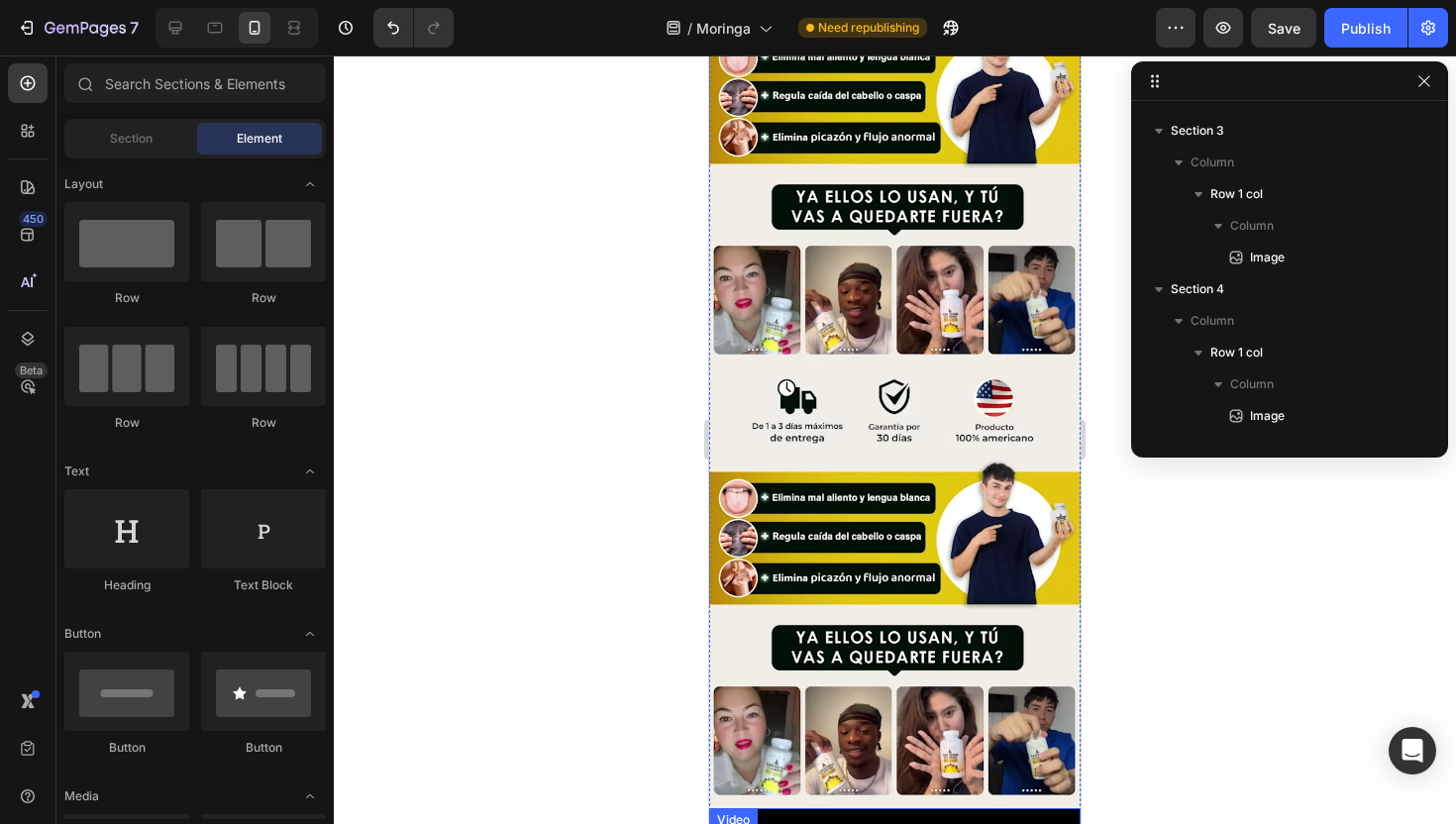 scroll, scrollTop: 855, scrollLeft: 0, axis: vertical 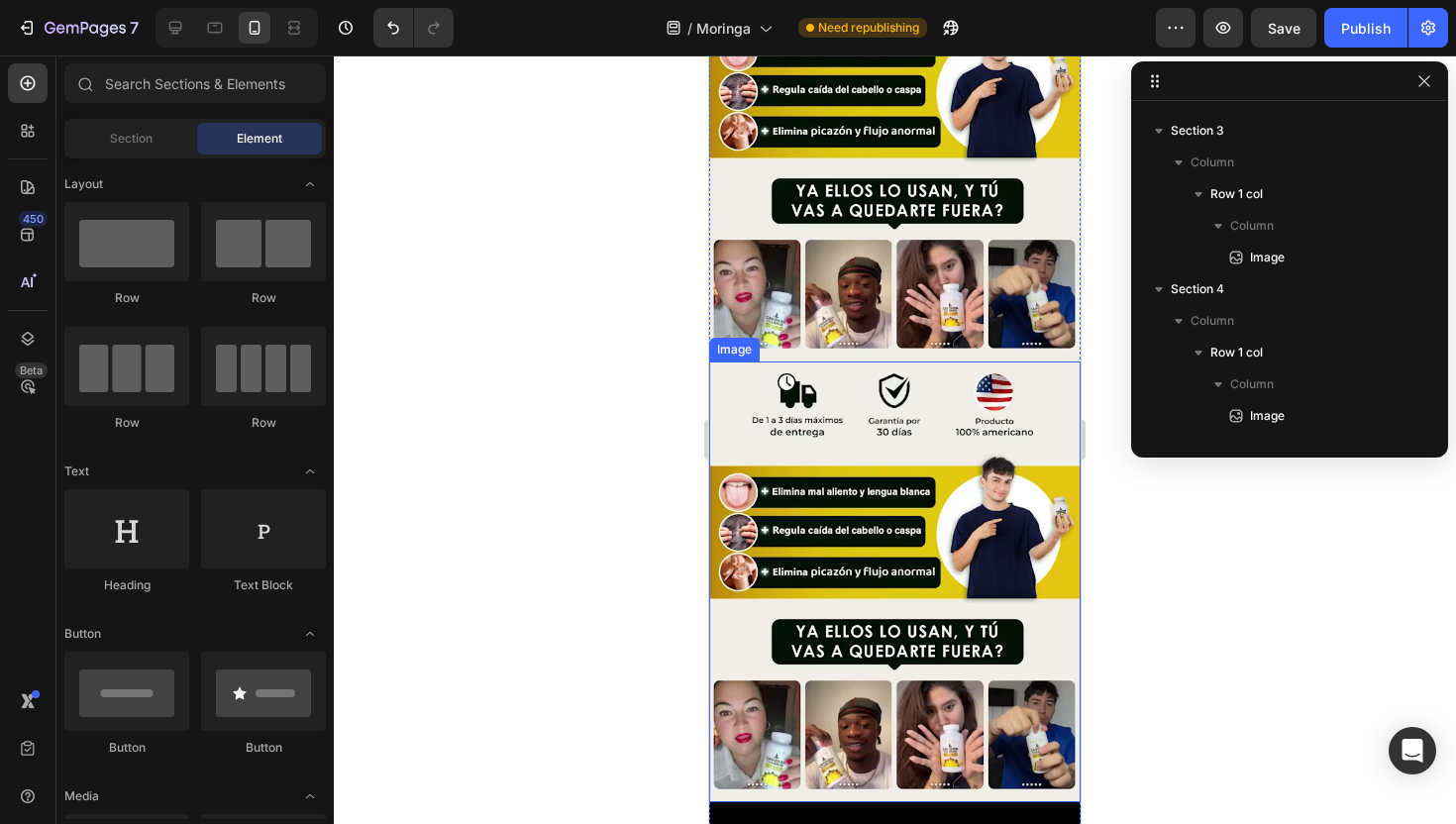 click at bounding box center (894, 581) 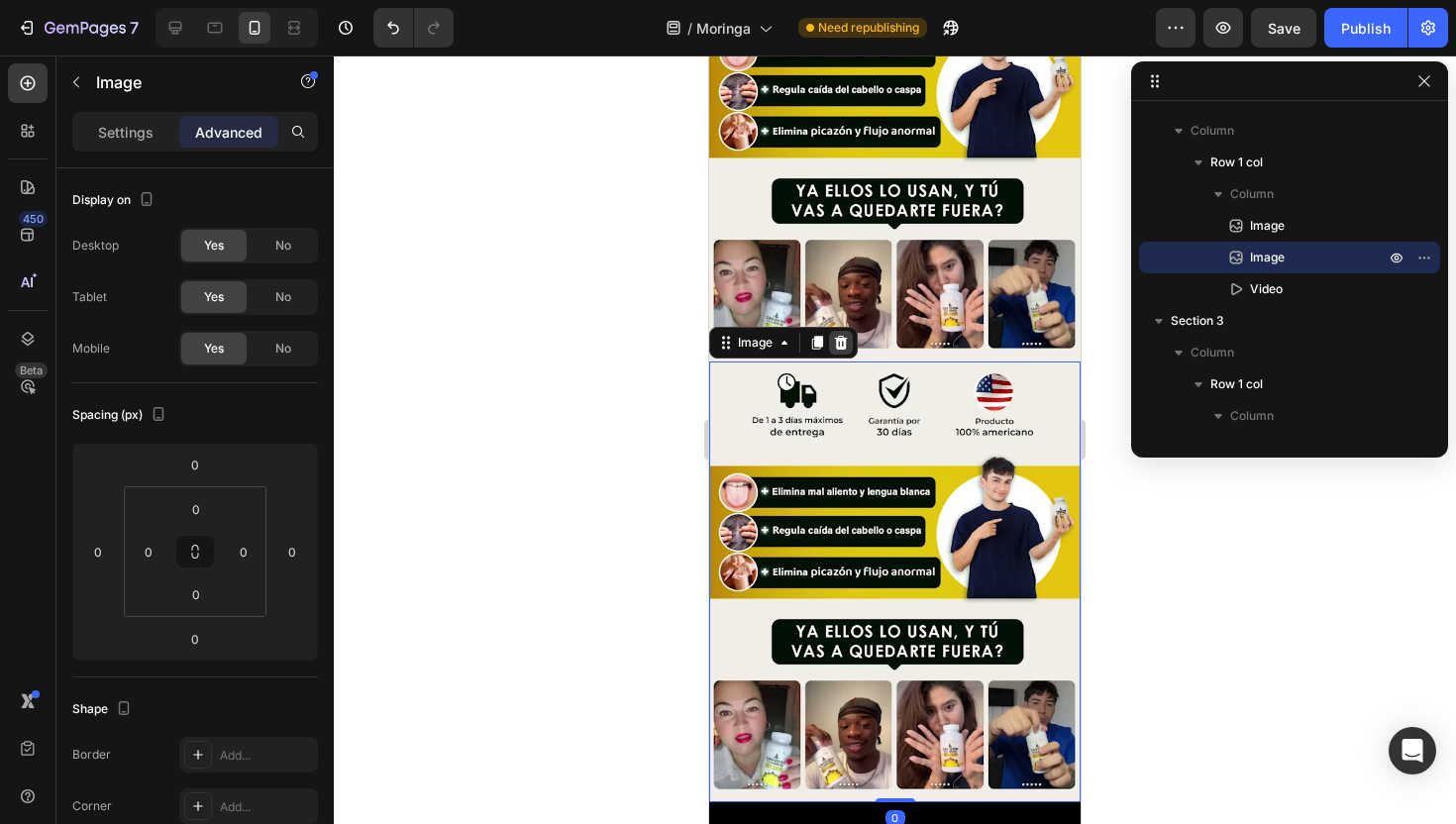 click at bounding box center [841, 343] 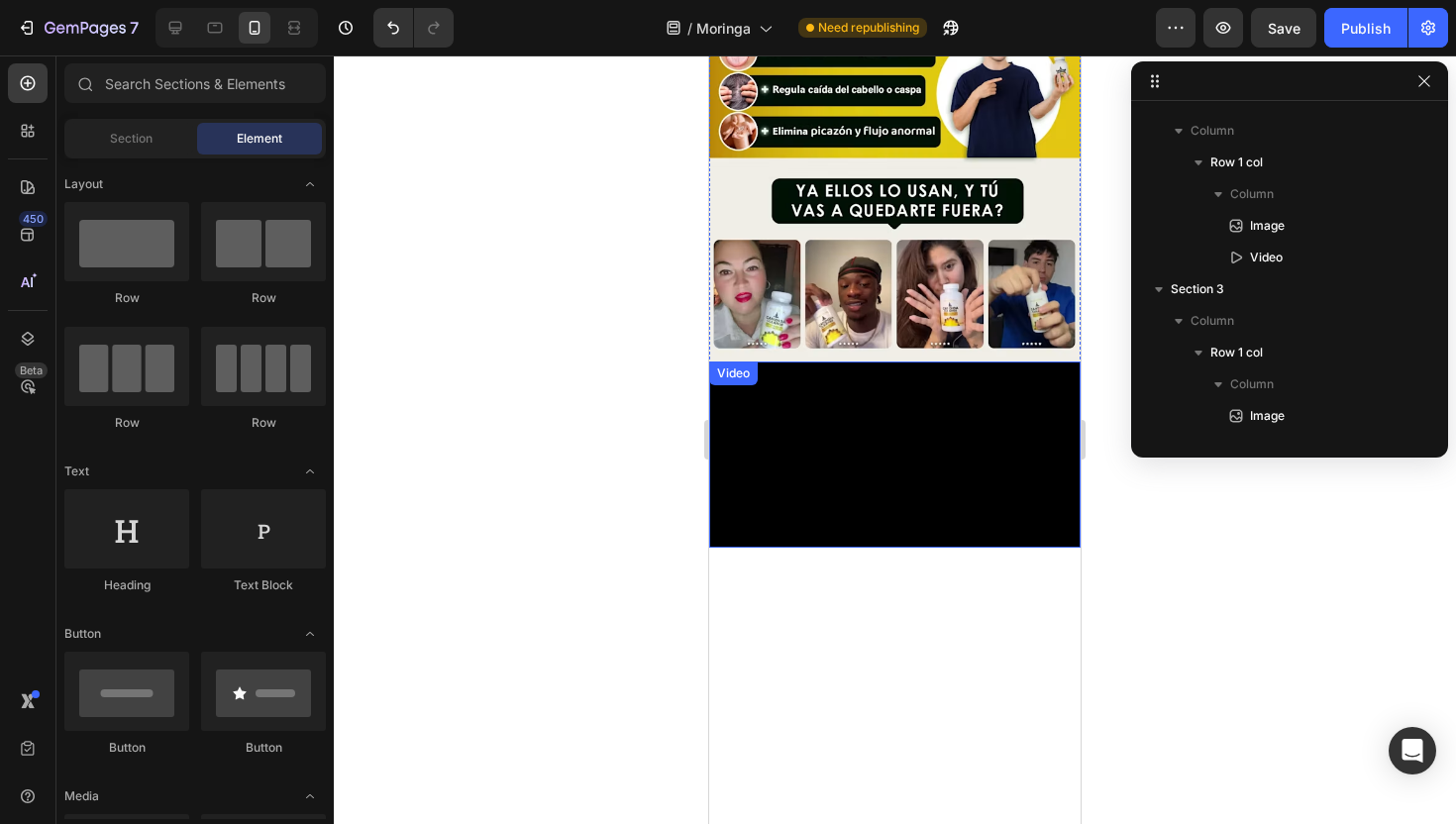 click 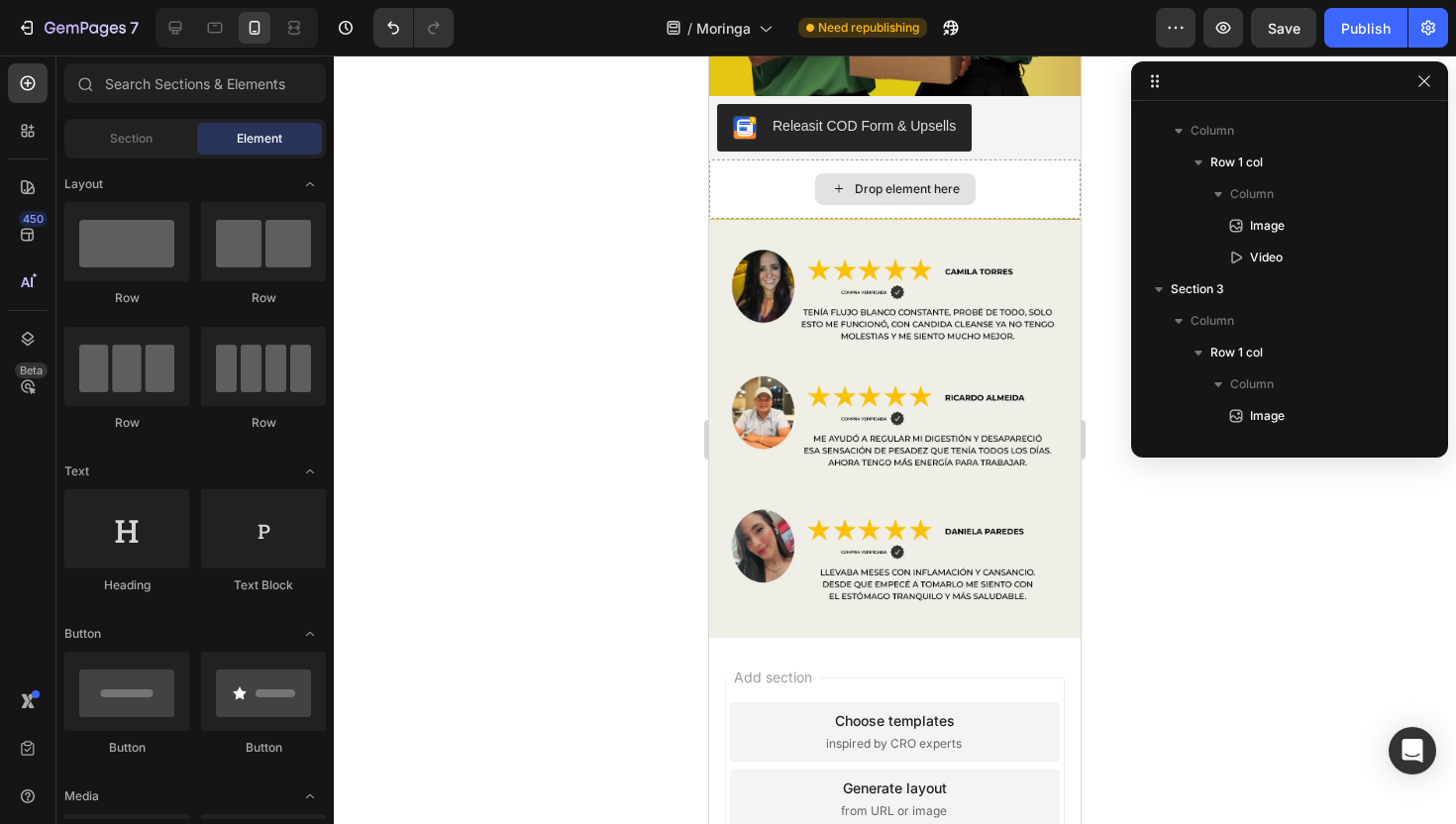 scroll, scrollTop: 7600, scrollLeft: 0, axis: vertical 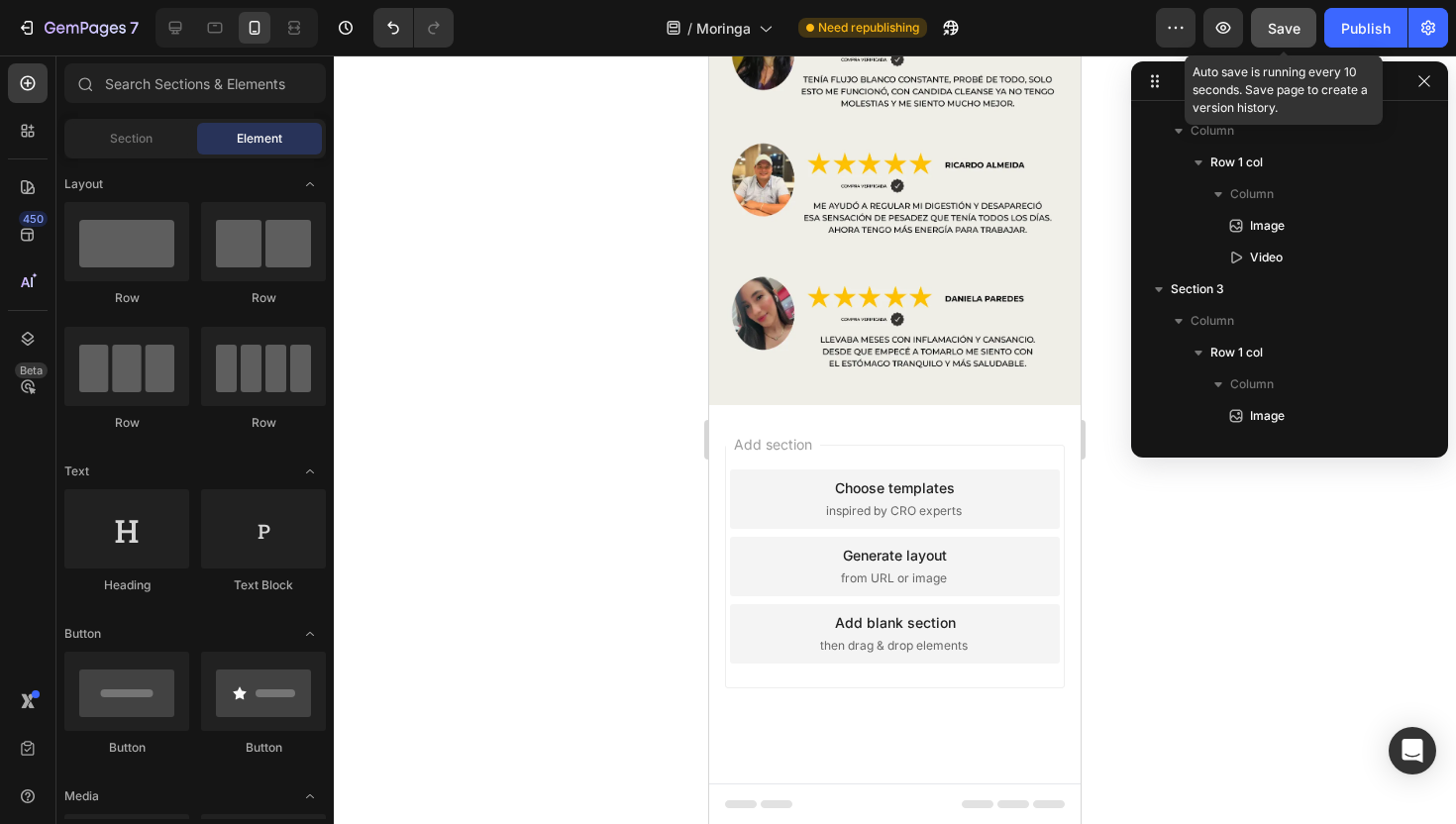 click on "Save" 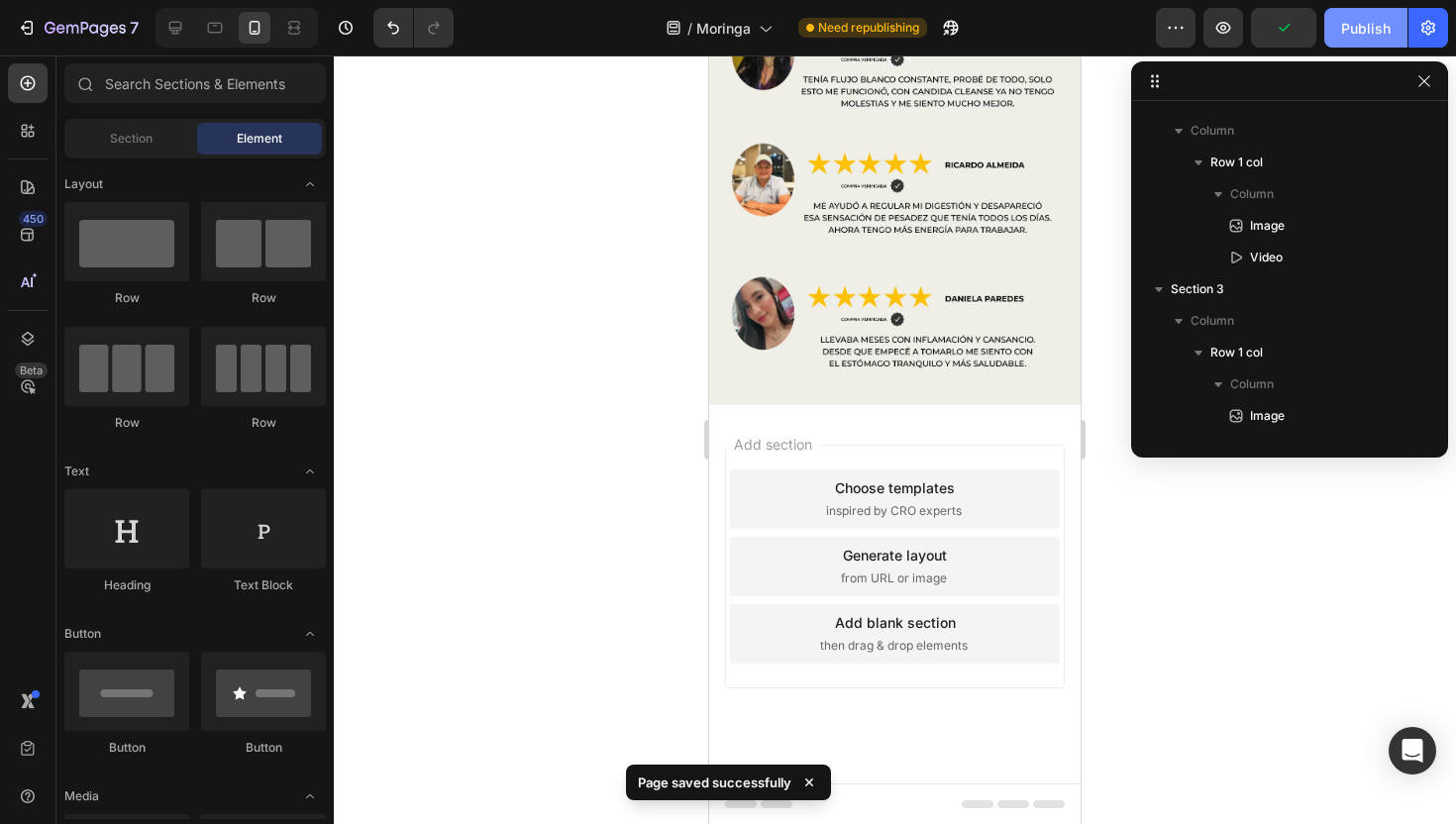 click on "Publish" at bounding box center [1366, 28] 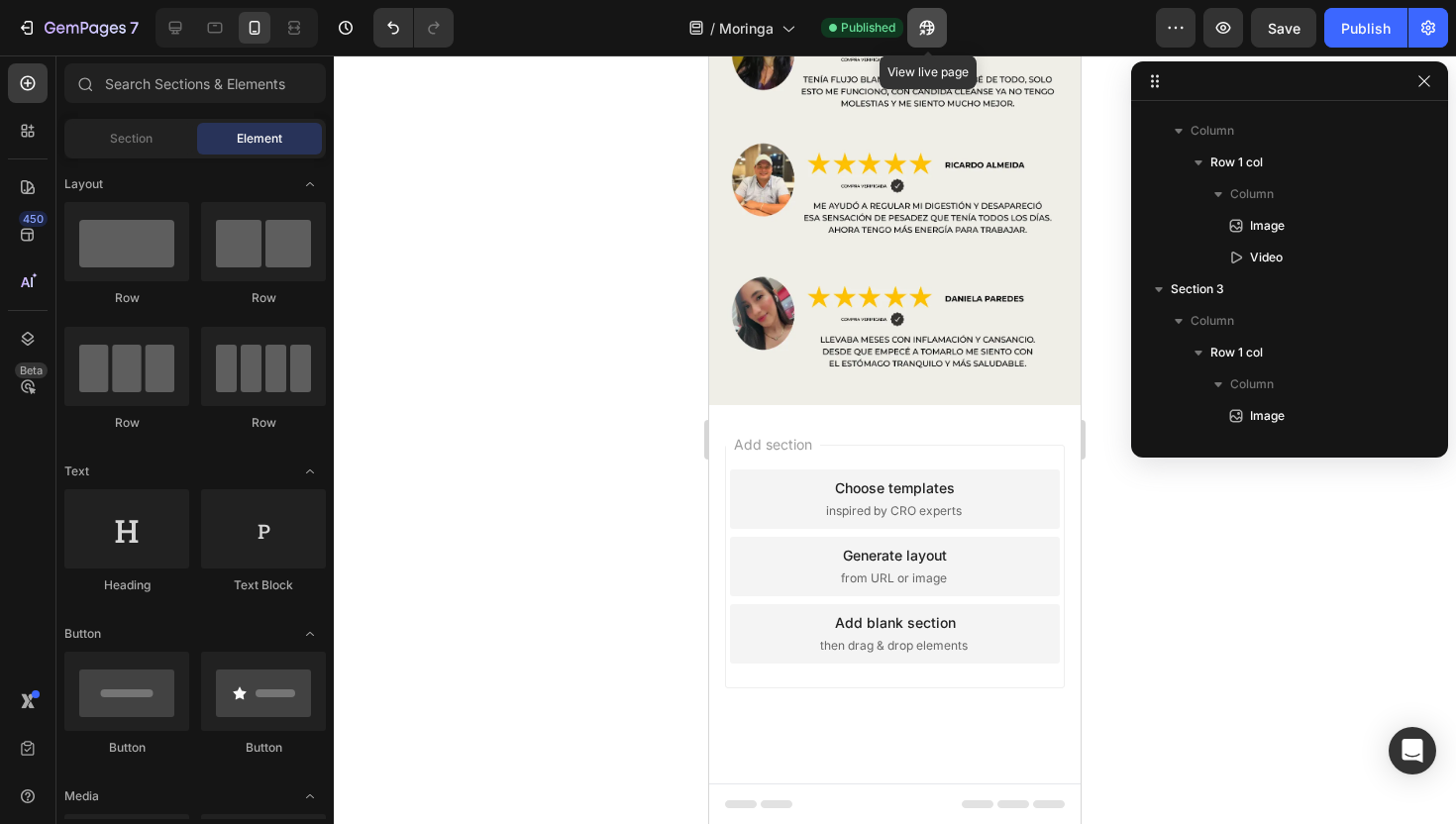 click 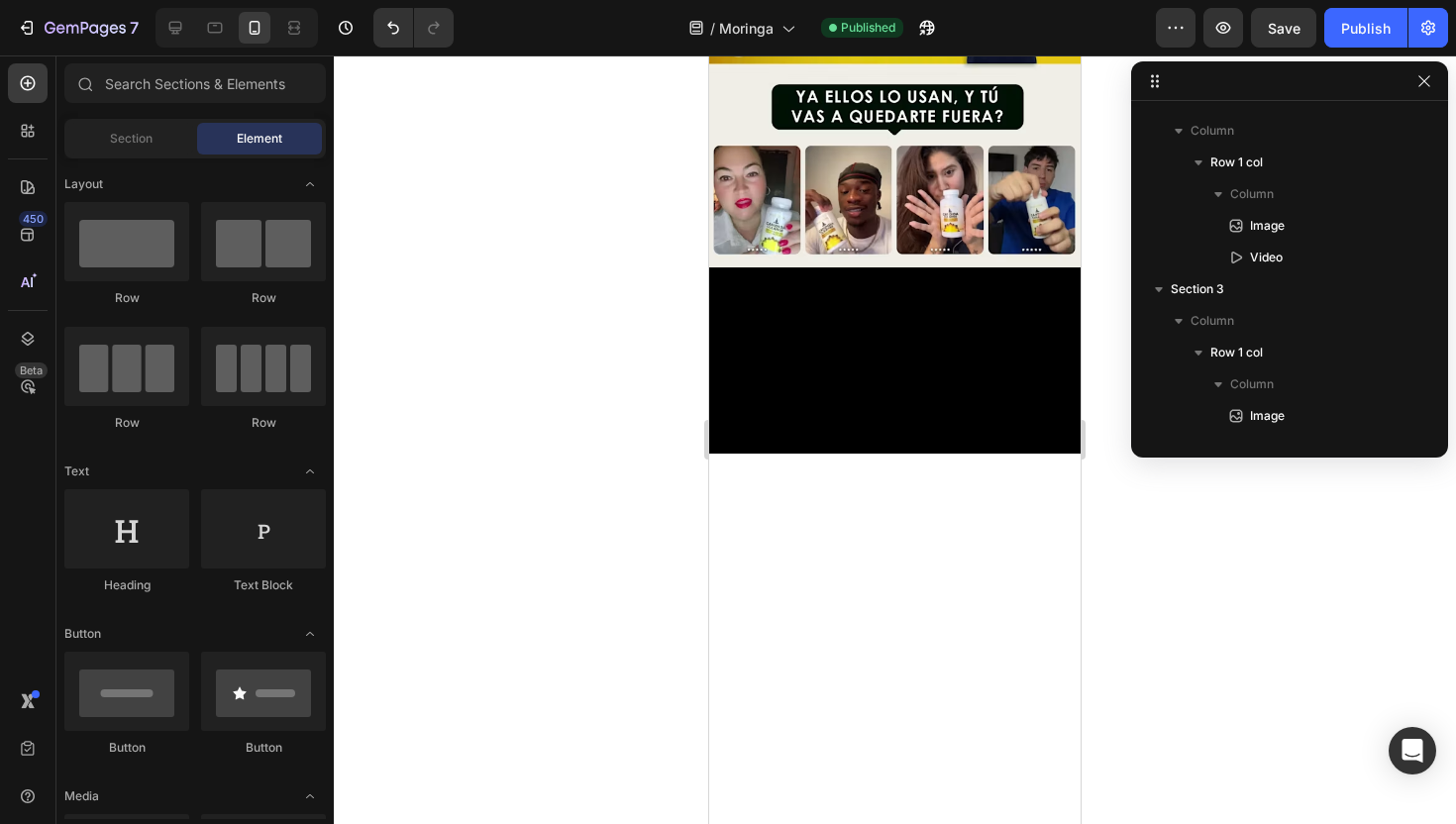 scroll, scrollTop: 959, scrollLeft: 0, axis: vertical 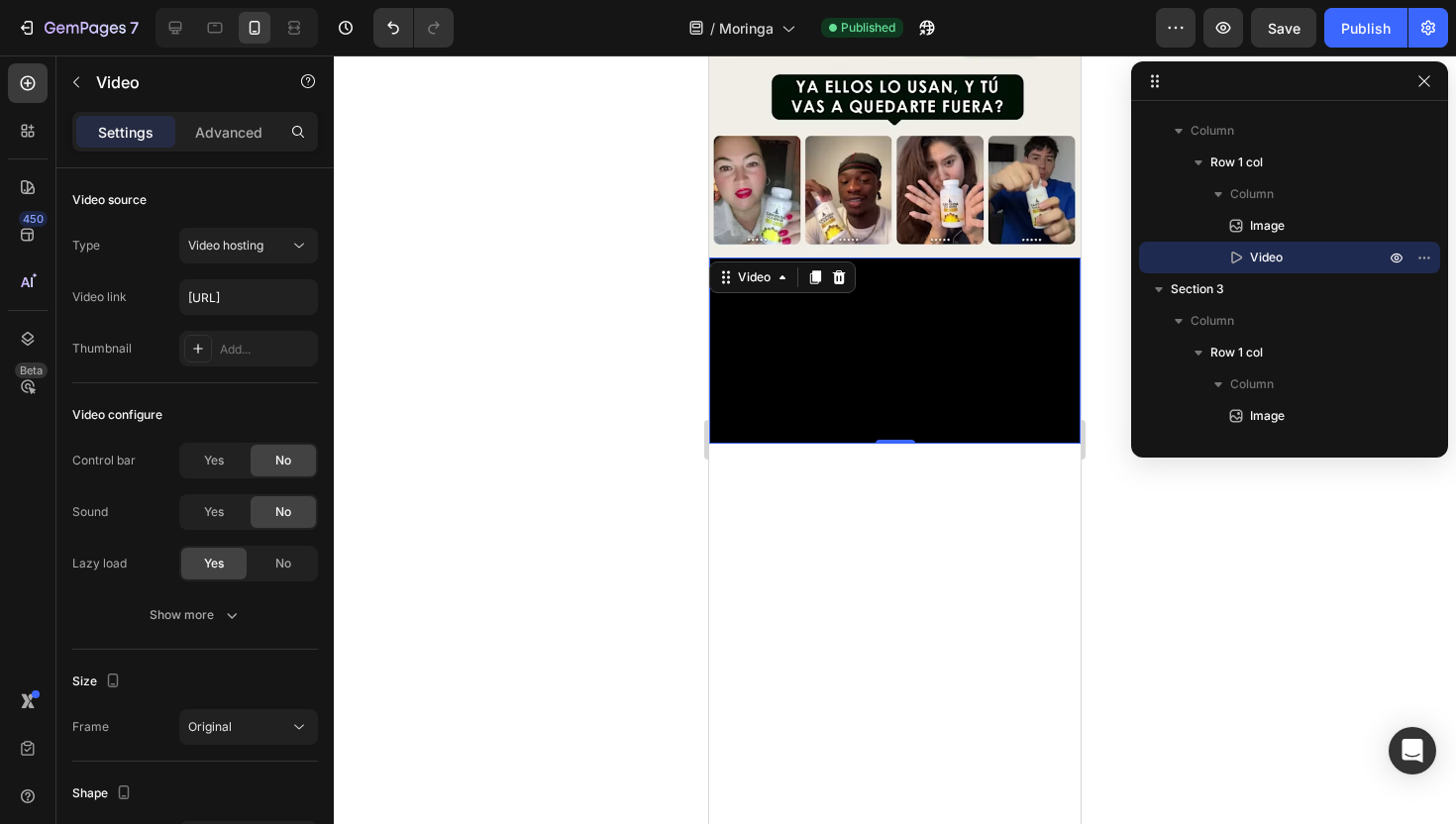 click at bounding box center (894, 351) 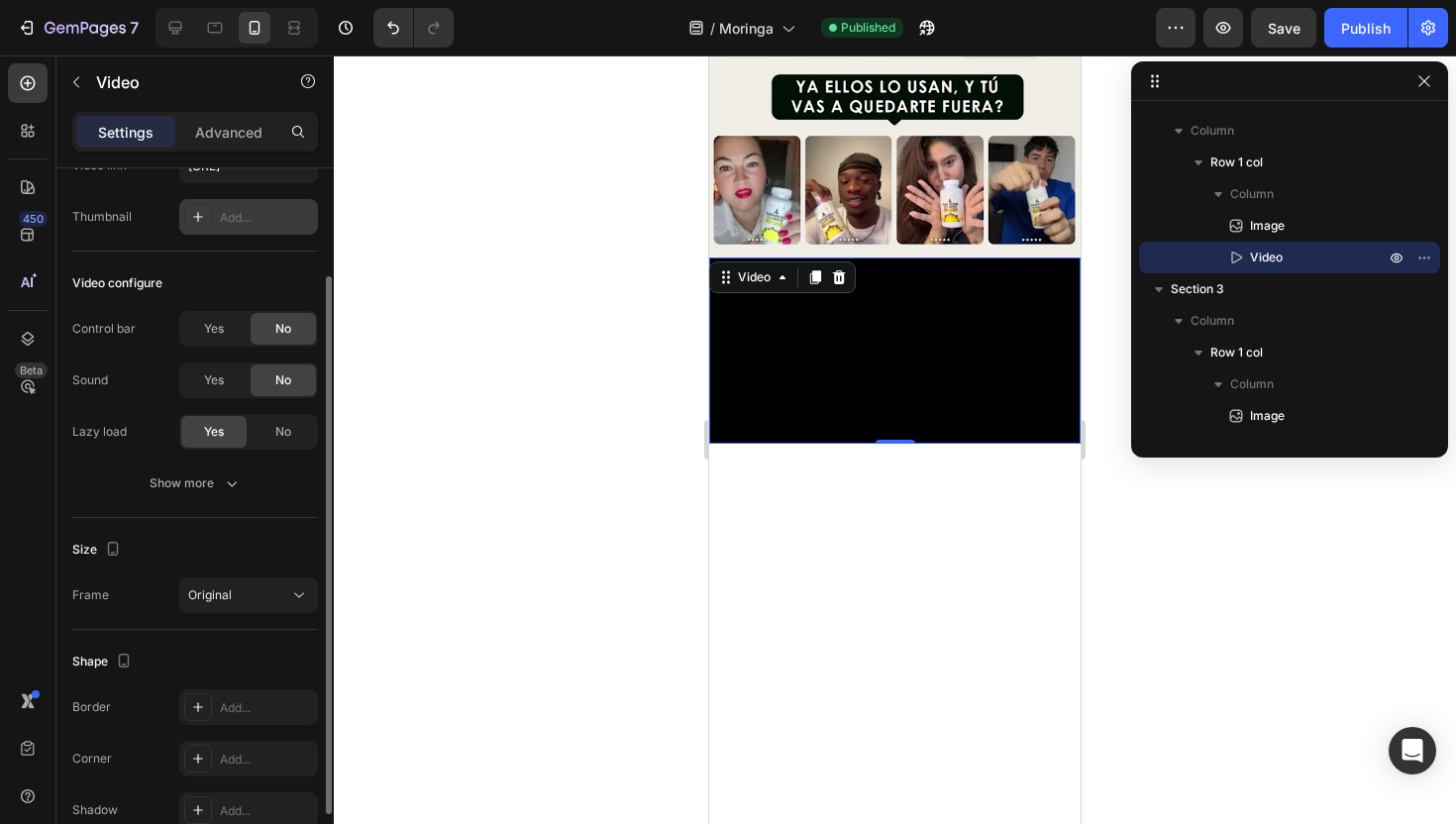 scroll, scrollTop: 137, scrollLeft: 0, axis: vertical 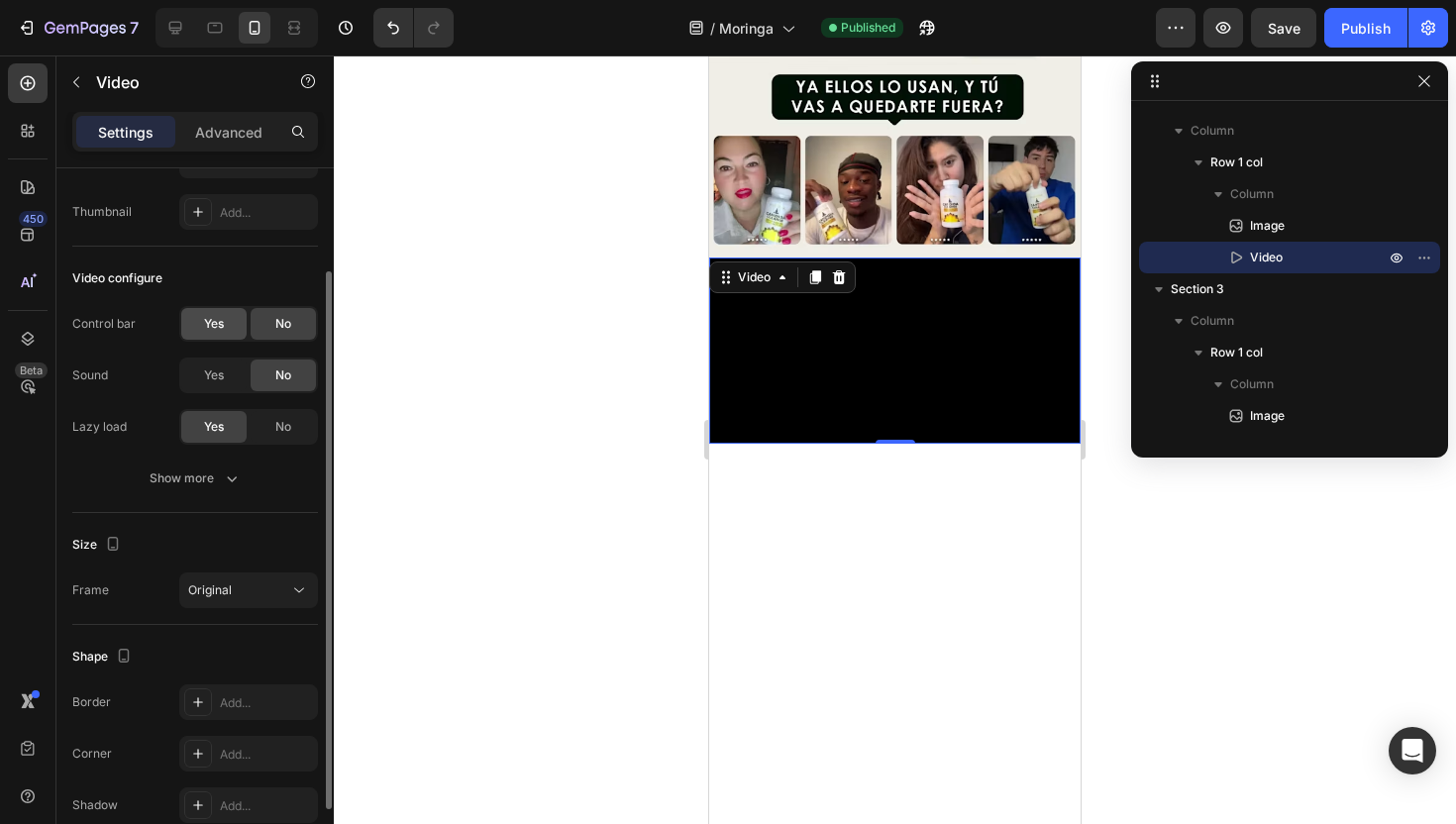 click on "Yes" 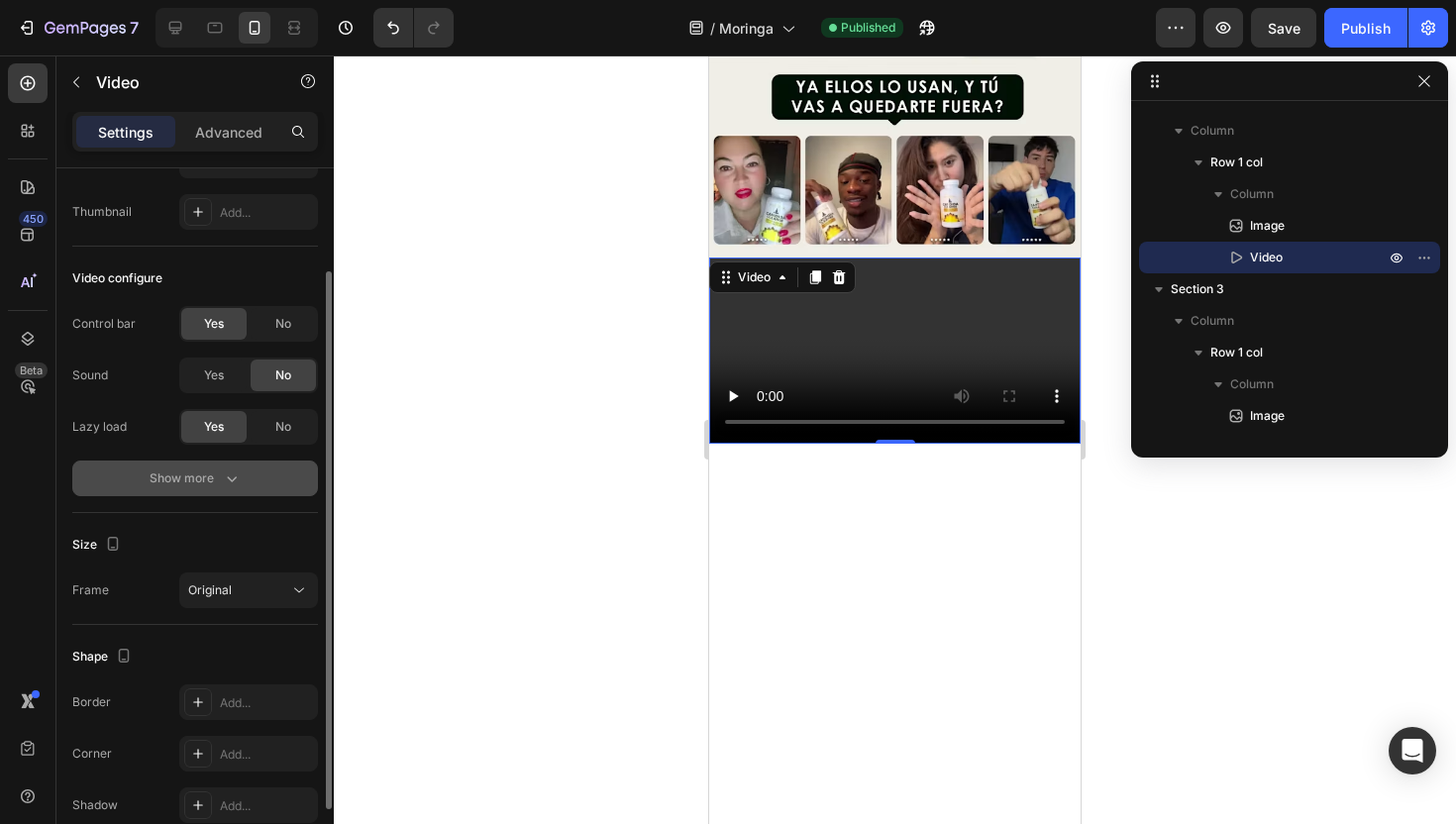 click 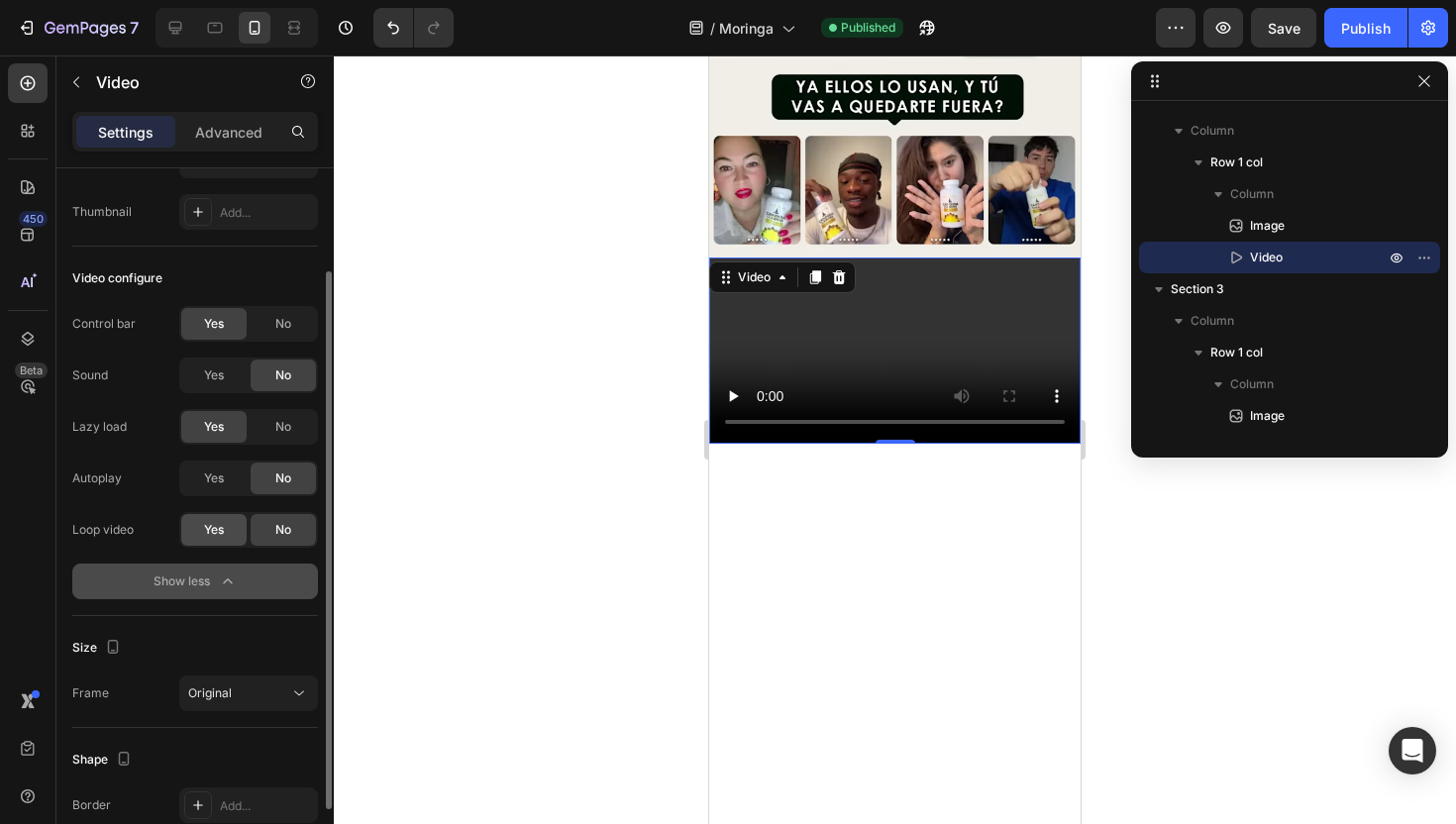 click on "Yes" 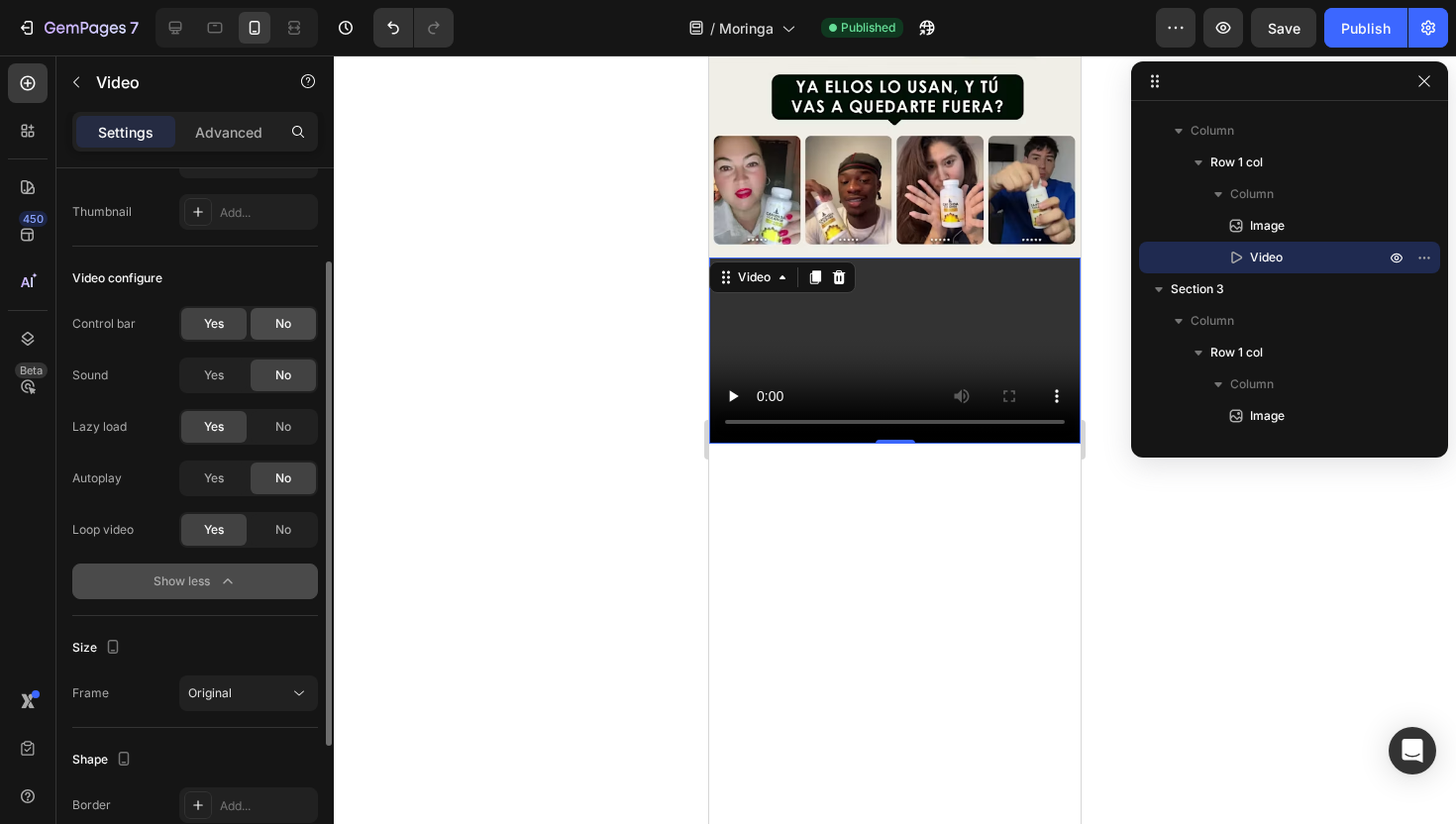 click on "No" 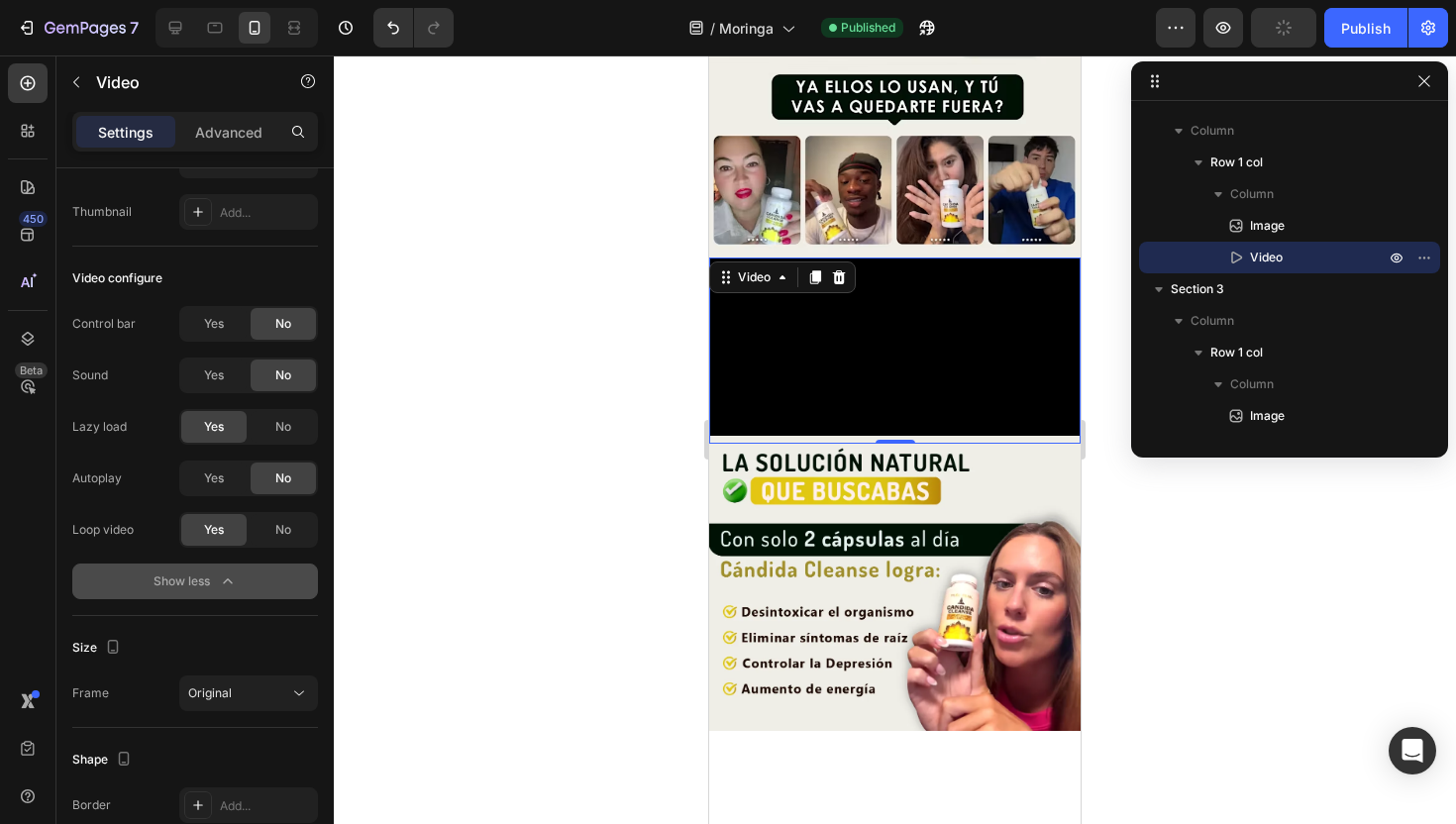 scroll, scrollTop: 1154, scrollLeft: 0, axis: vertical 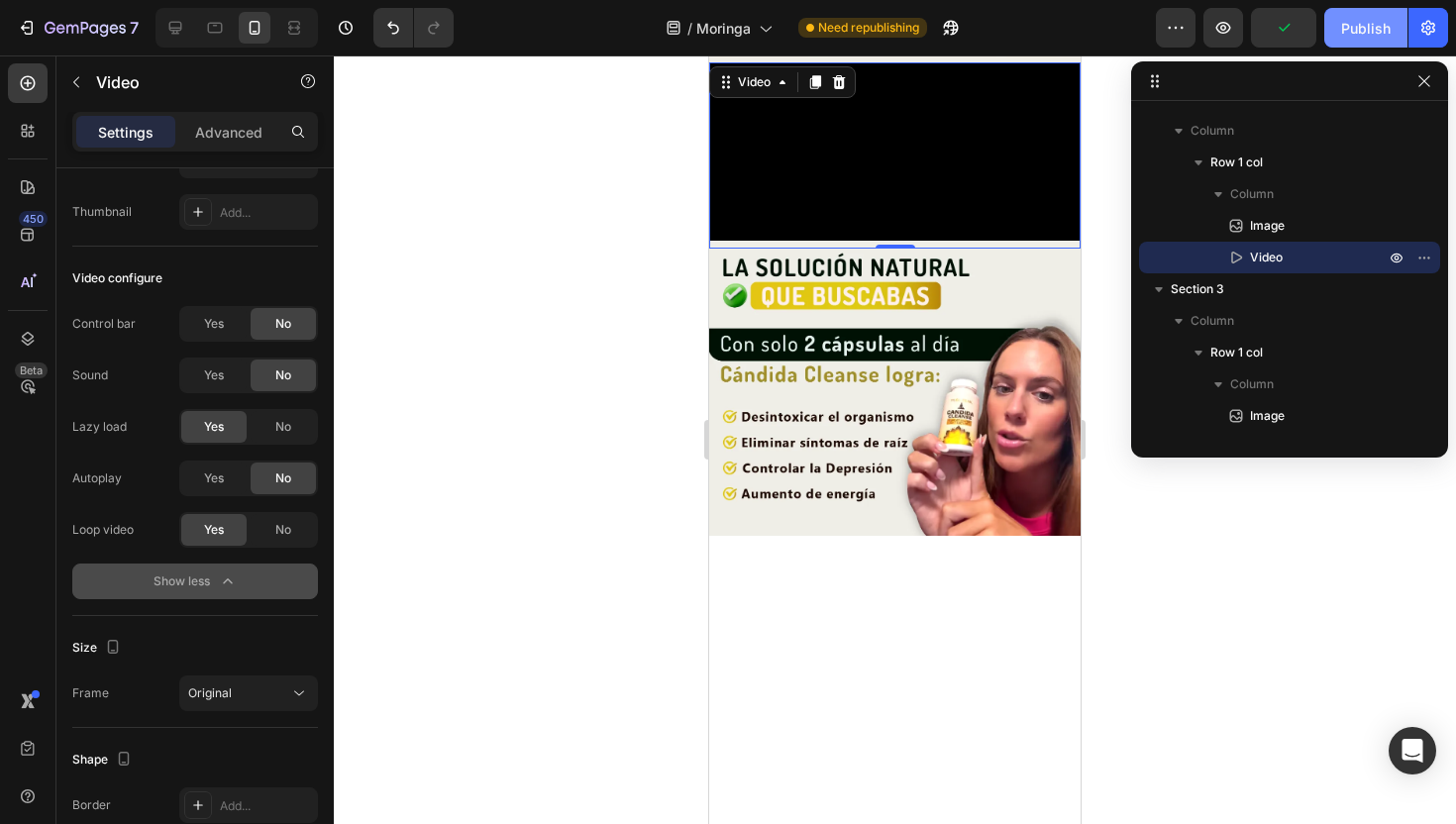 click on "Publish" 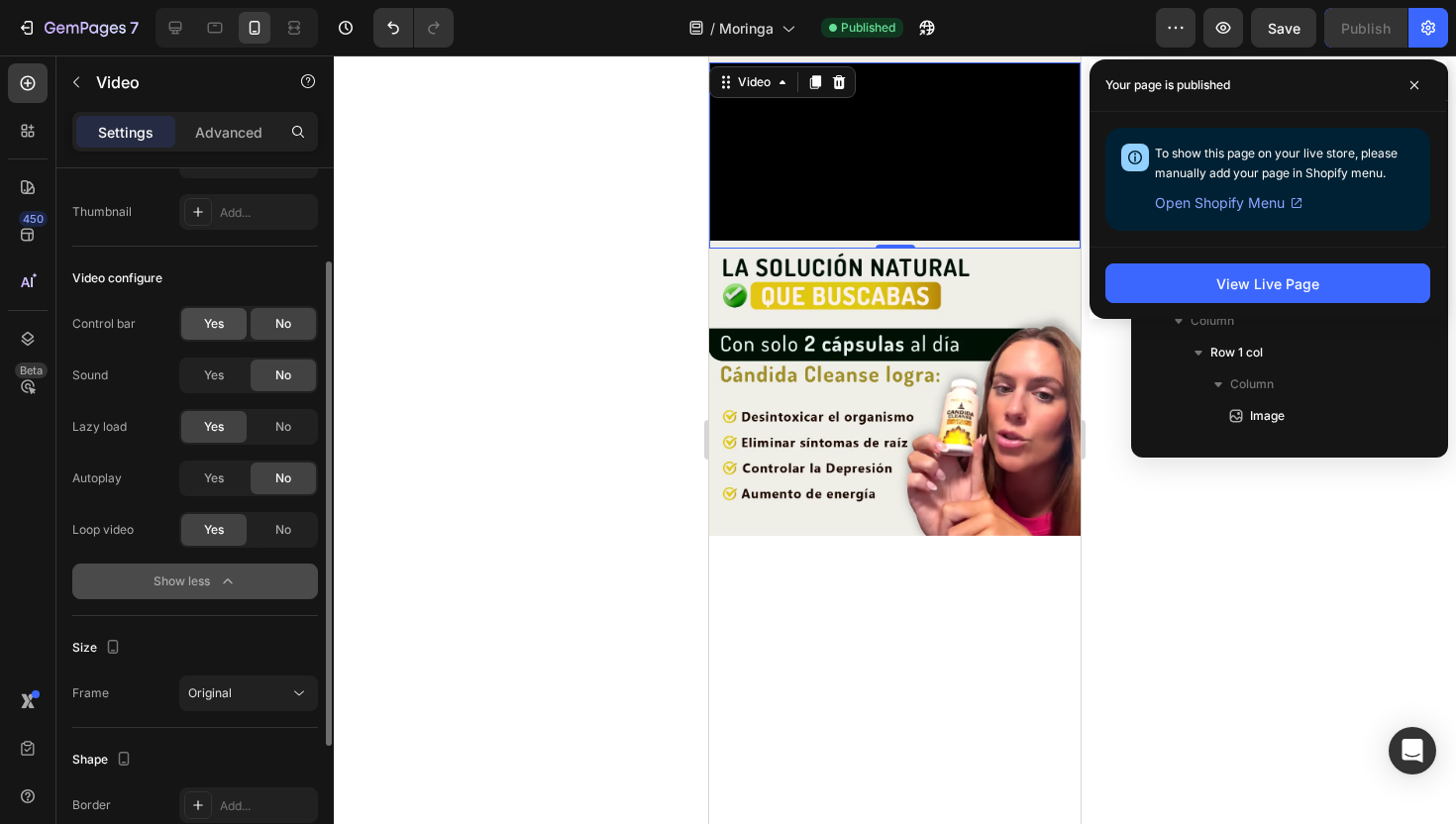 click on "Yes" 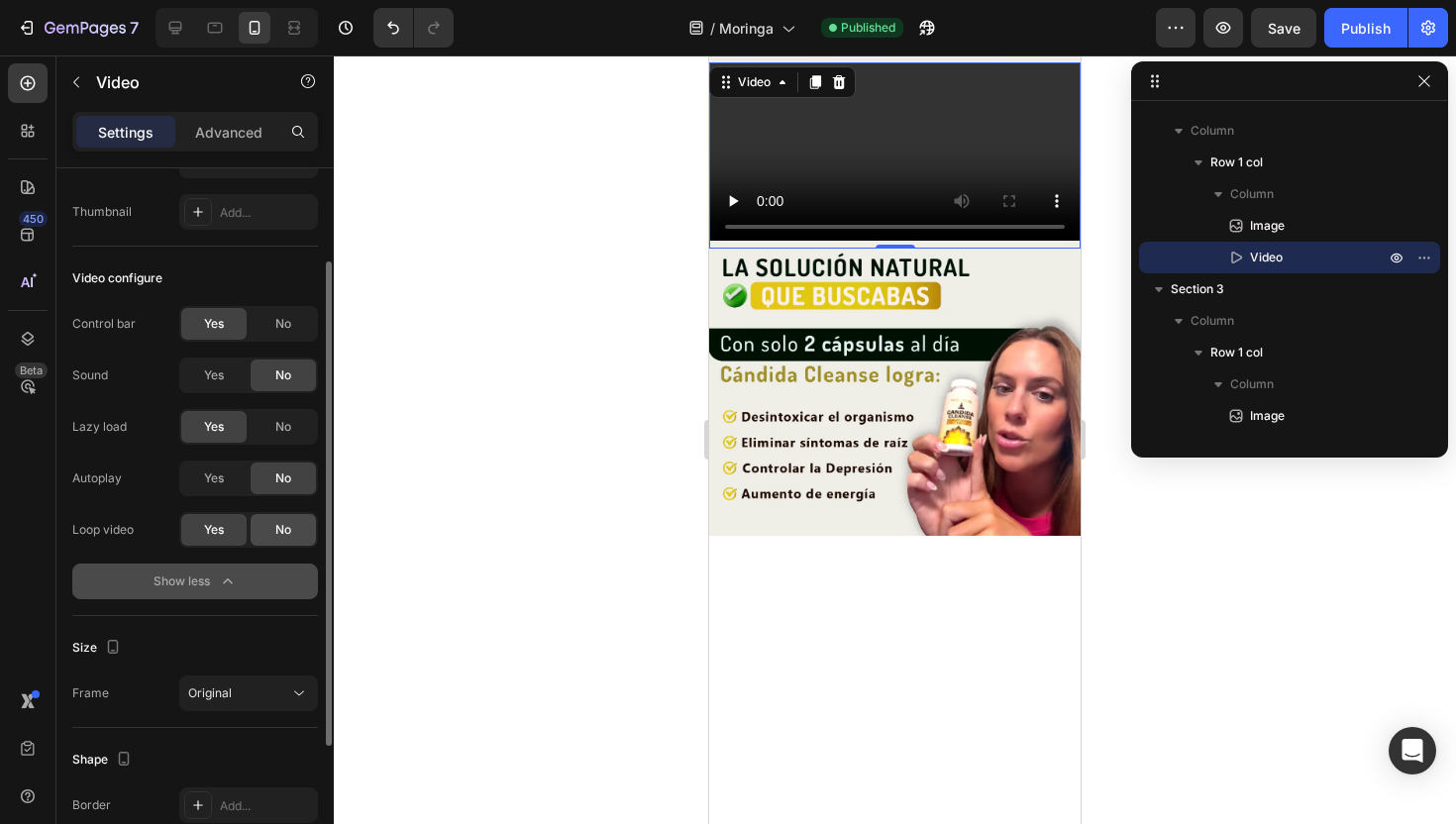 click on "No" 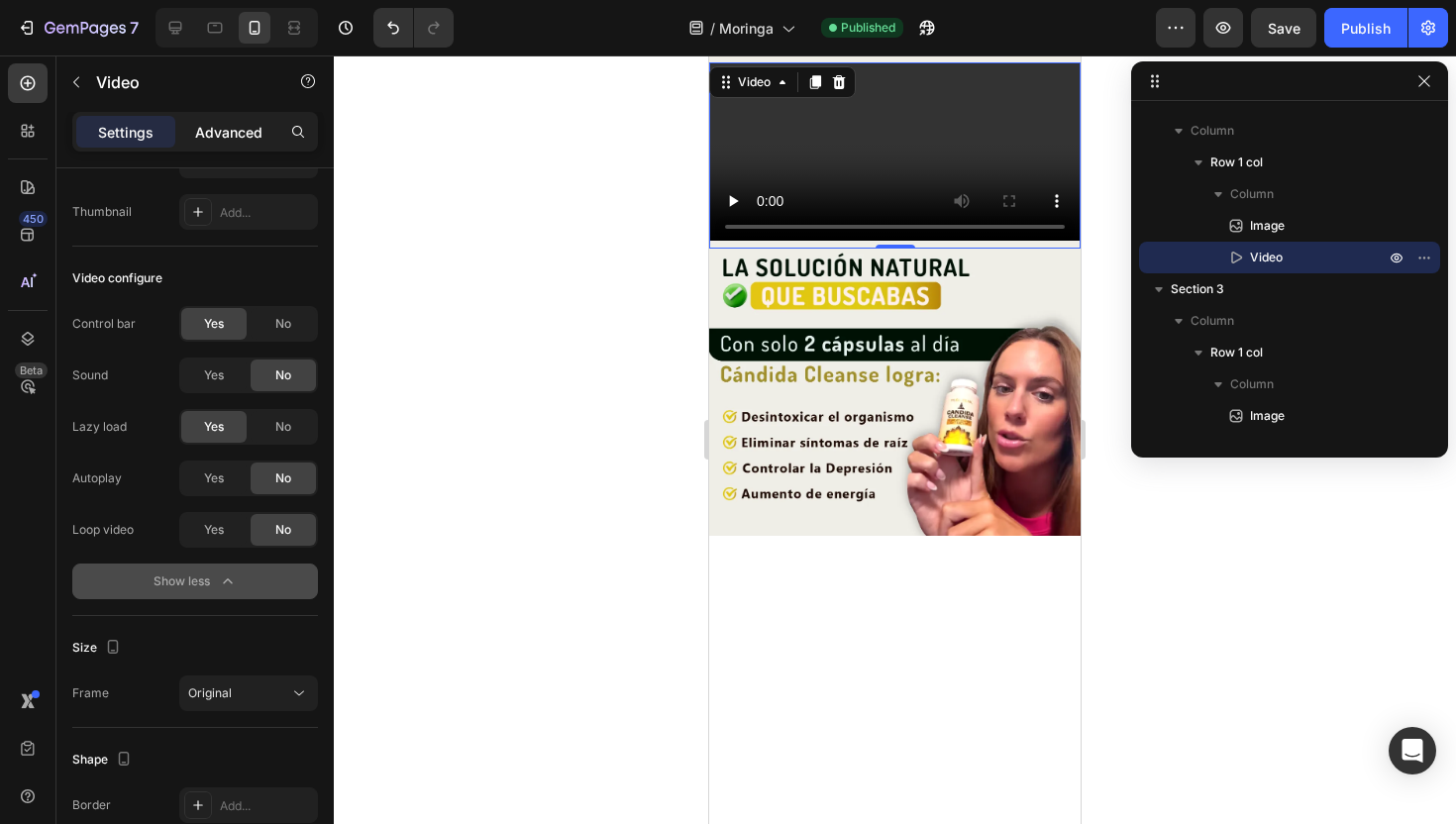 click on "Advanced" at bounding box center [229, 132] 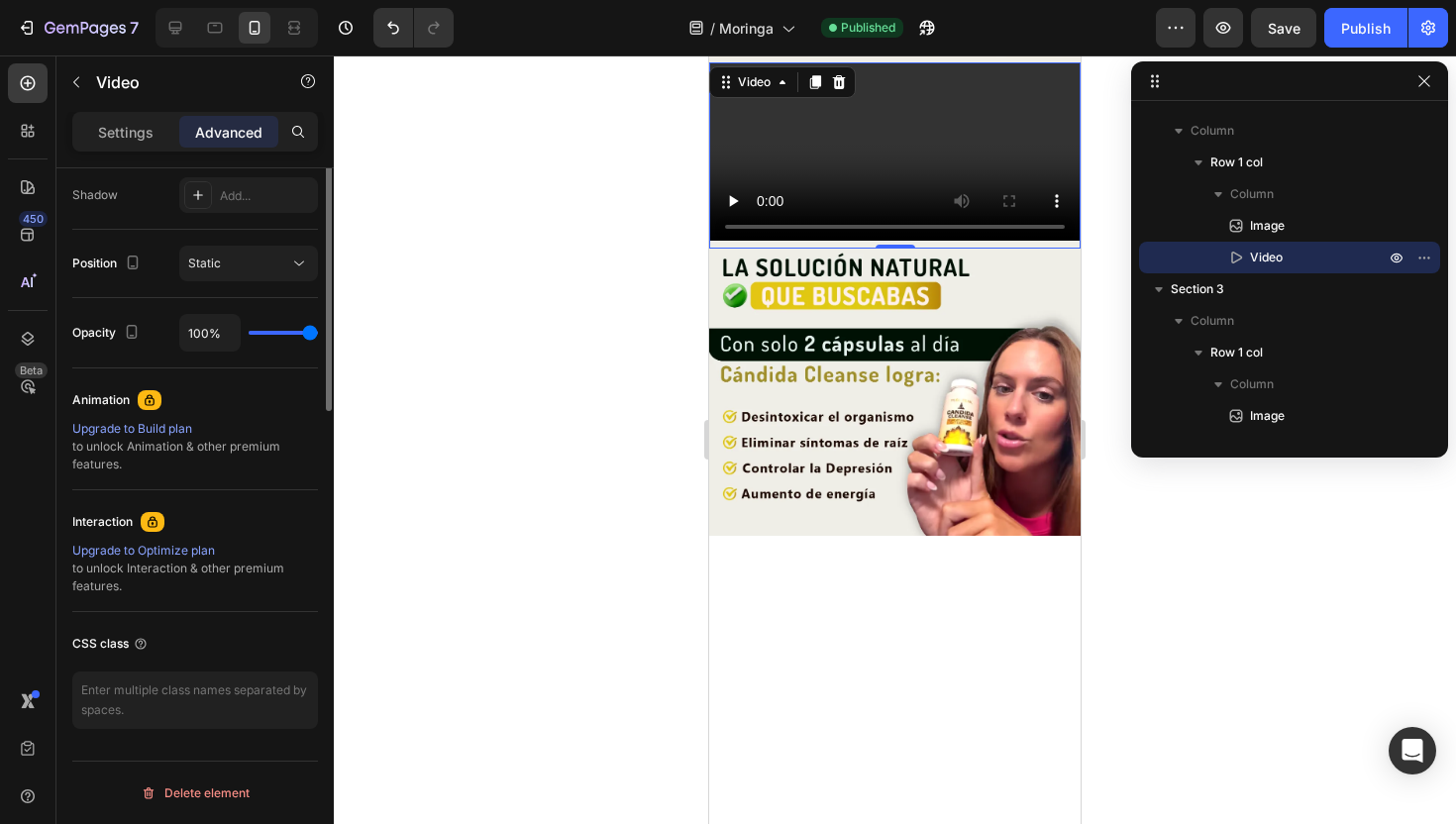 scroll, scrollTop: 0, scrollLeft: 0, axis: both 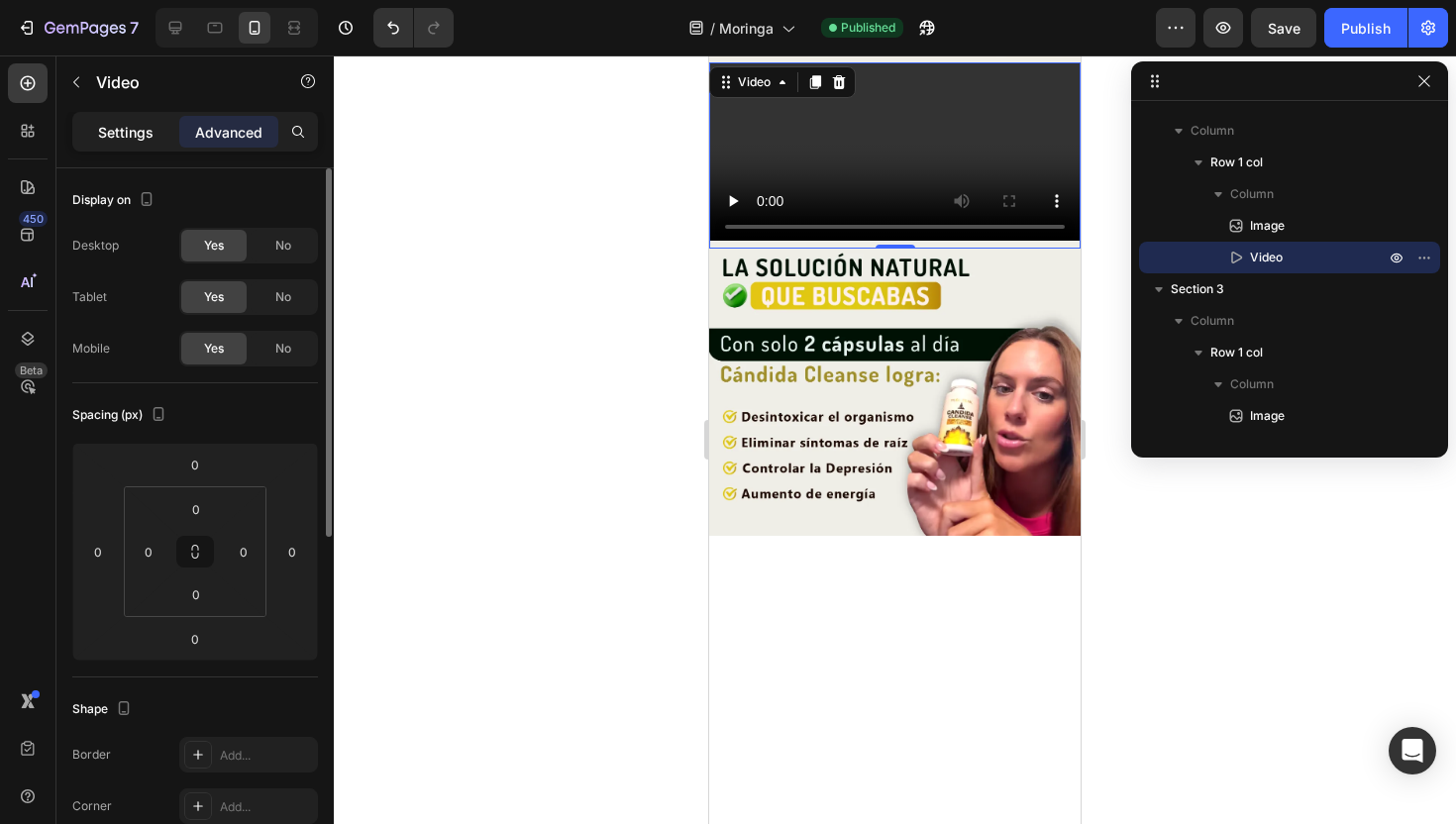 click on "Settings" at bounding box center (126, 132) 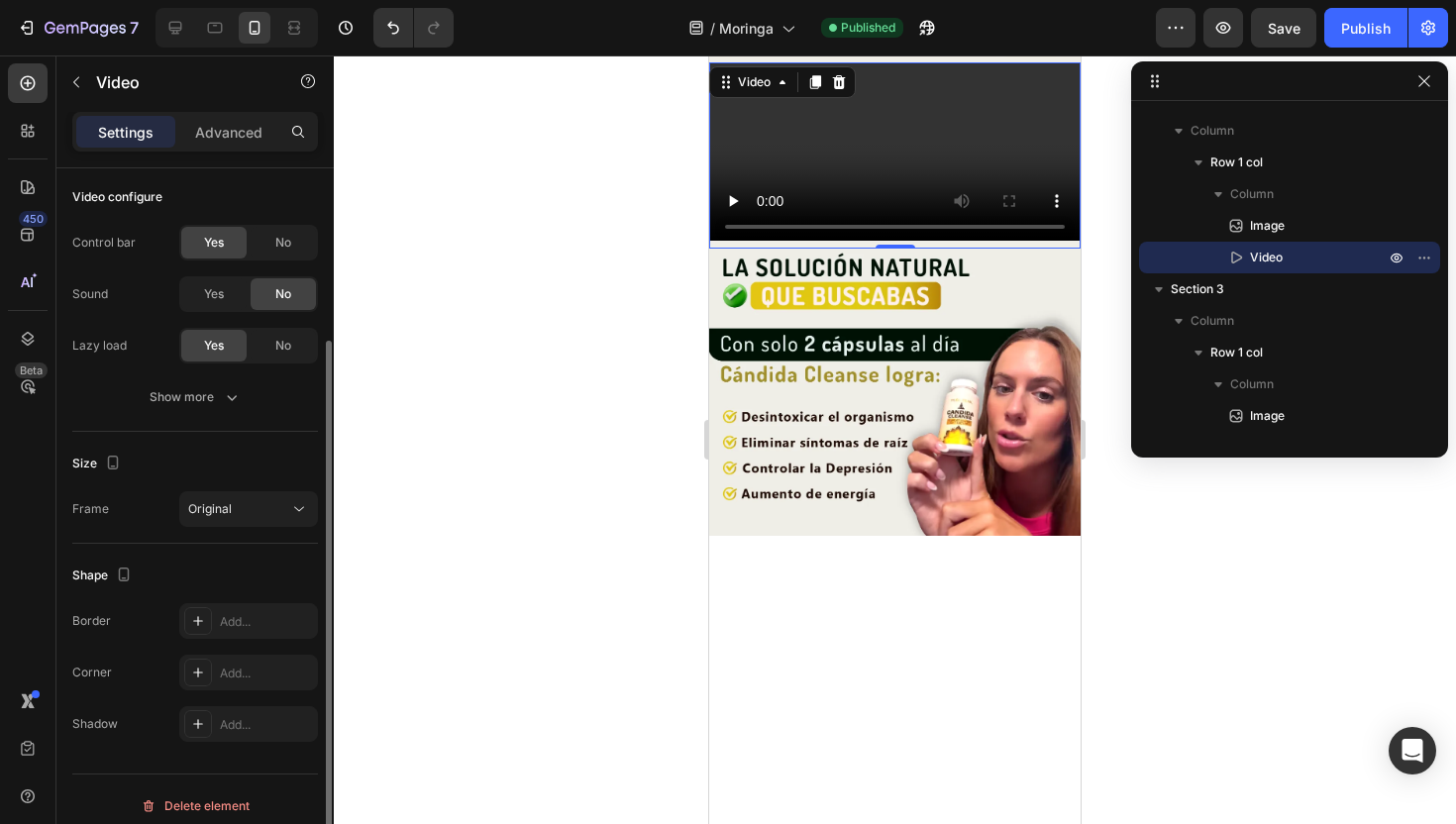scroll, scrollTop: 225, scrollLeft: 0, axis: vertical 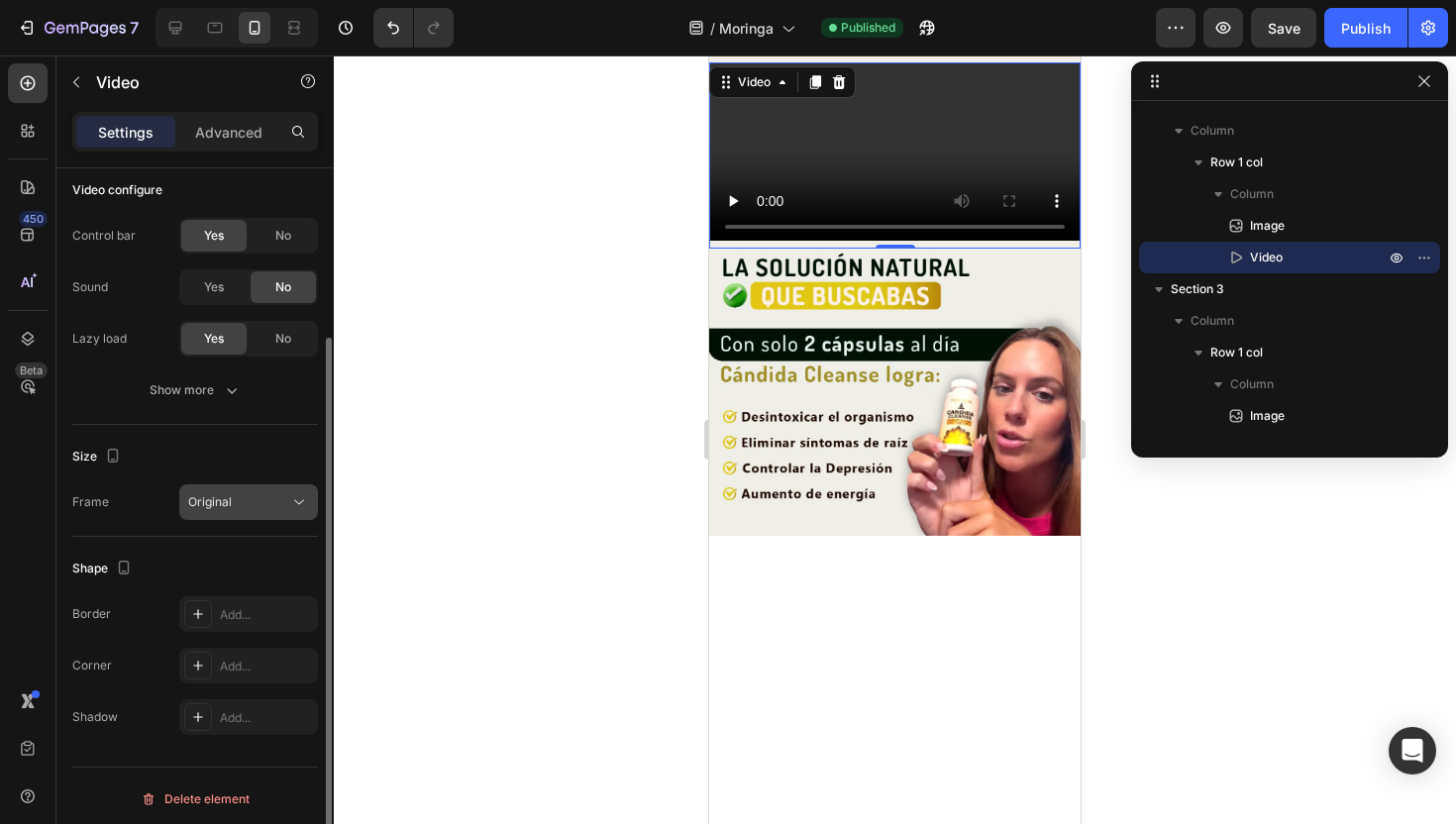 click on "Original" at bounding box center [239, 502] 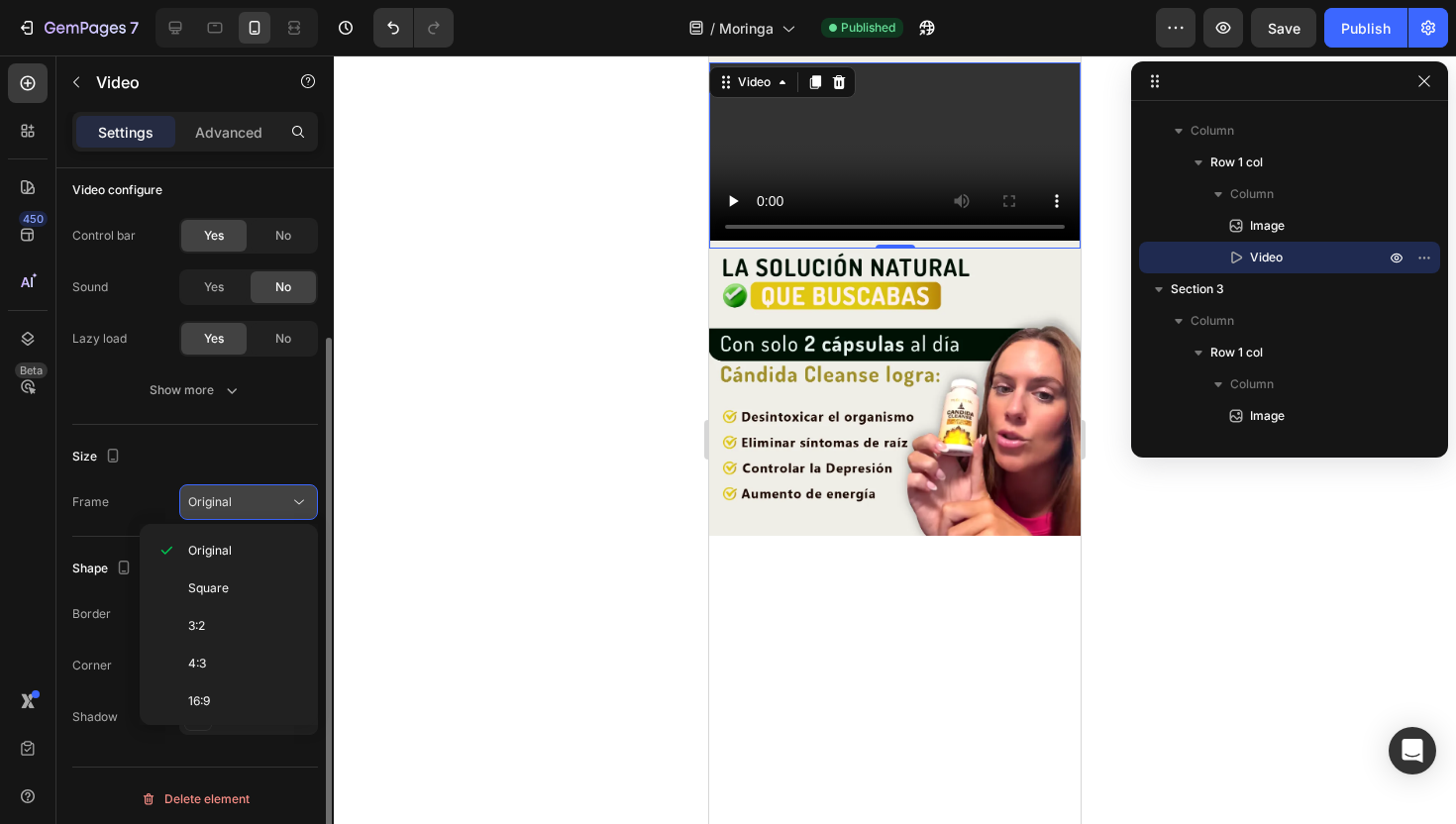 click on "Original" at bounding box center [239, 502] 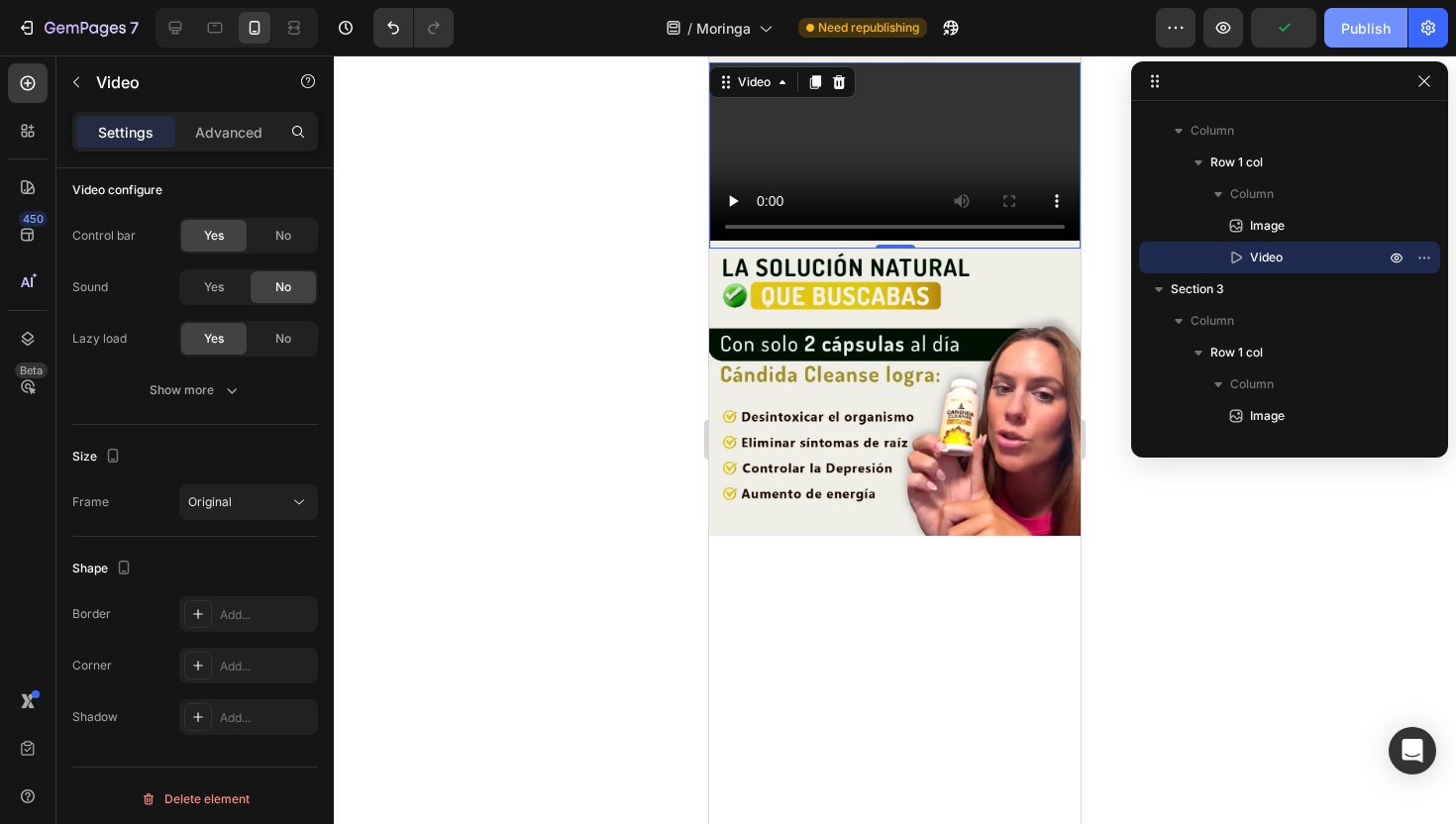 click on "Publish" 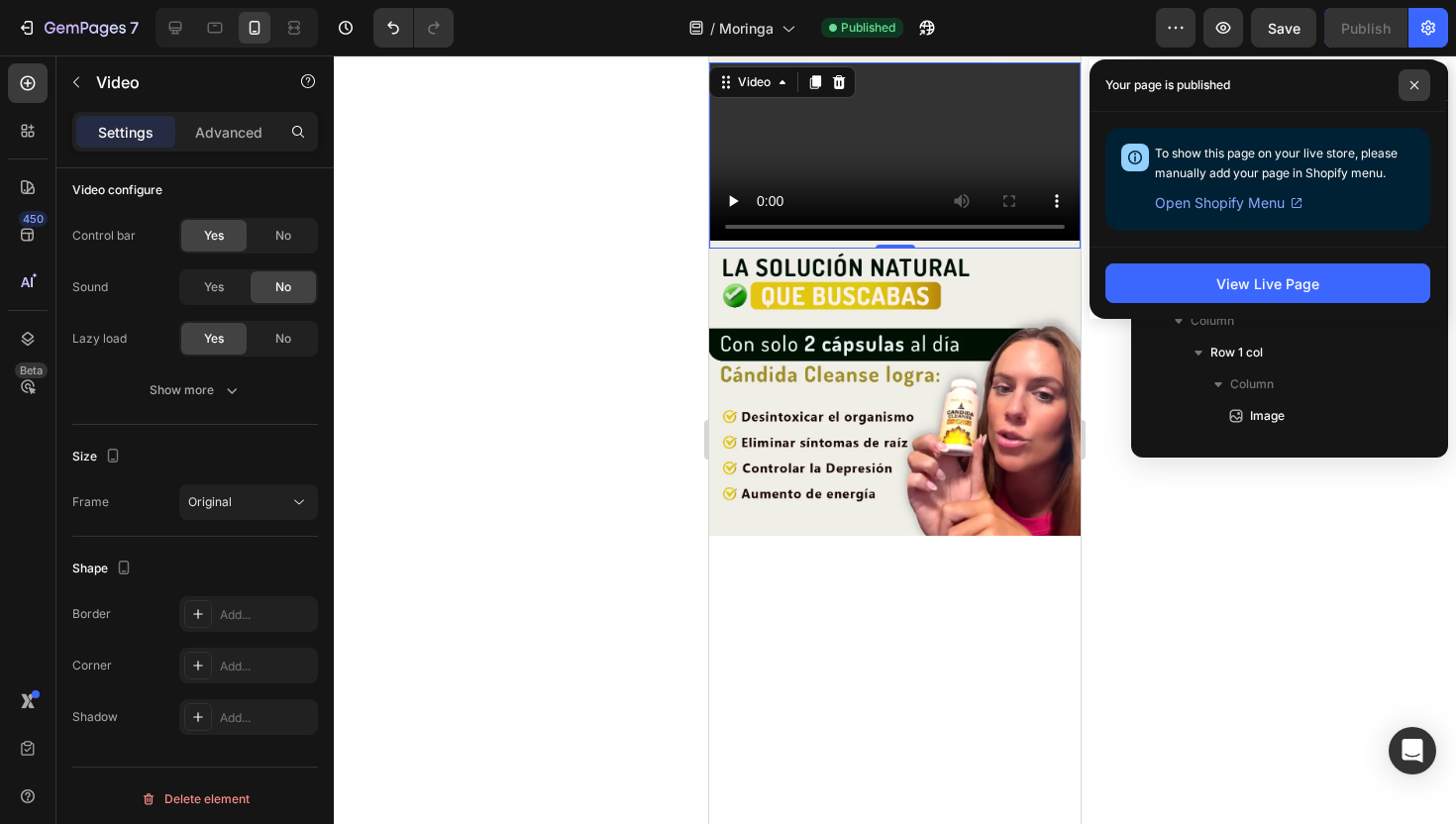 click at bounding box center [1414, 85] 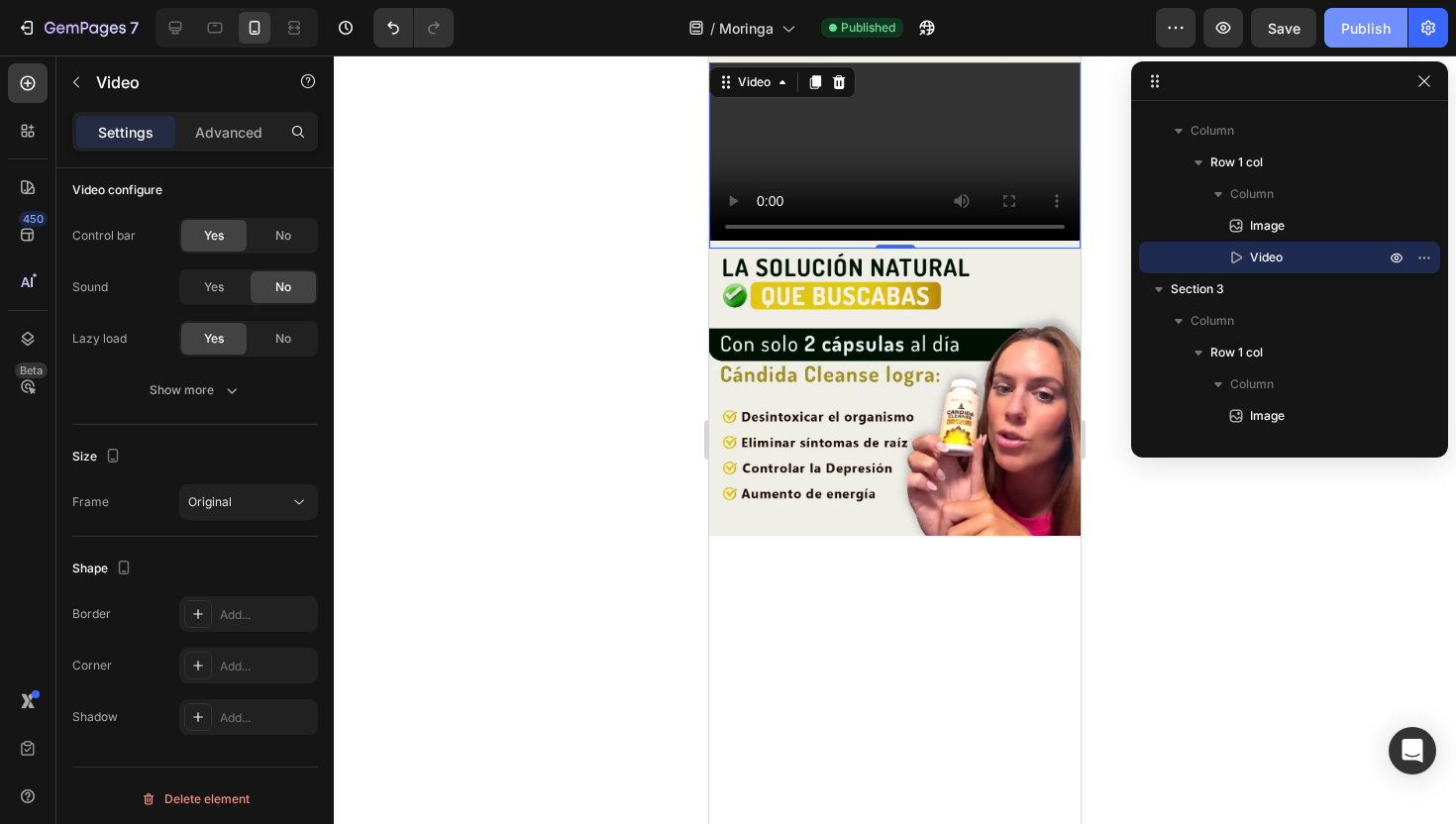 click on "Publish" at bounding box center [1366, 28] 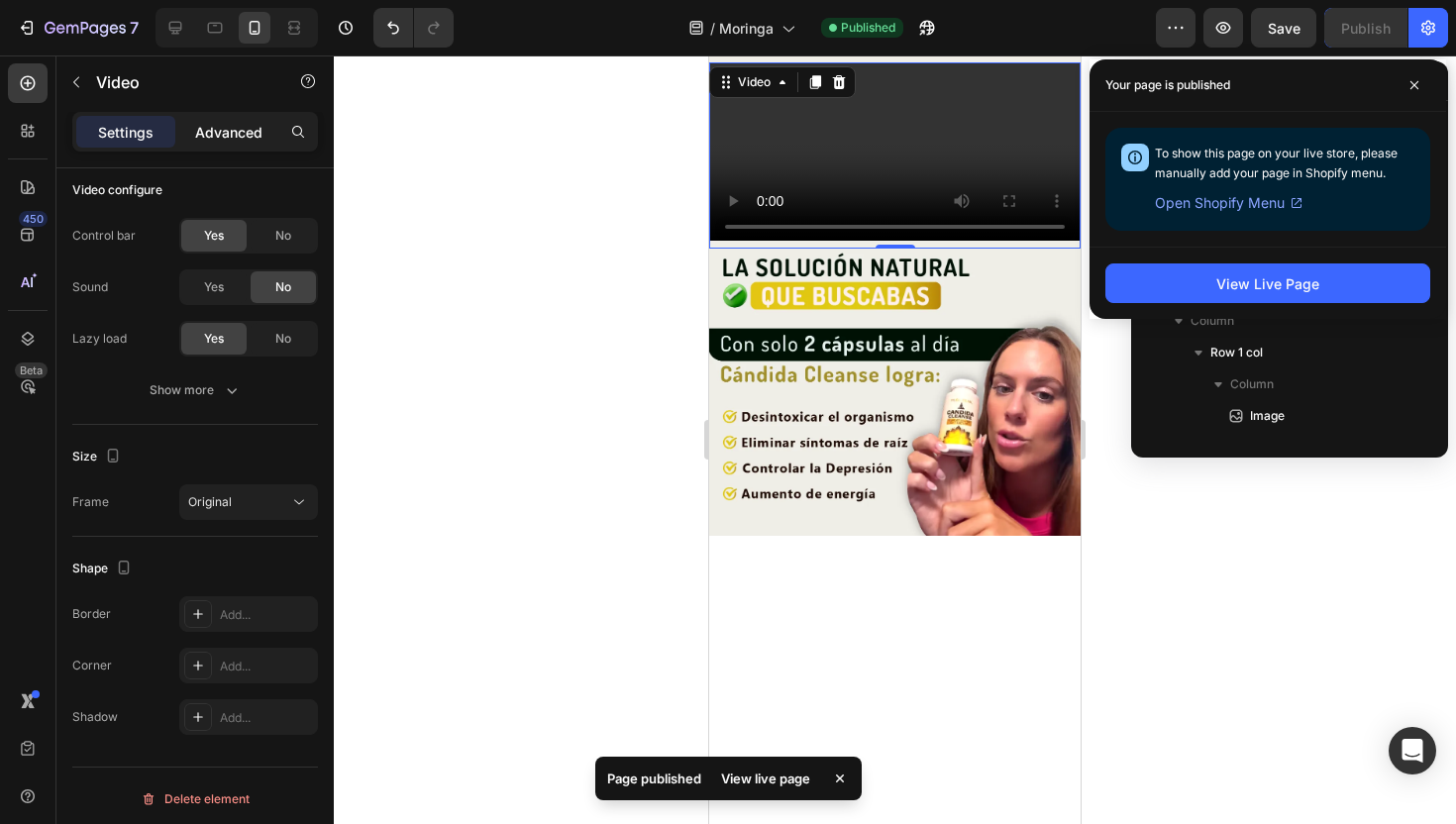 click on "Advanced" at bounding box center (229, 132) 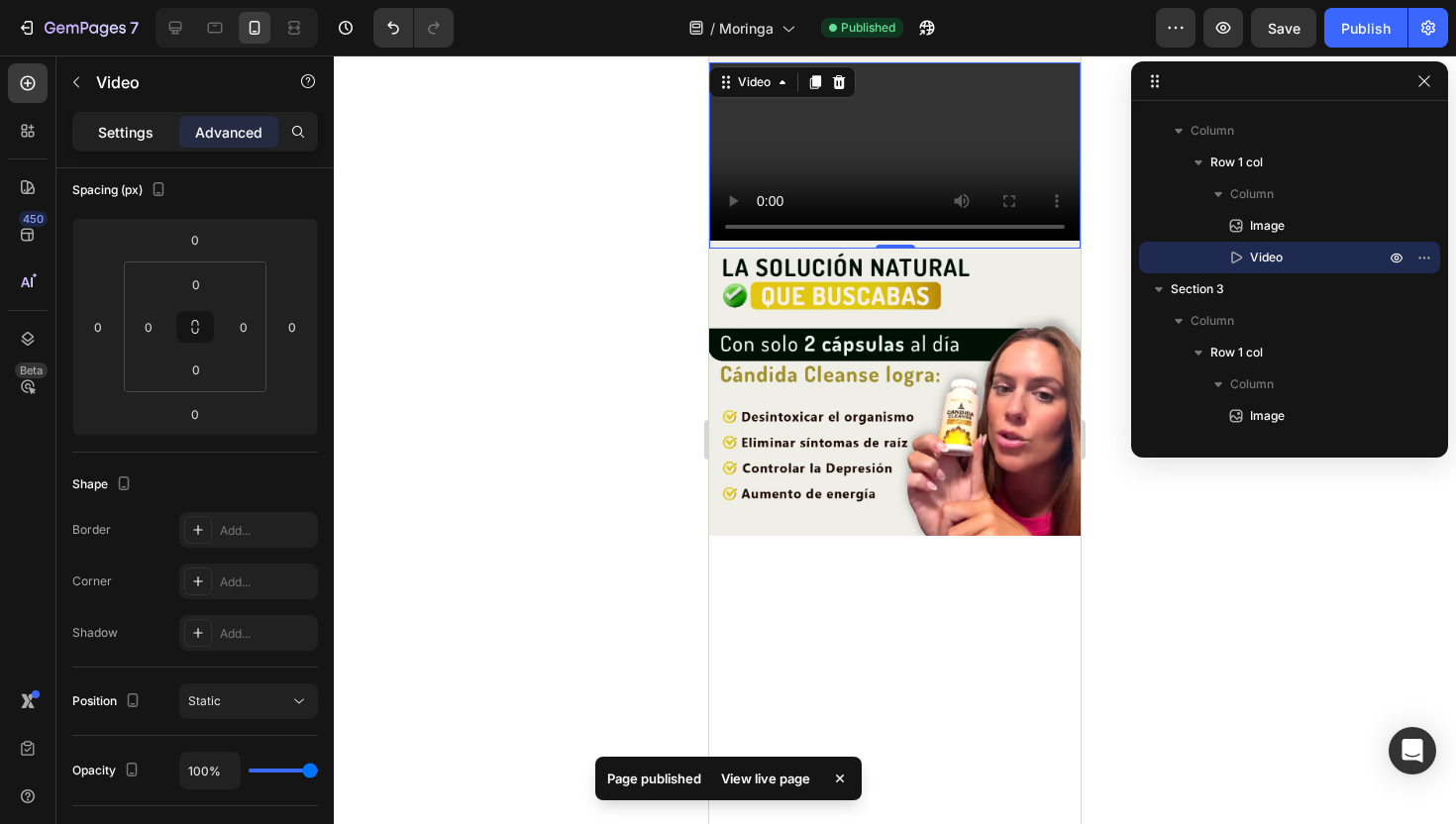 click on "Settings" 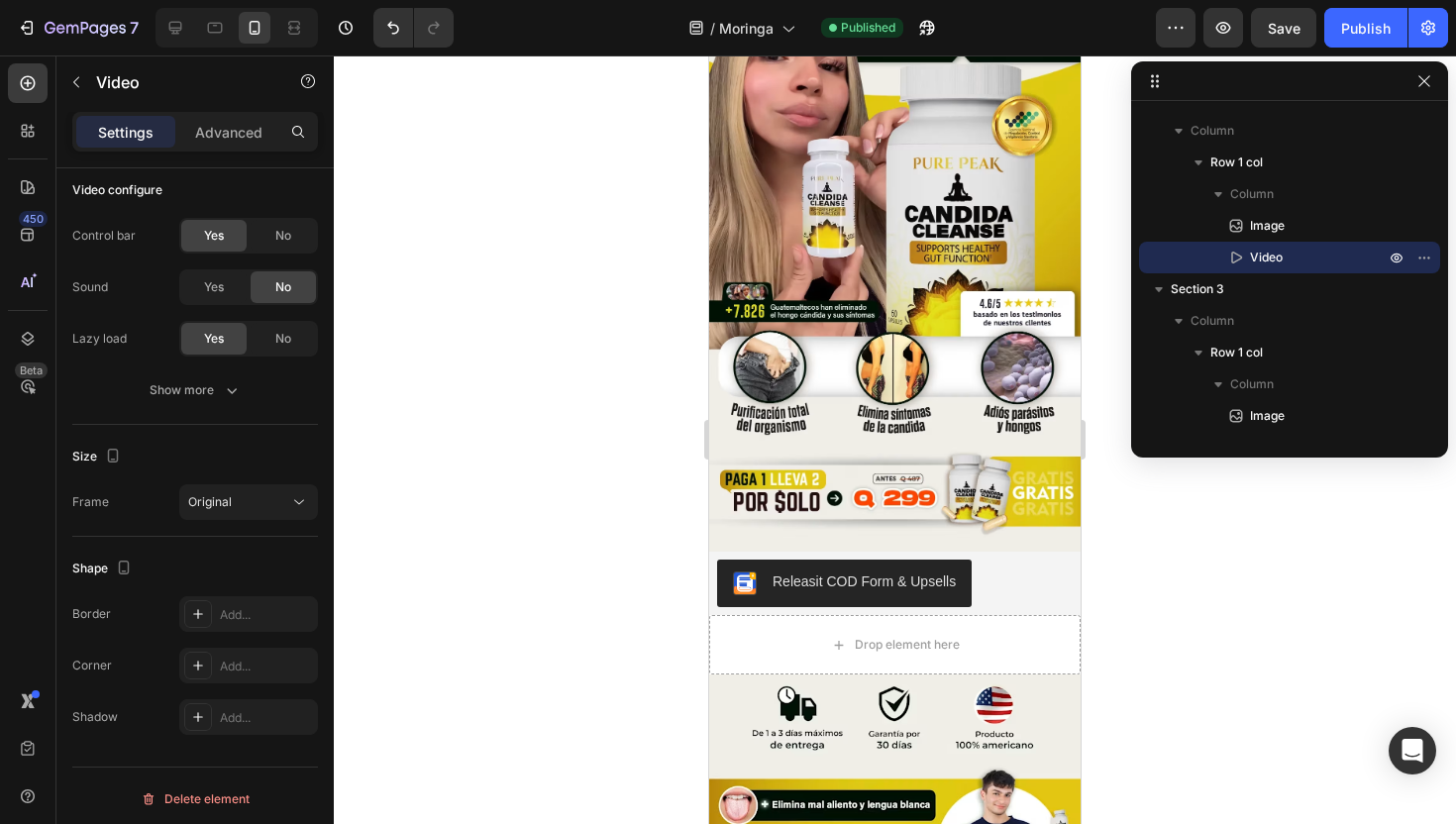 scroll, scrollTop: 128, scrollLeft: 0, axis: vertical 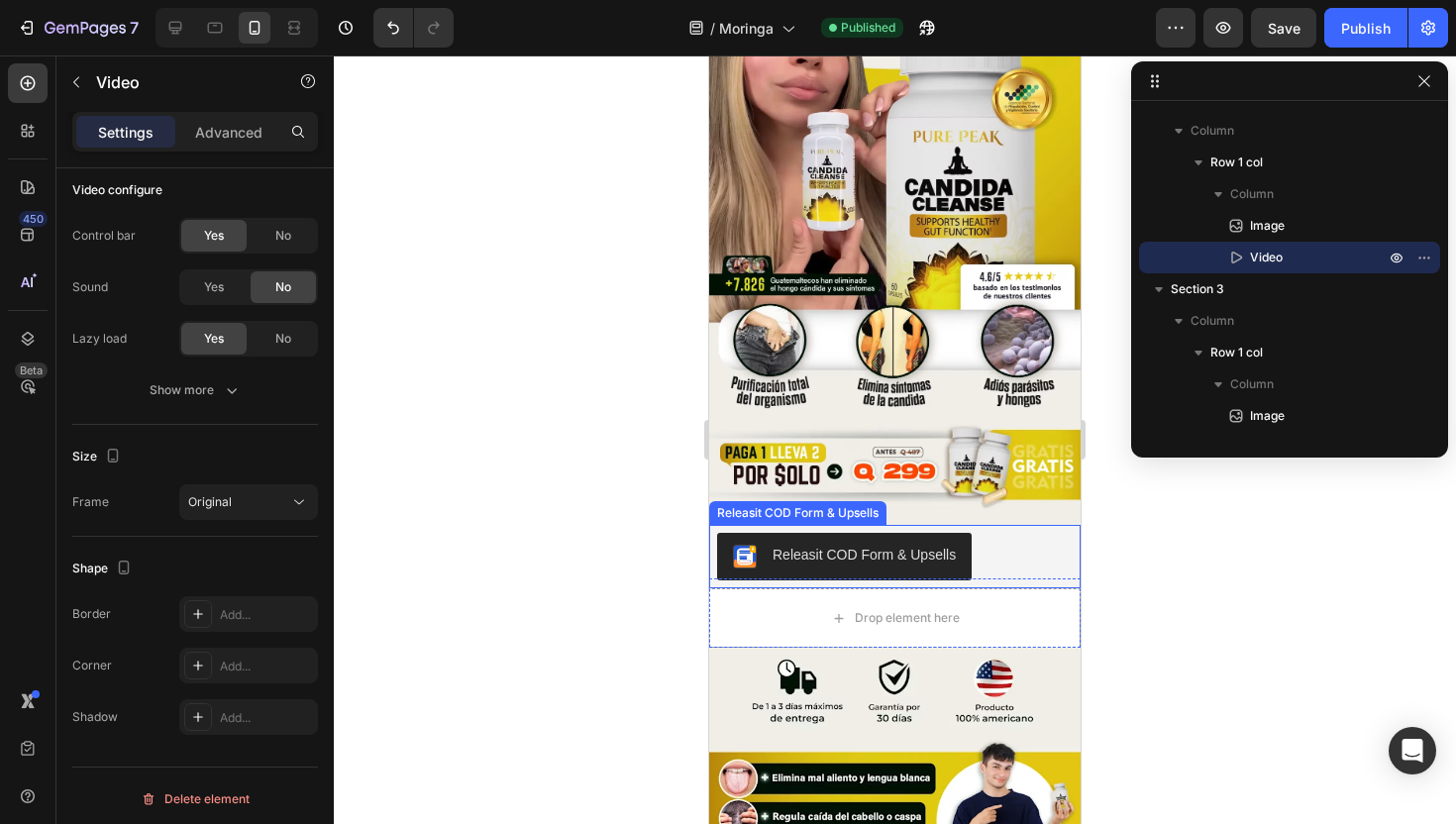 click on "Releasit COD Form & Upsells" at bounding box center (894, 557) 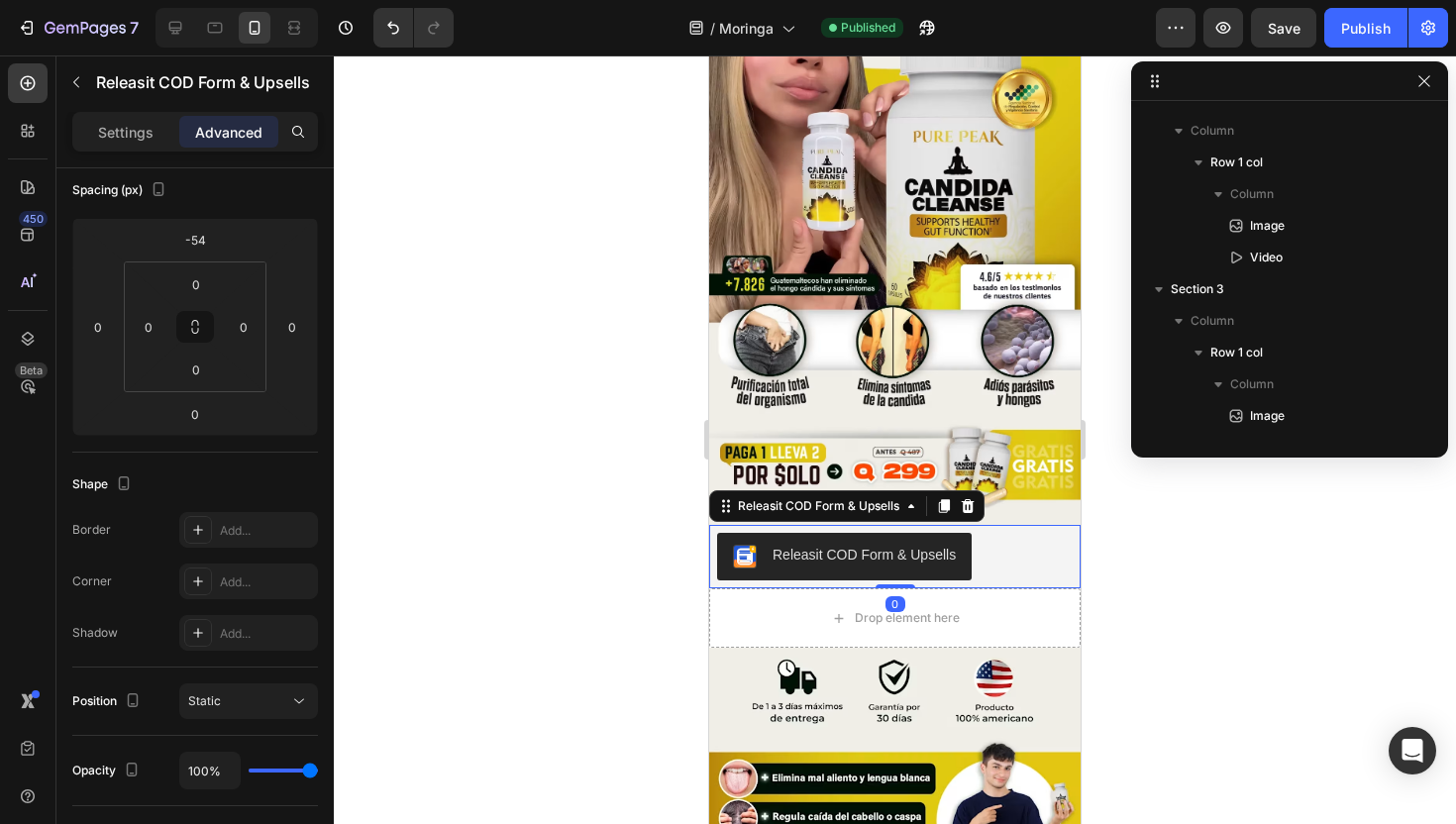 scroll, scrollTop: 89, scrollLeft: 0, axis: vertical 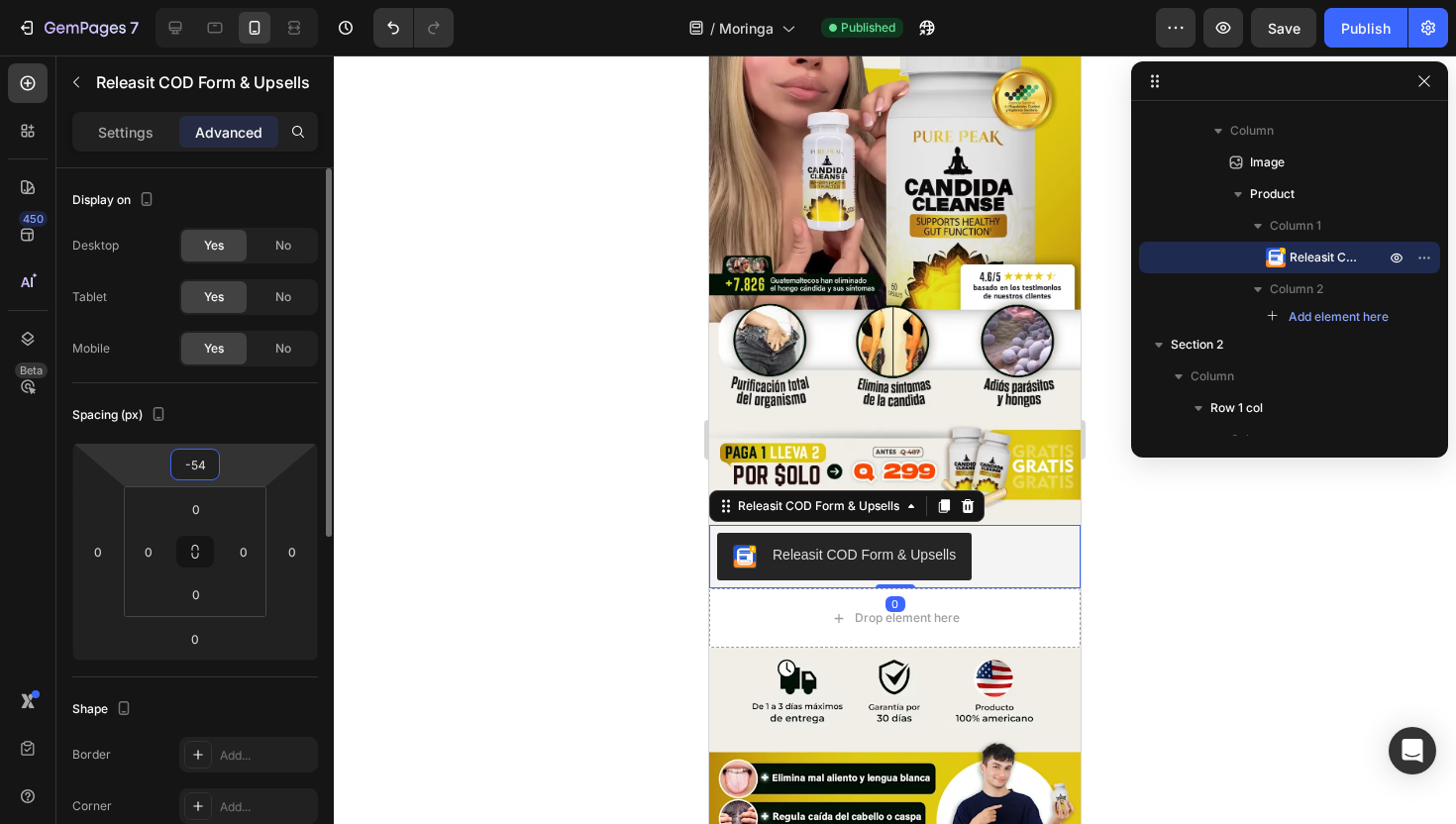 click on "-54" at bounding box center (195, 464) 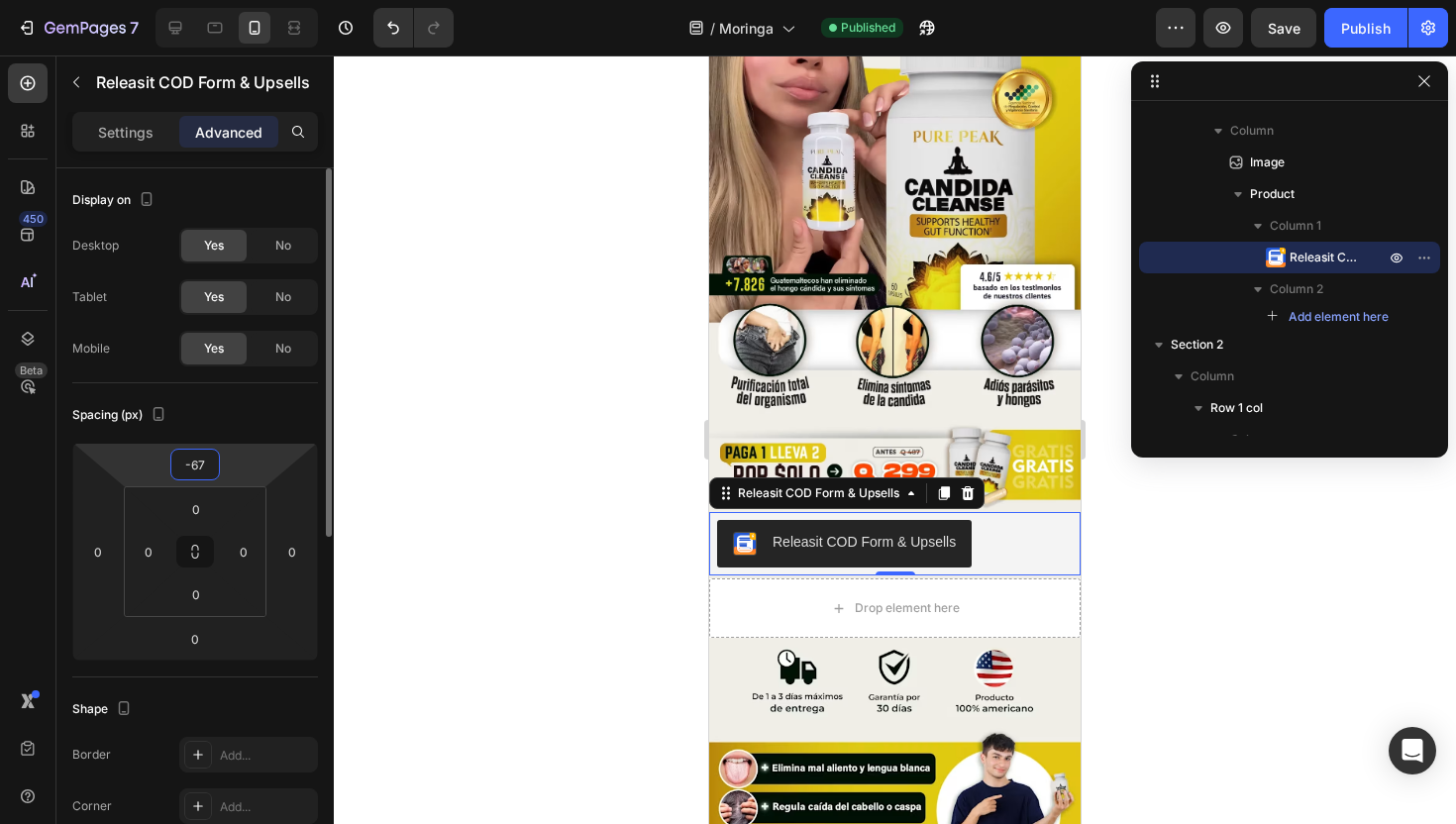 type on "-68" 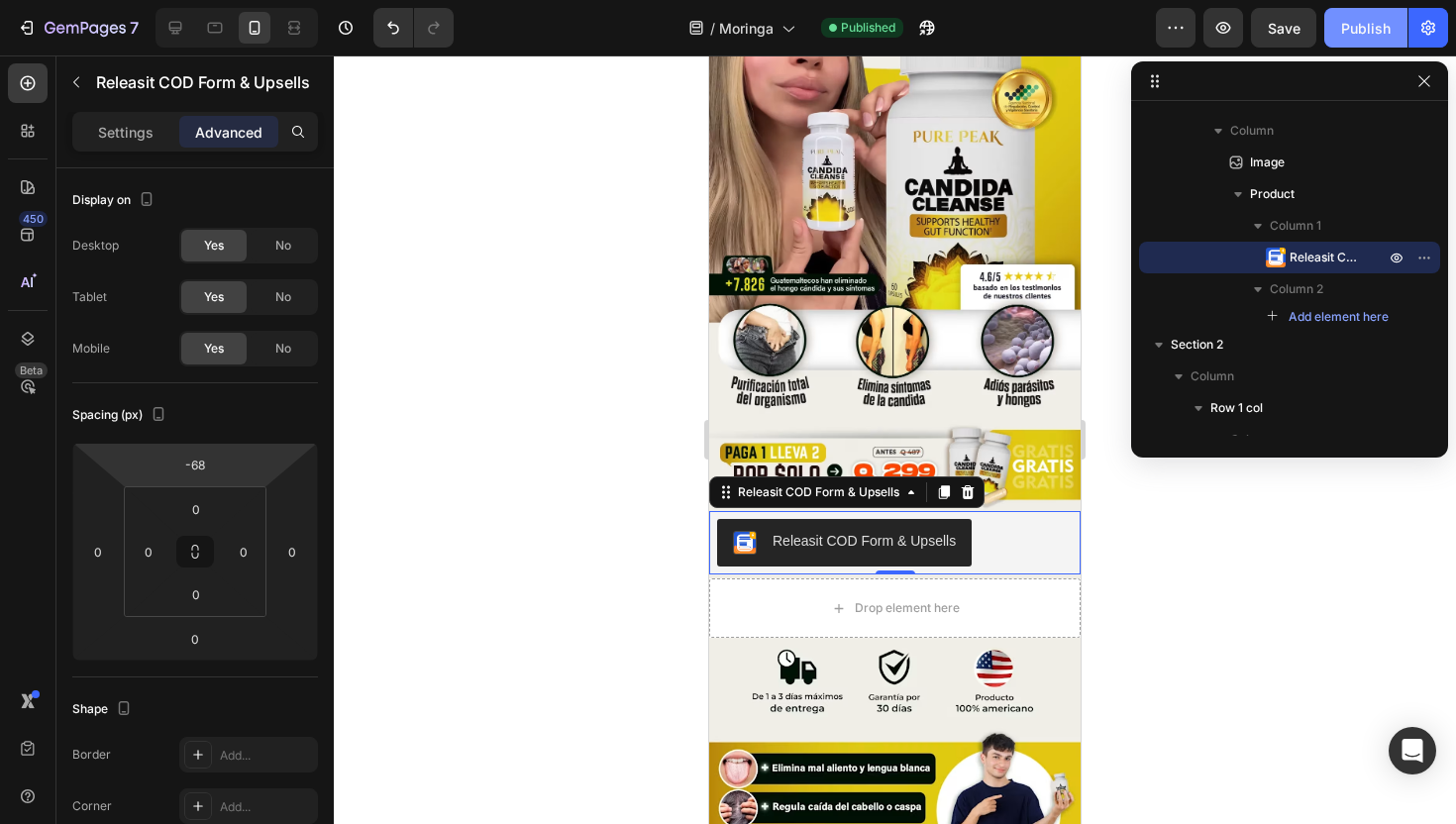 click on "Publish" 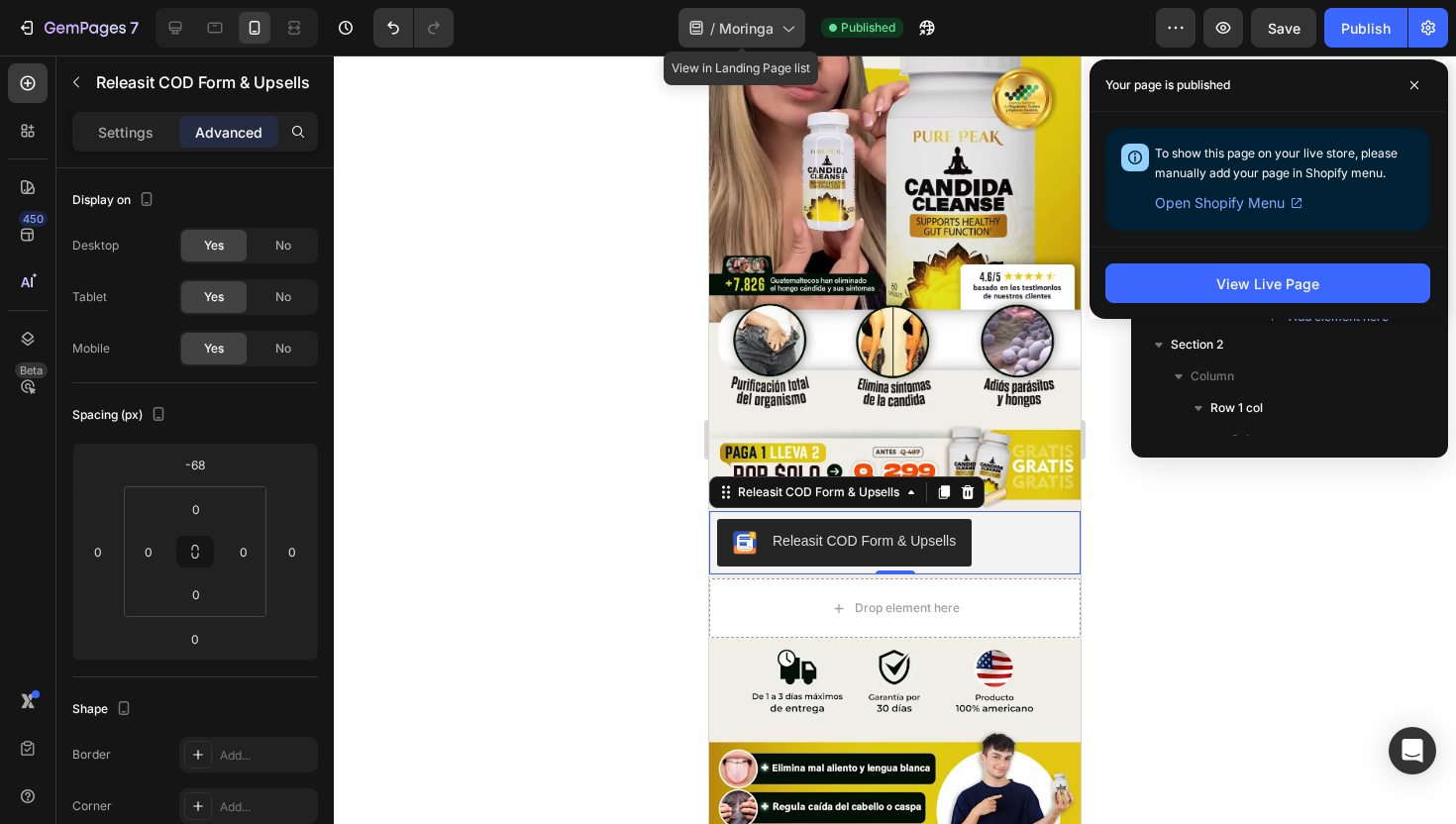 click on "Moringa" at bounding box center [746, 28] 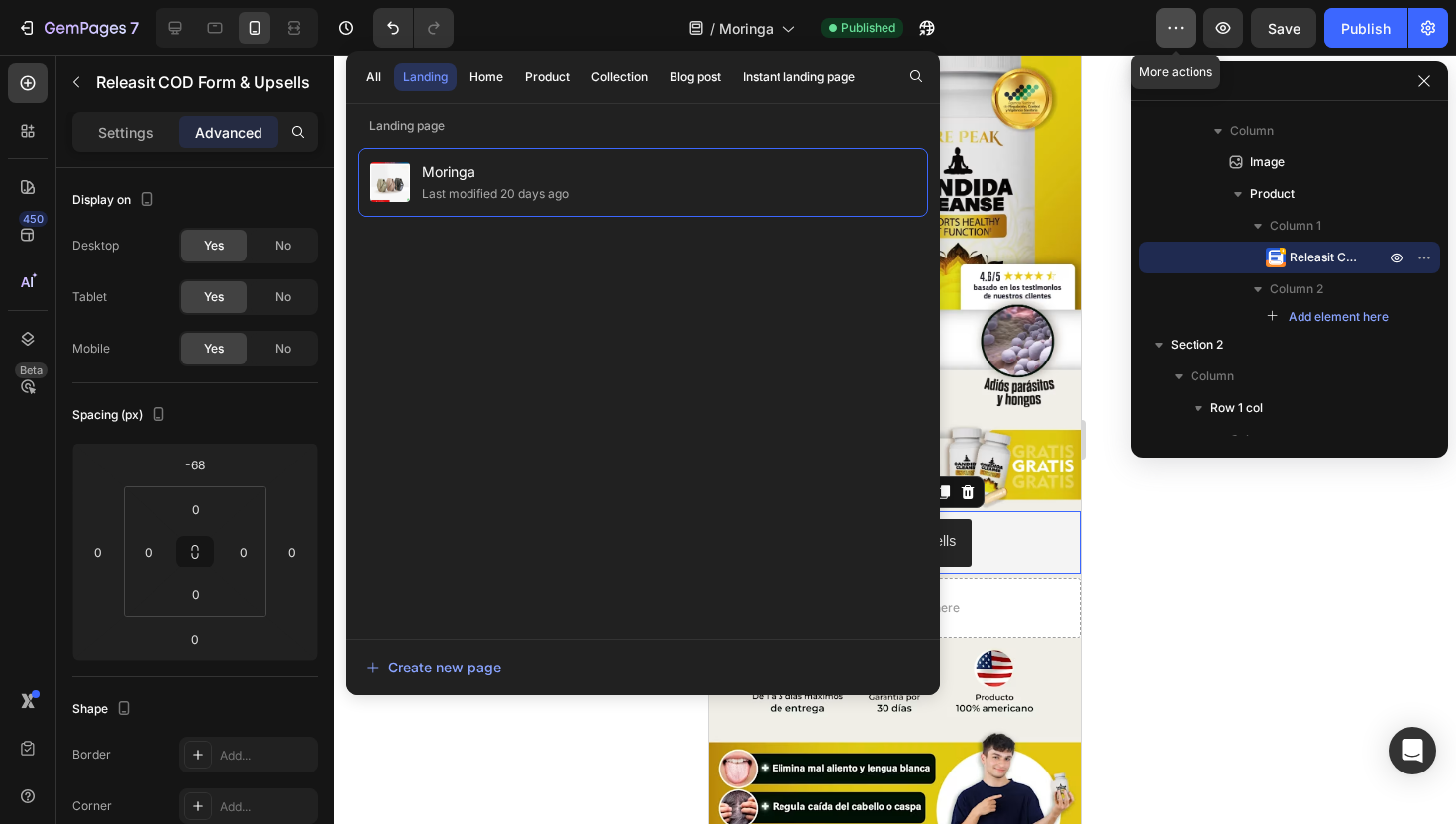 click 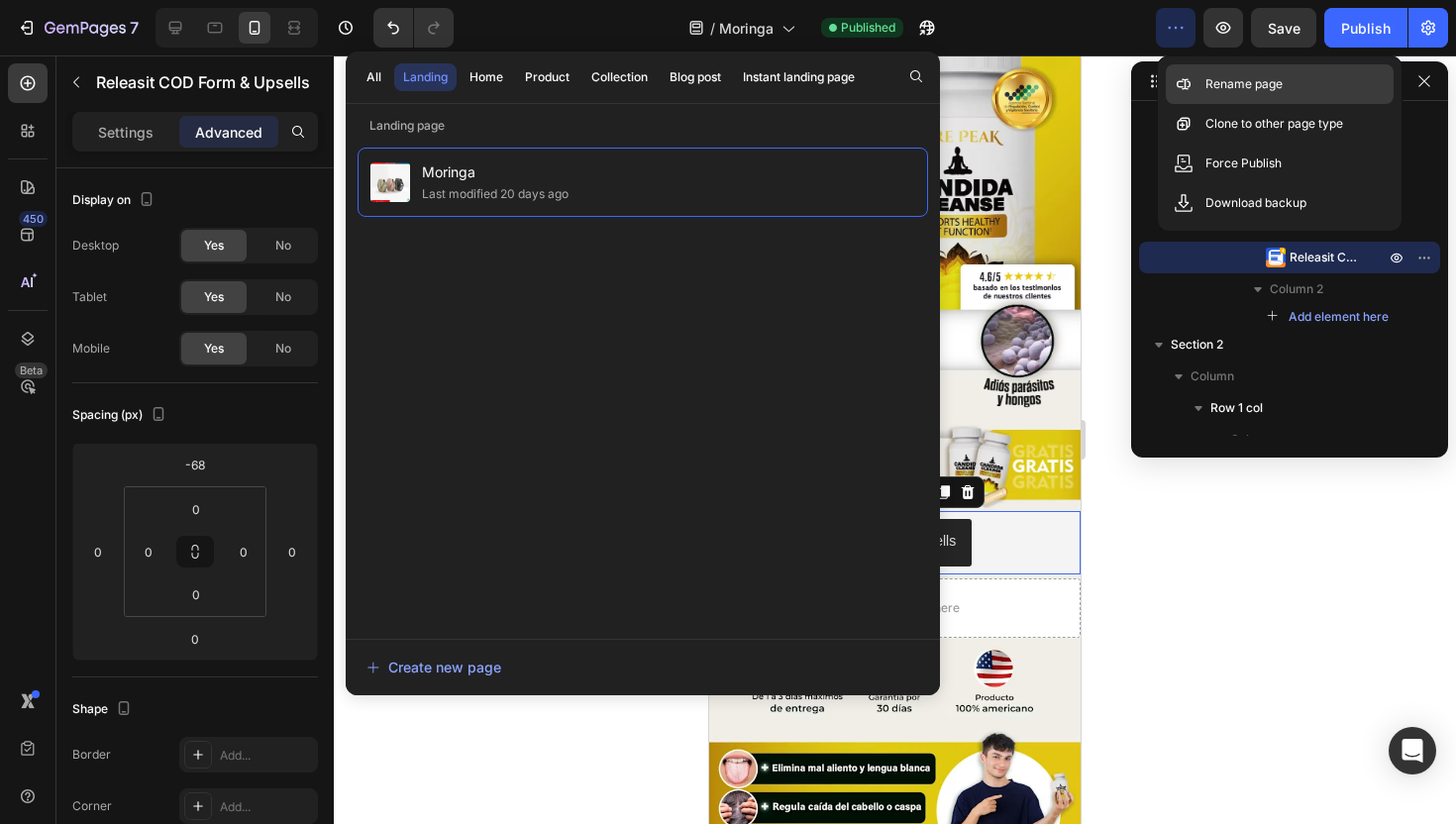 click on "Rename page" 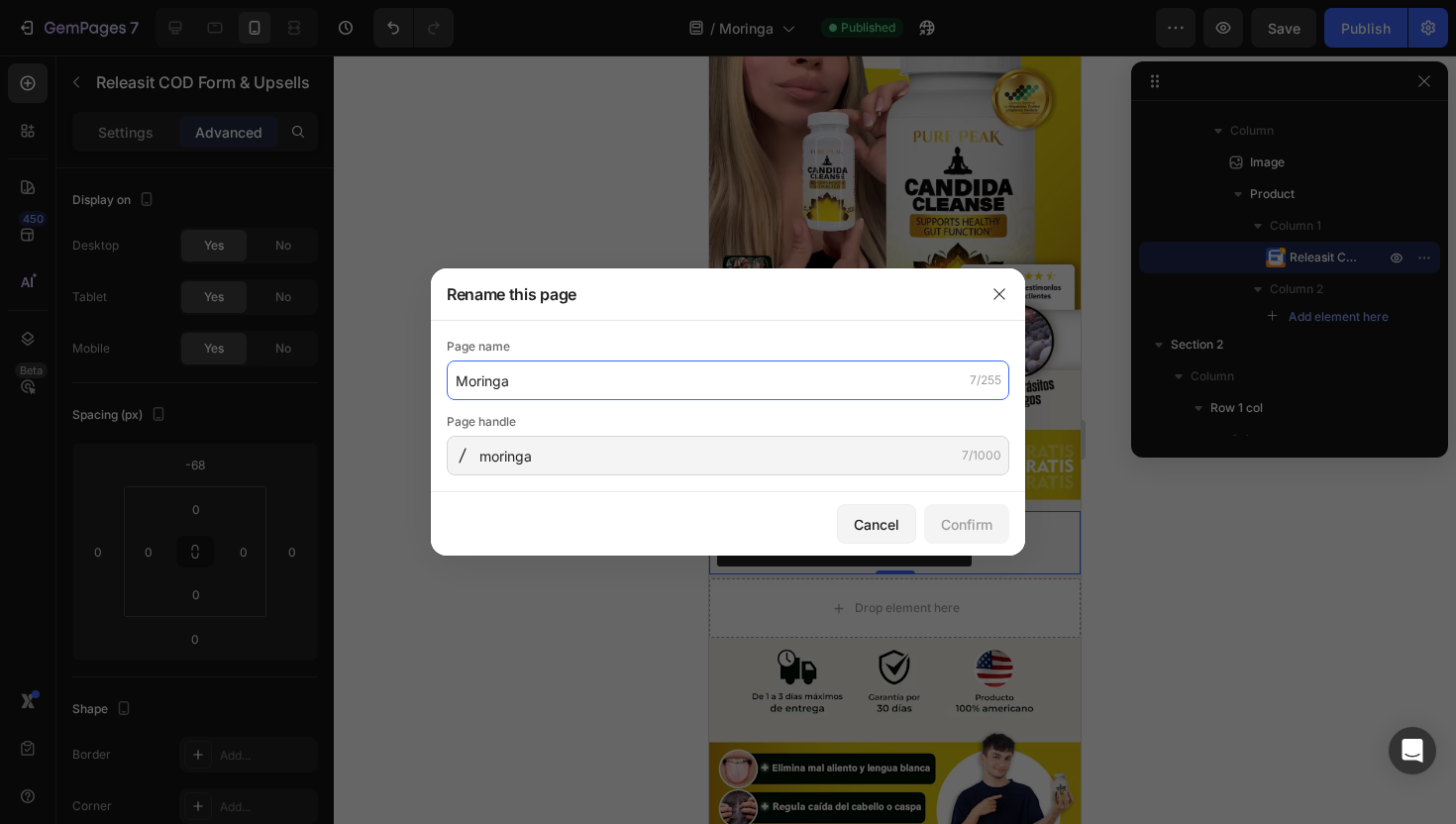 click on "Moringa" 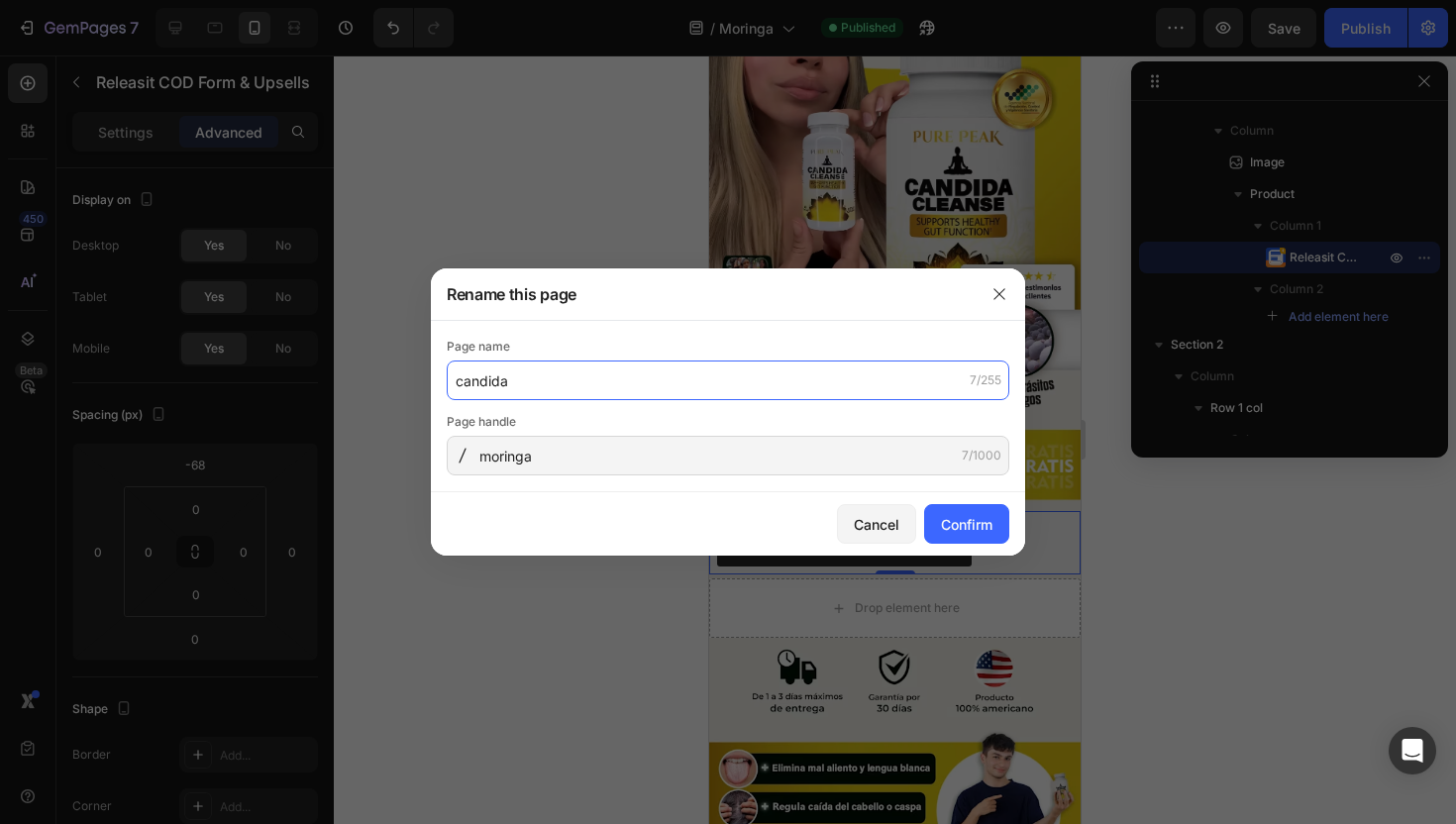 type on "candida" 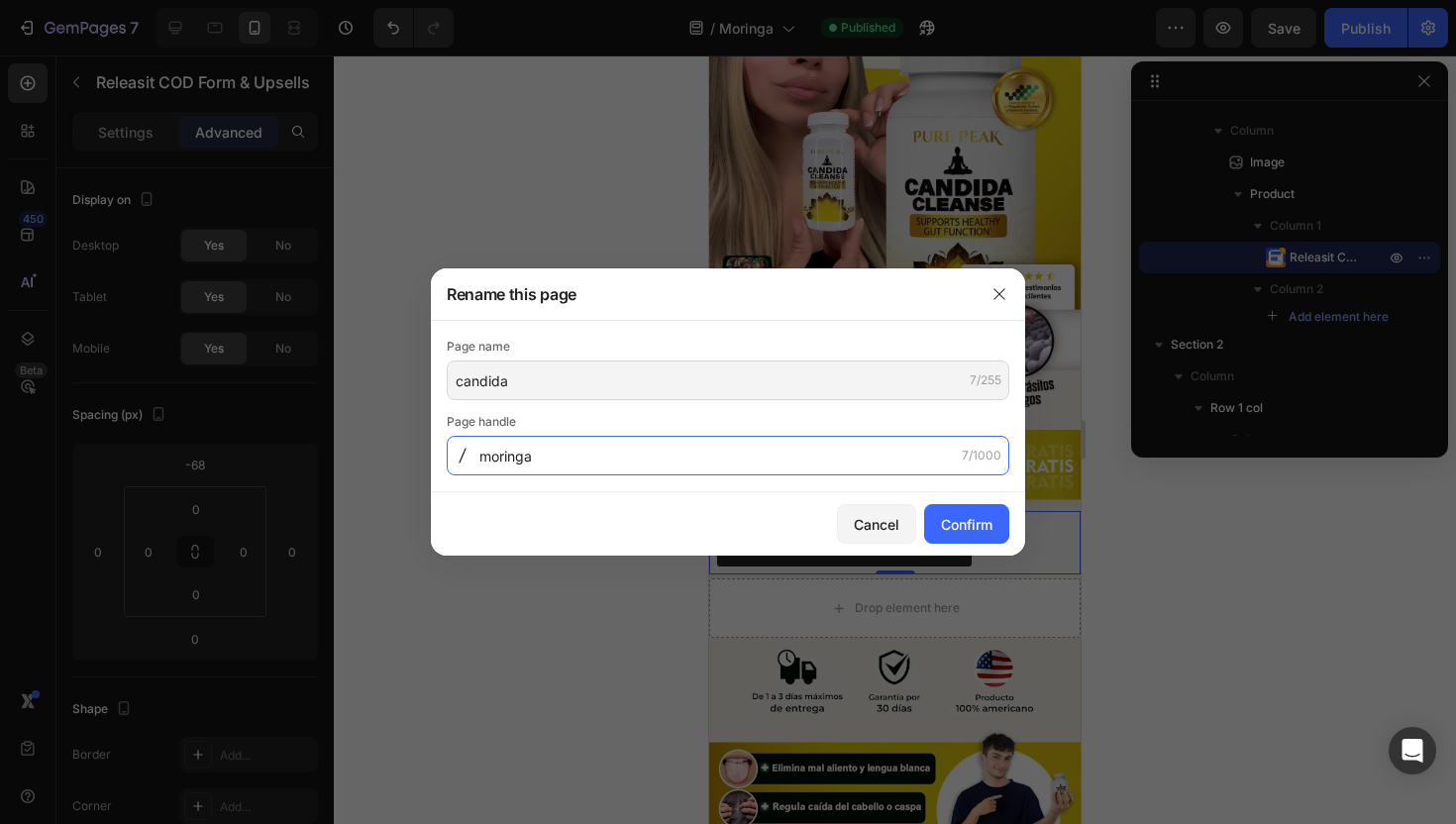 click on "moringa" 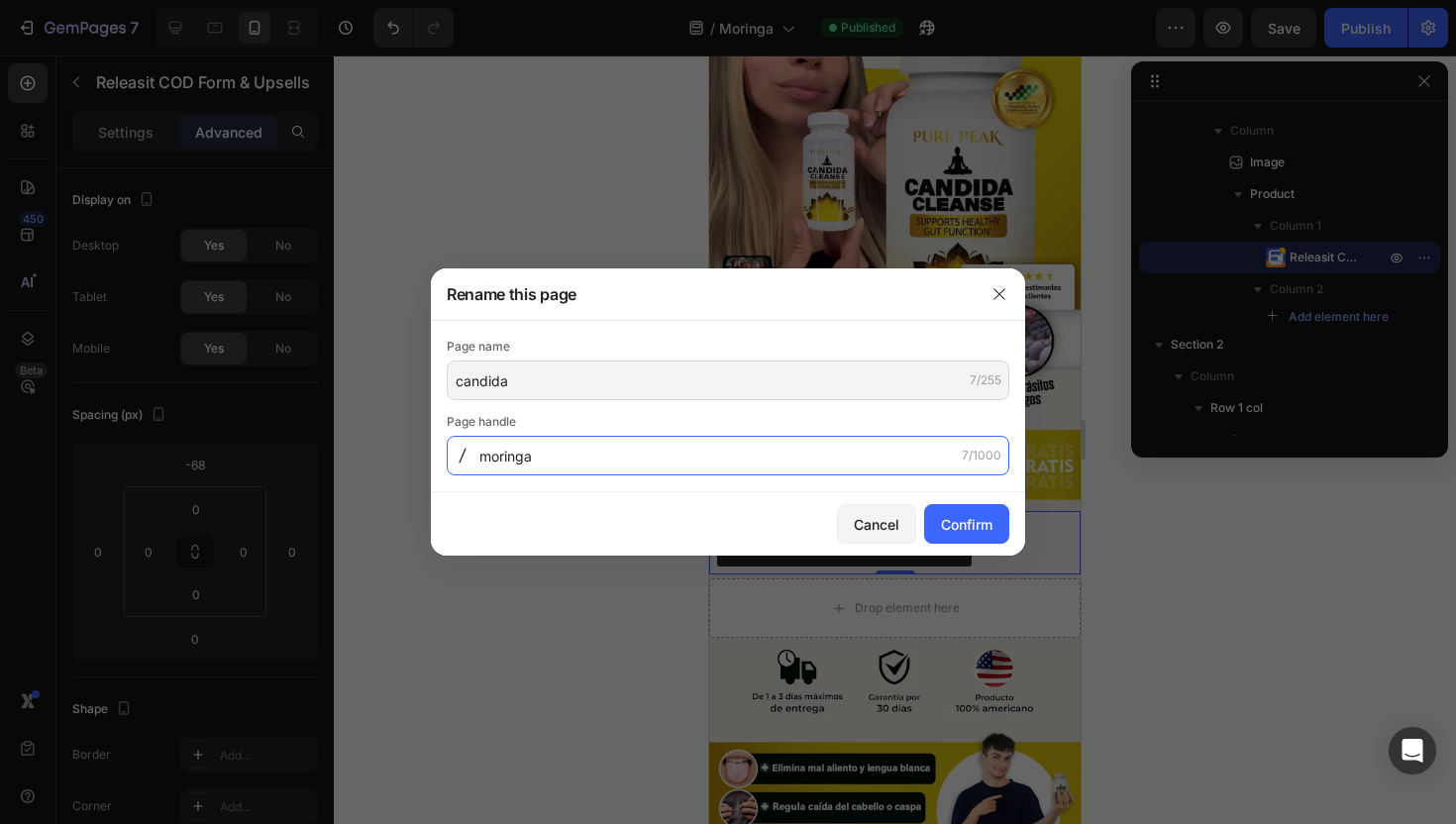 click on "moringa" 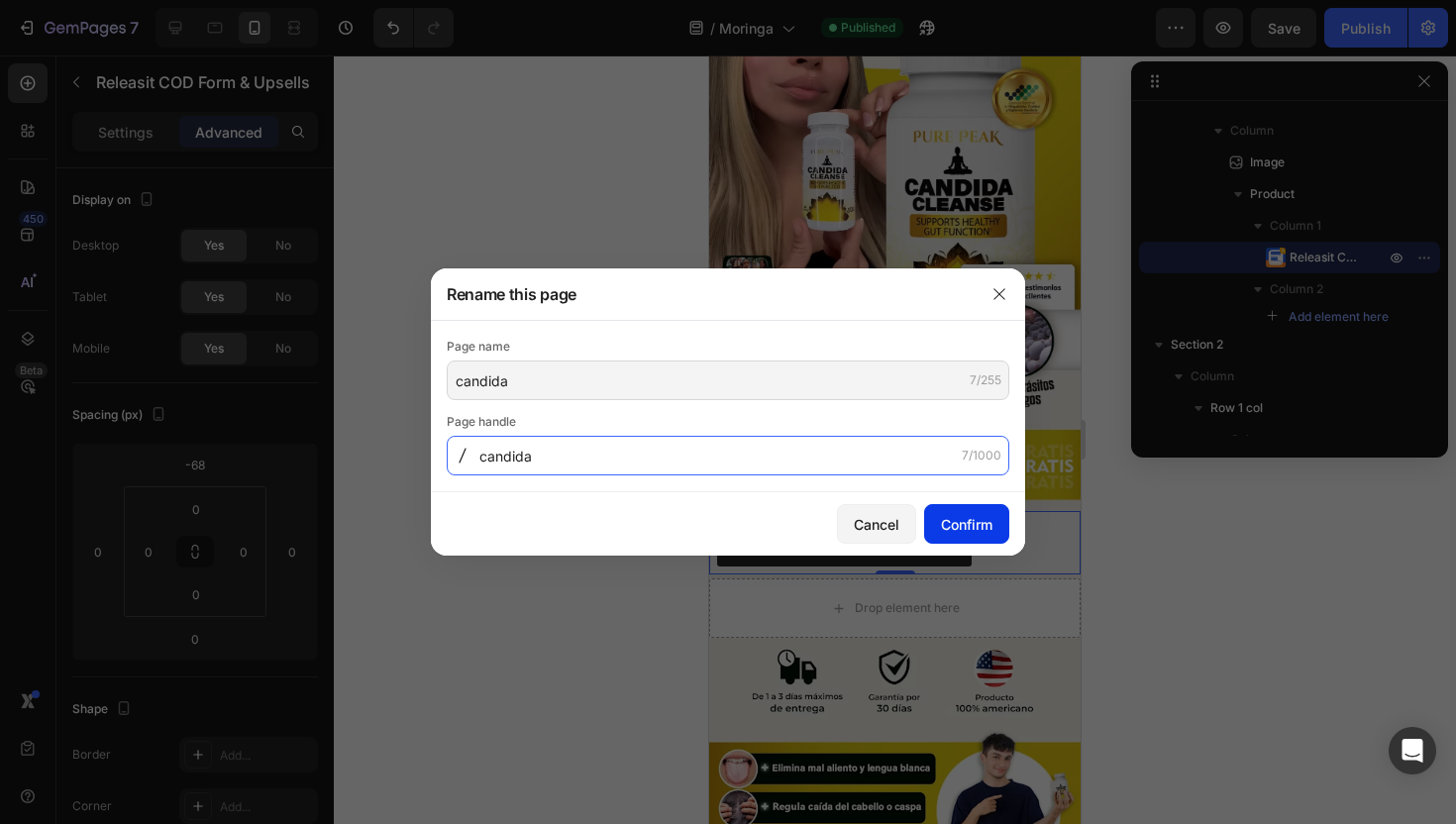 type on "candida" 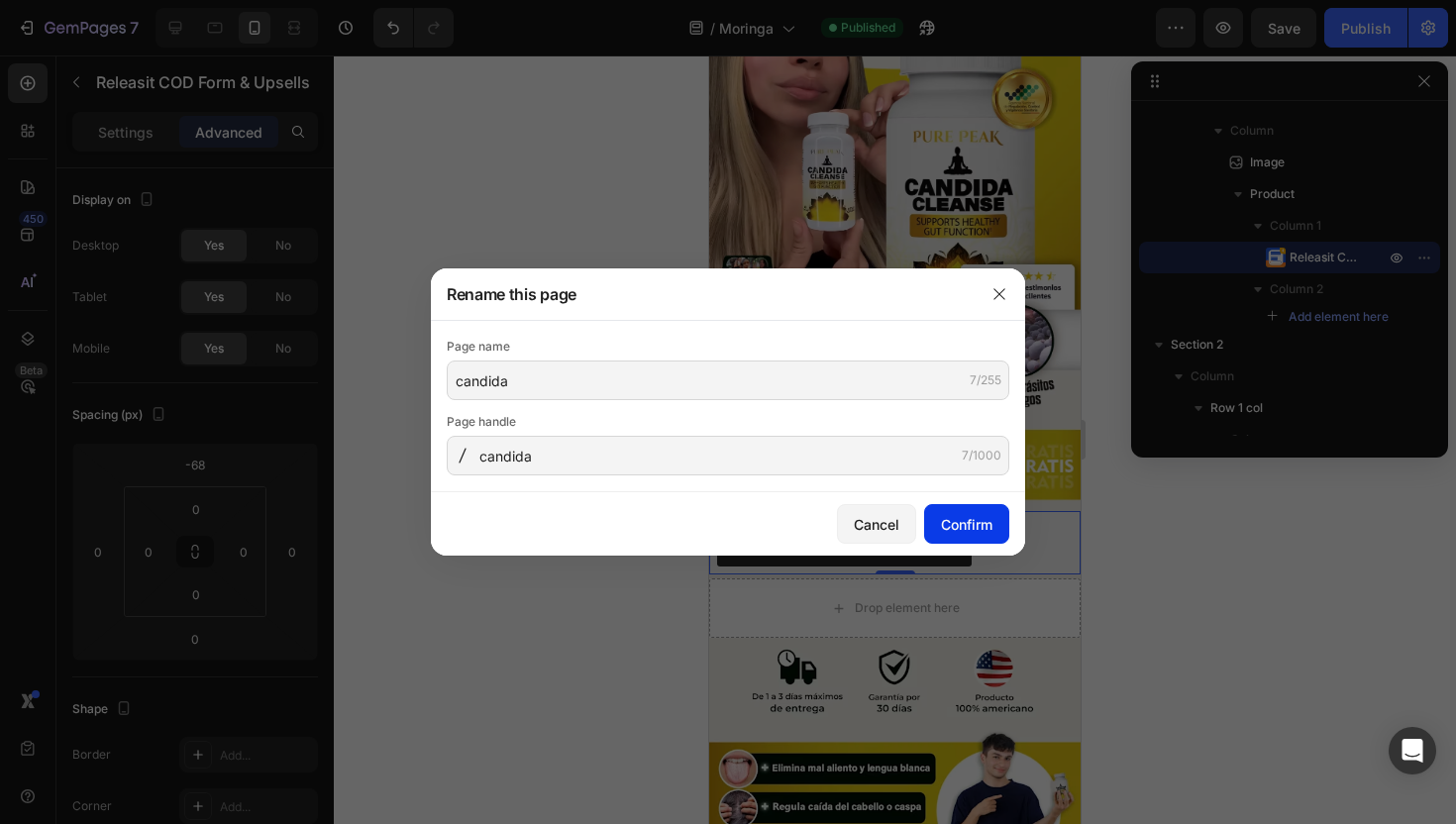 click on "Confirm" 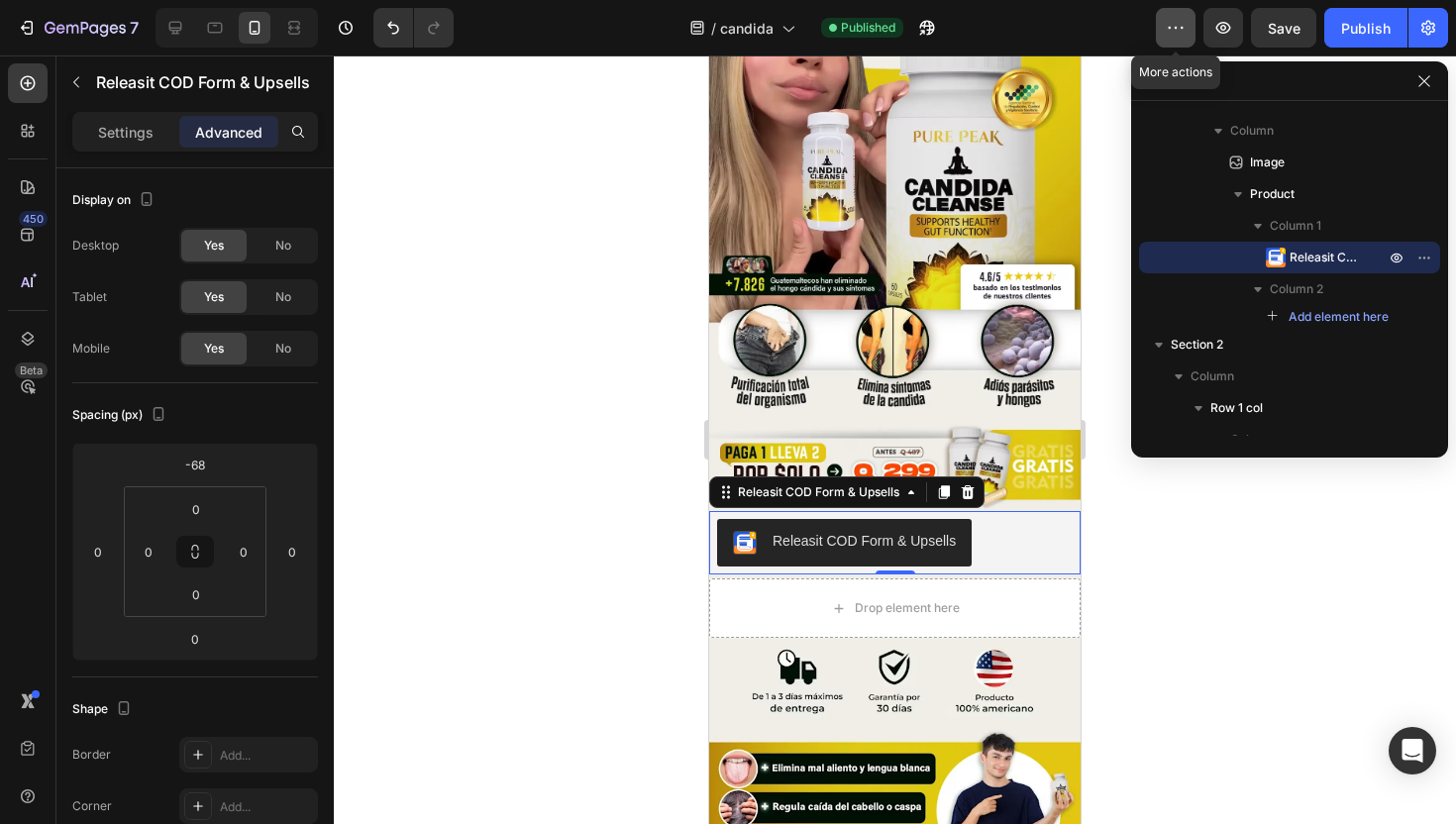 click 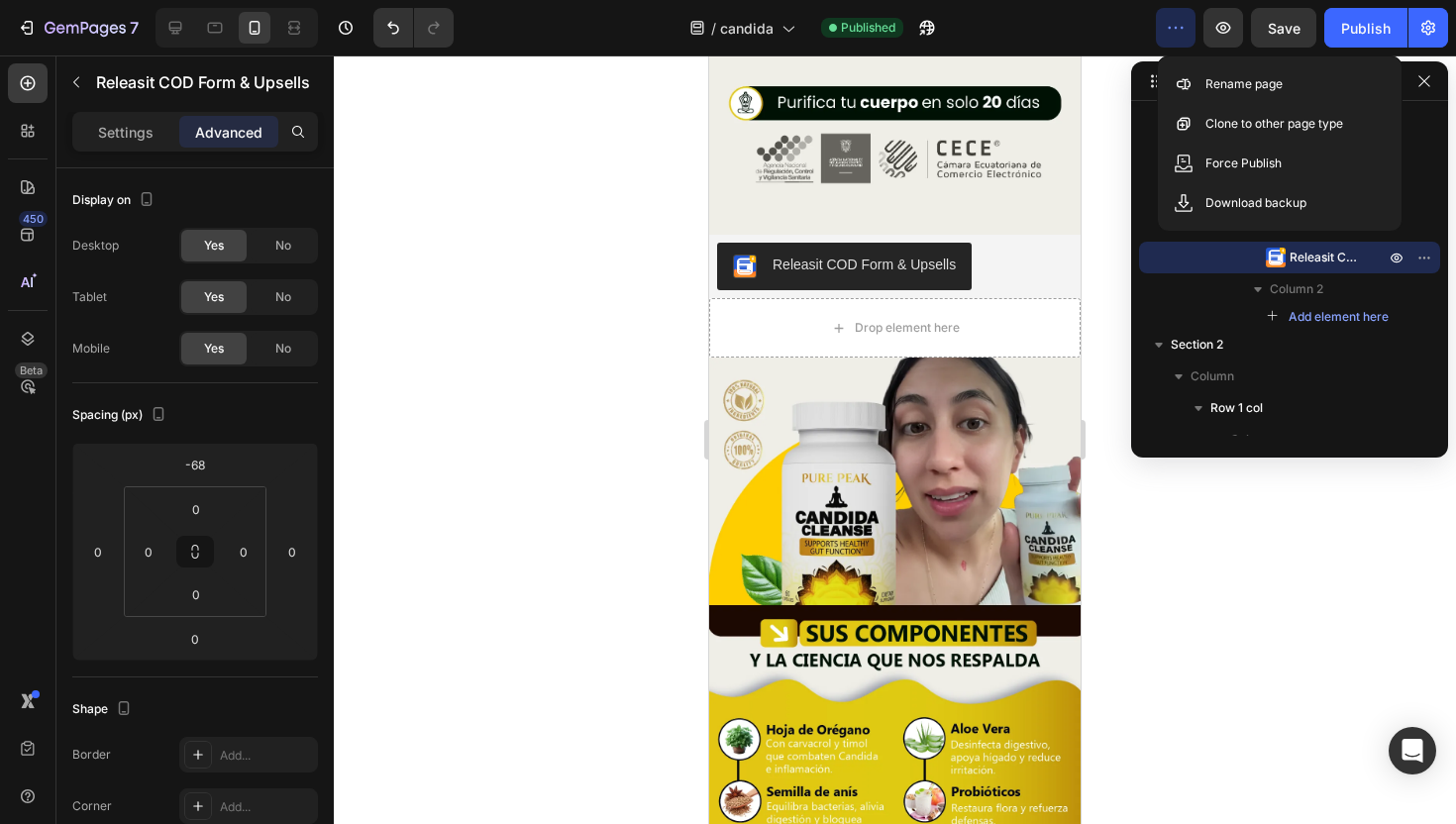 scroll, scrollTop: 2806, scrollLeft: 0, axis: vertical 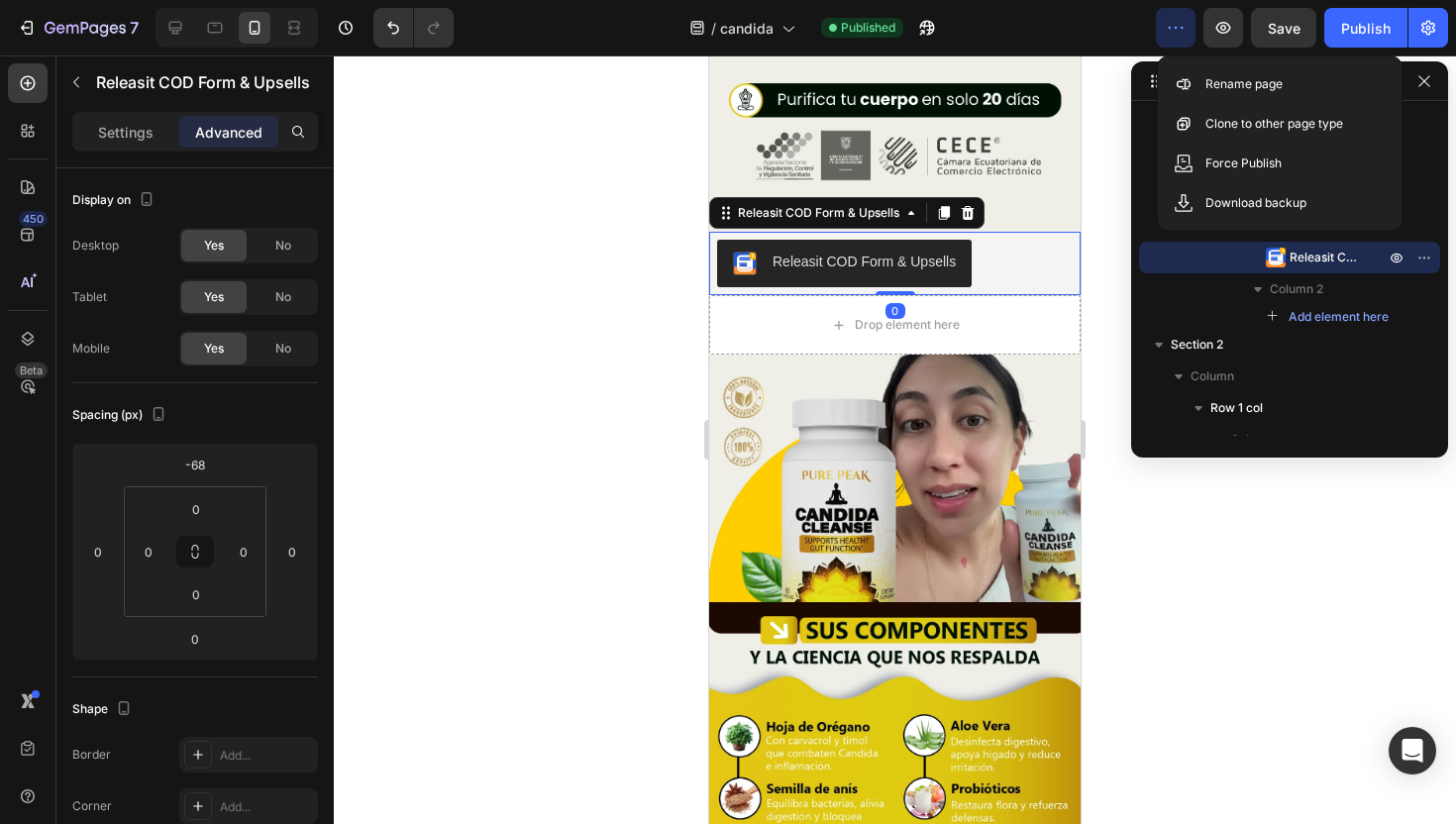 click on "Releasit COD Form & Upsells" at bounding box center (894, 263) 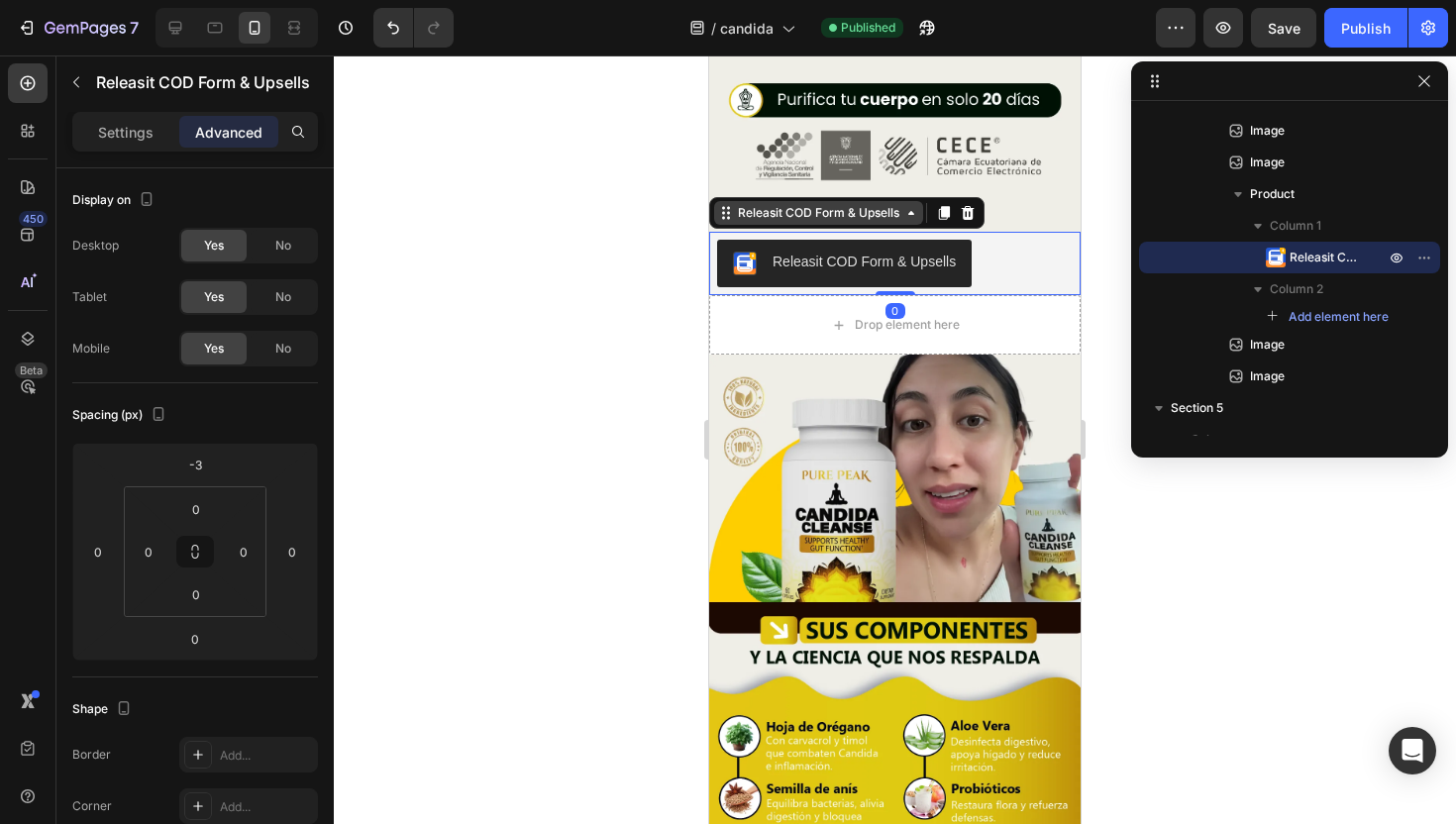 click on "Releasit COD Form & Upsells" at bounding box center [818, 213] 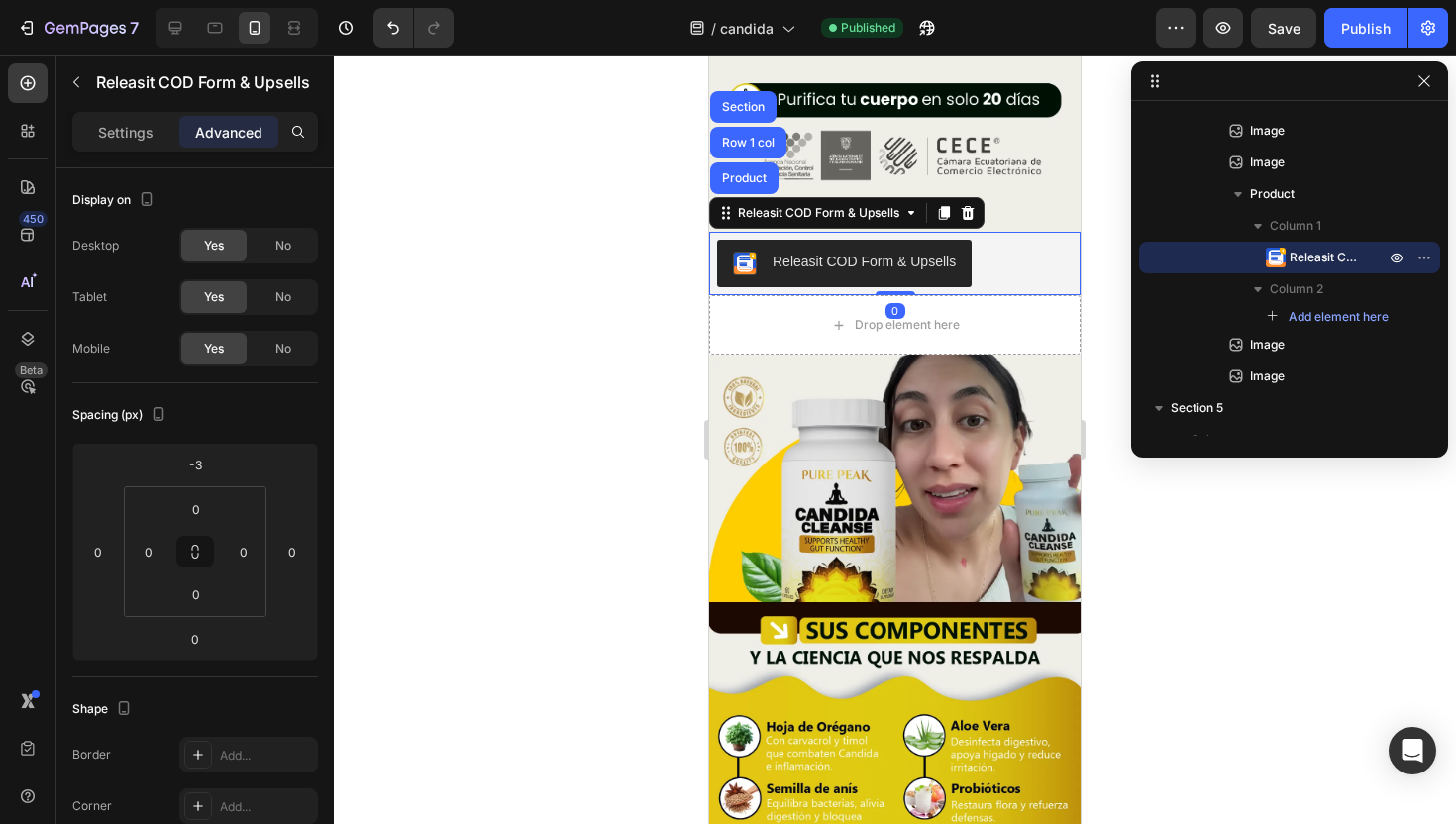 click 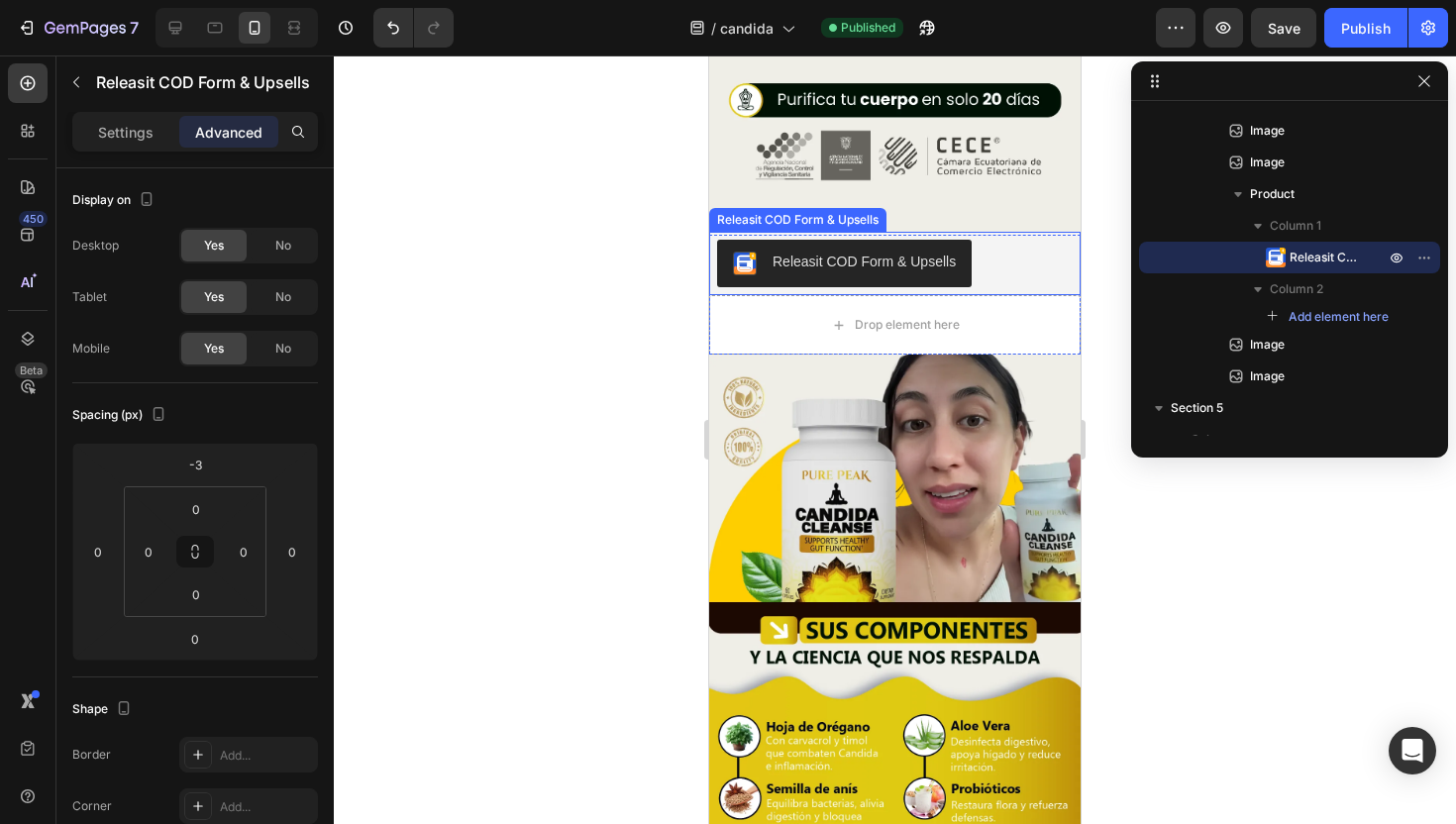 click at bounding box center (745, 263) 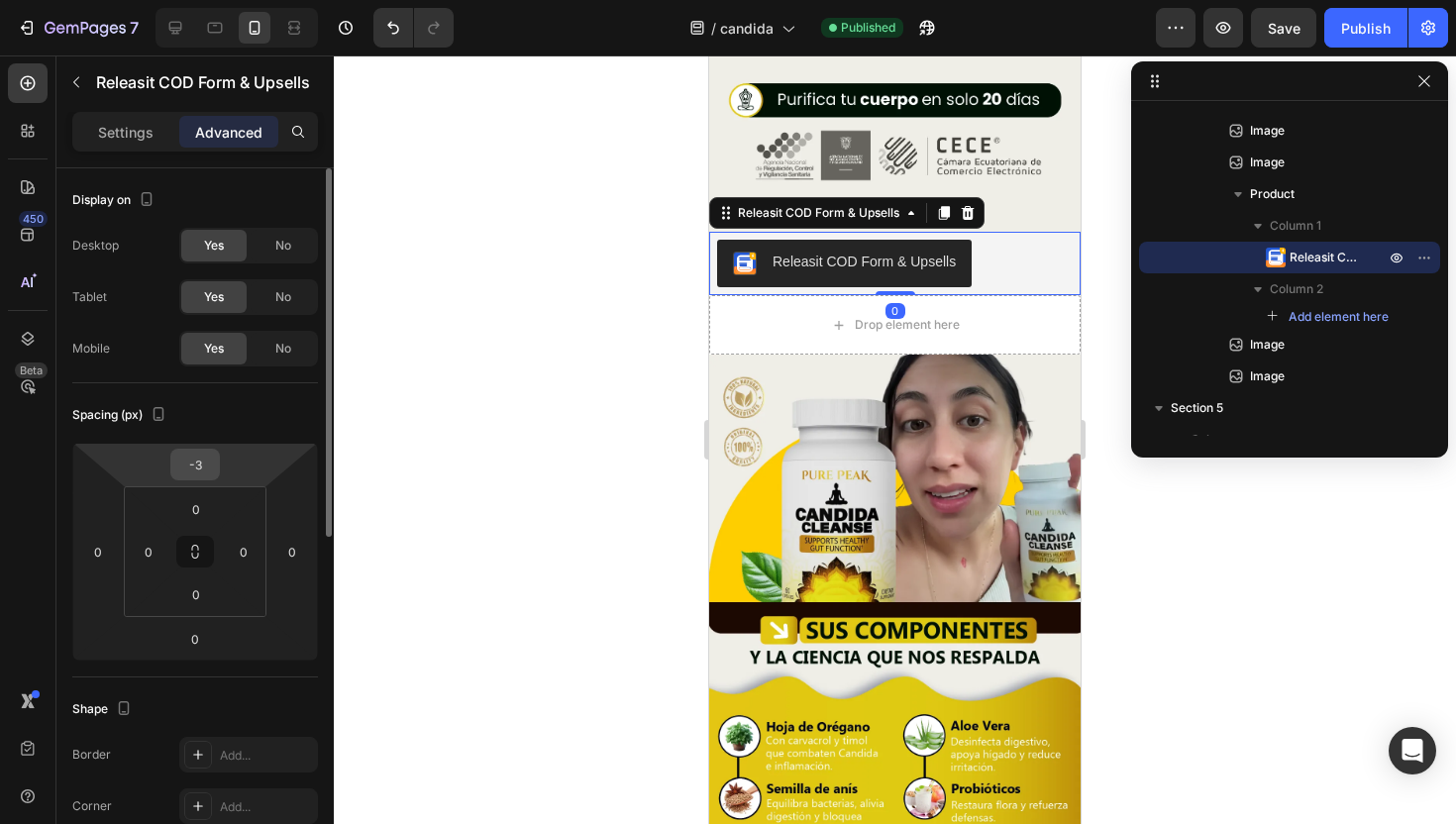 click on "-3" at bounding box center [195, 464] 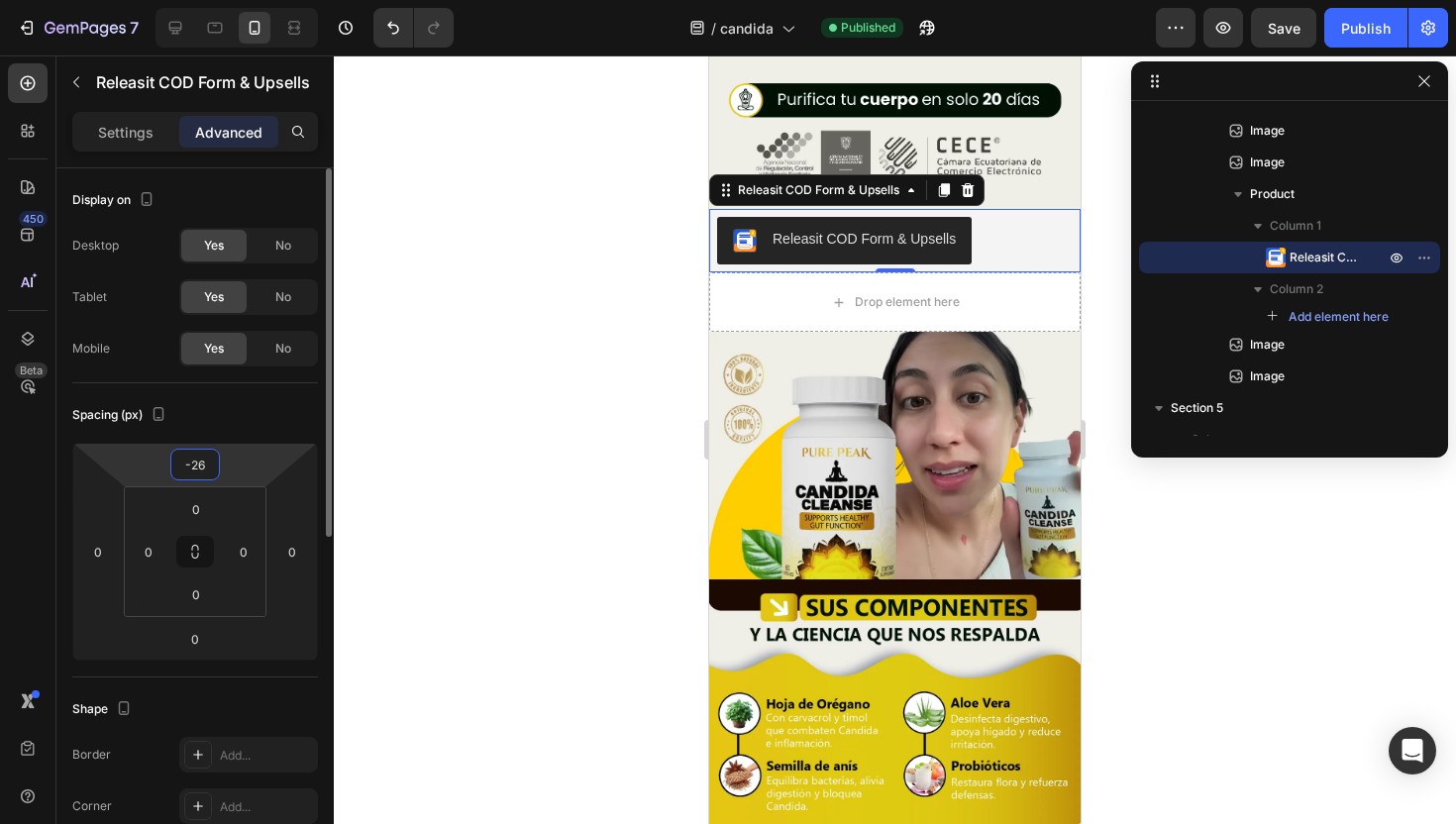 type on "-27" 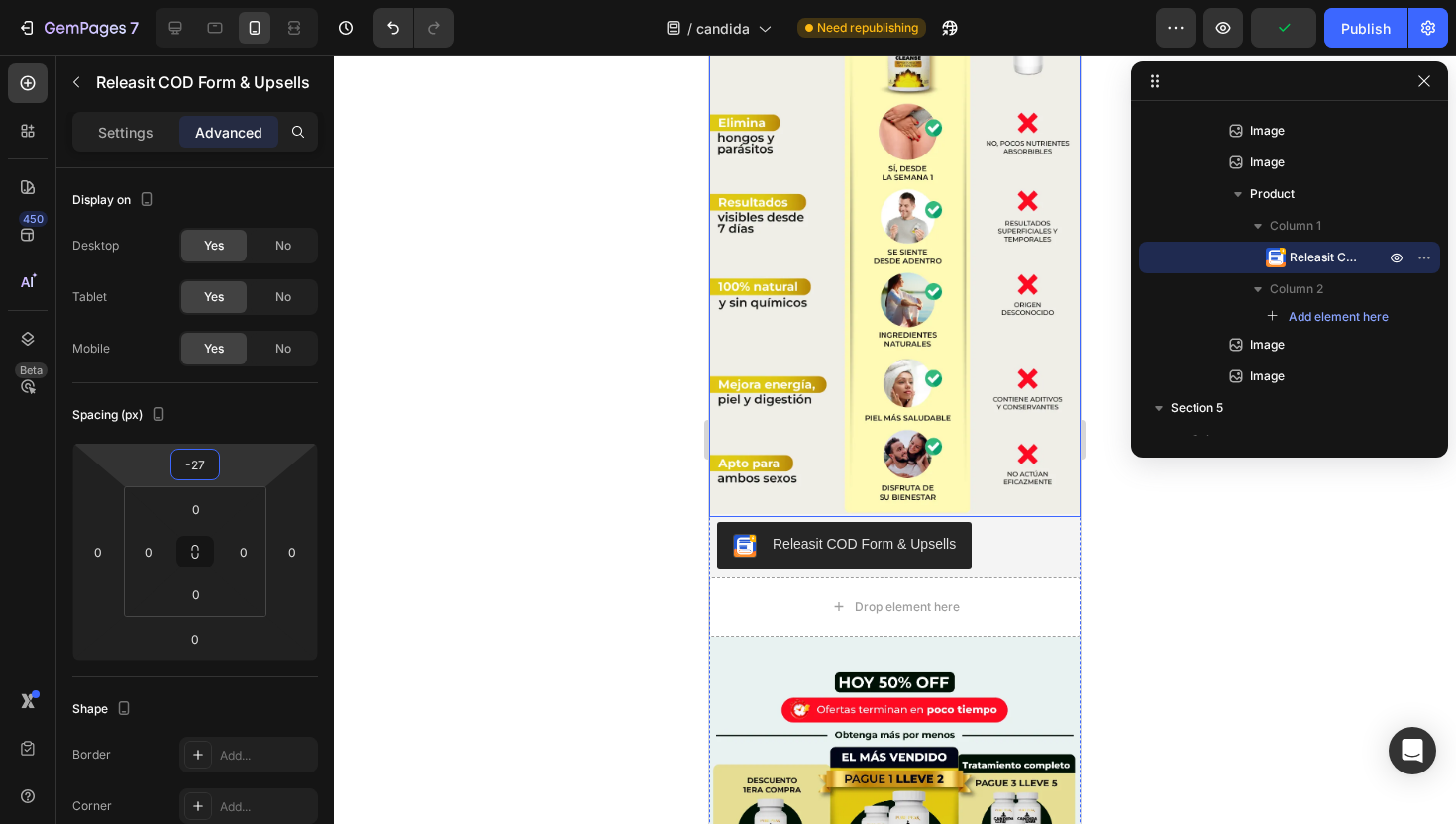 scroll, scrollTop: 4836, scrollLeft: 0, axis: vertical 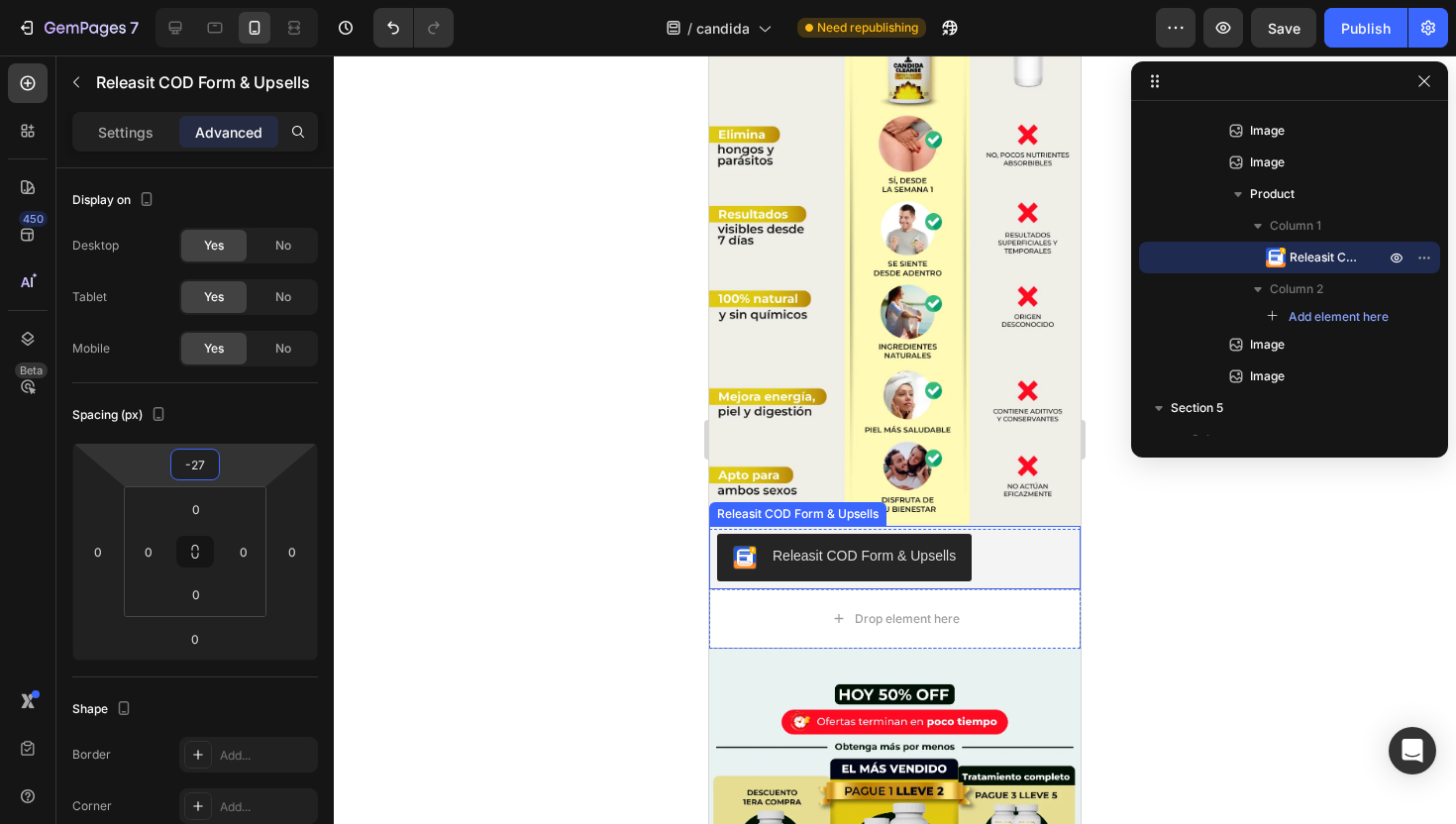 click on "Releasit COD Form & Upsells" at bounding box center [894, 558] 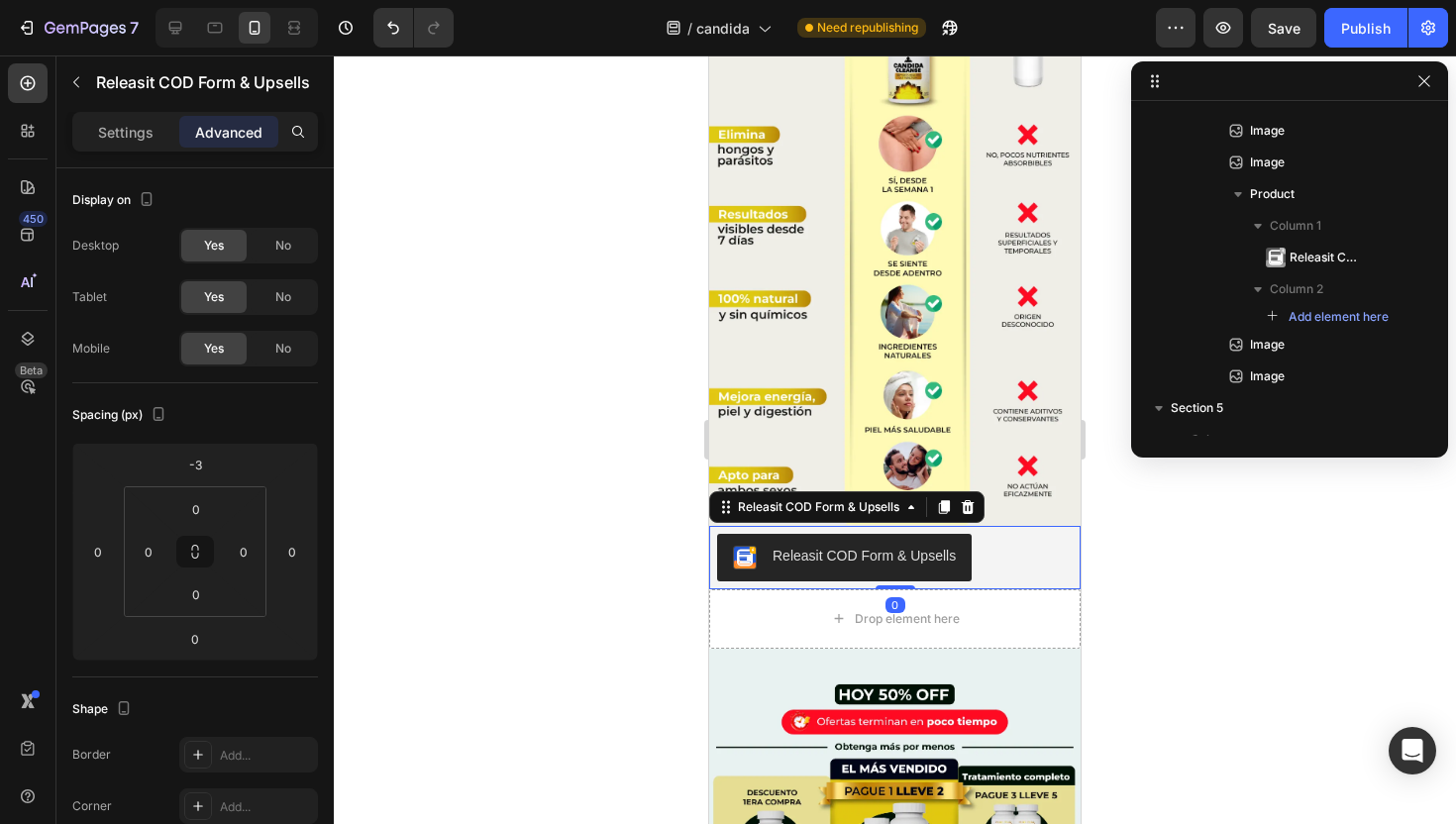 scroll, scrollTop: 1183, scrollLeft: 0, axis: vertical 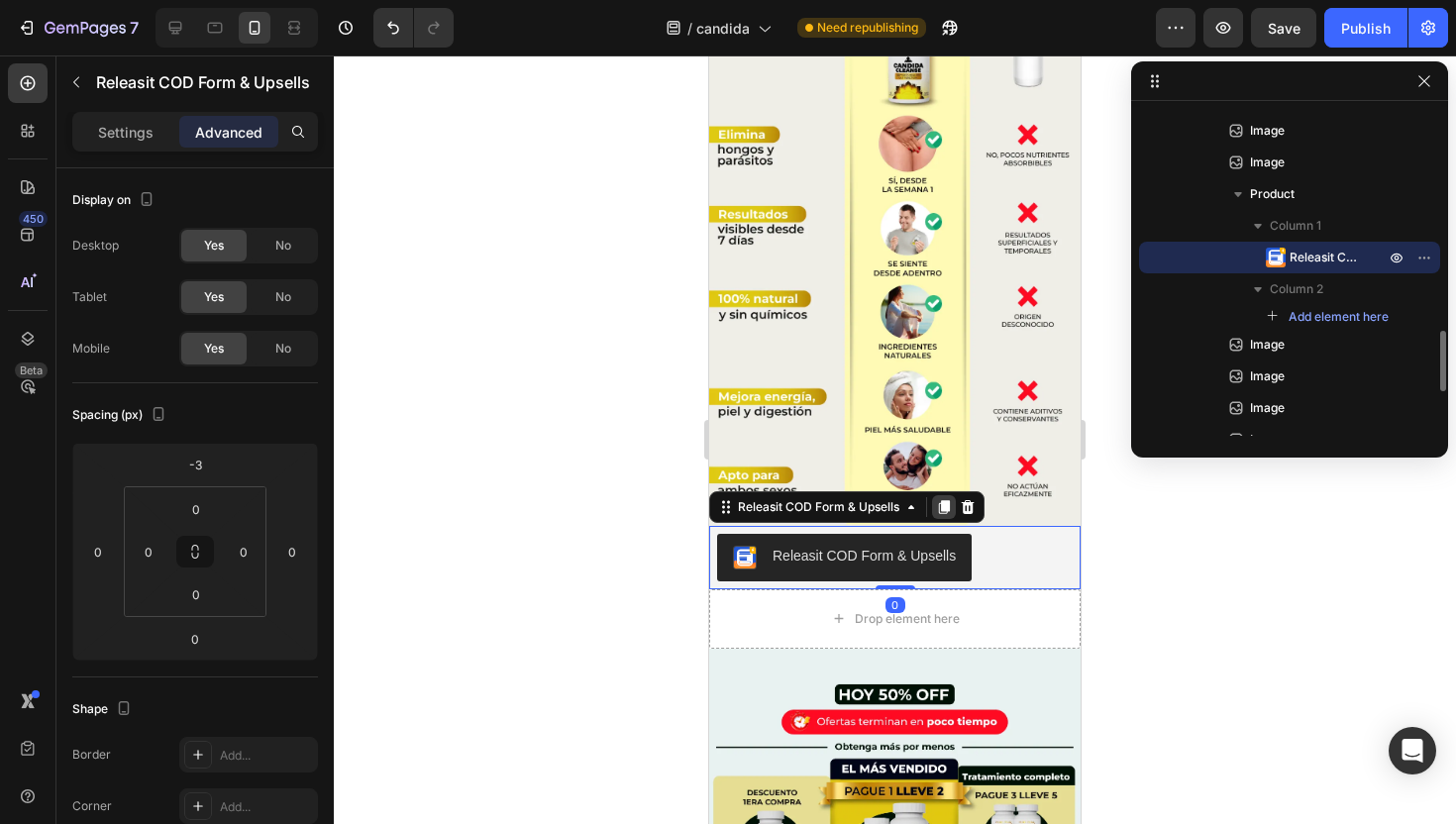click 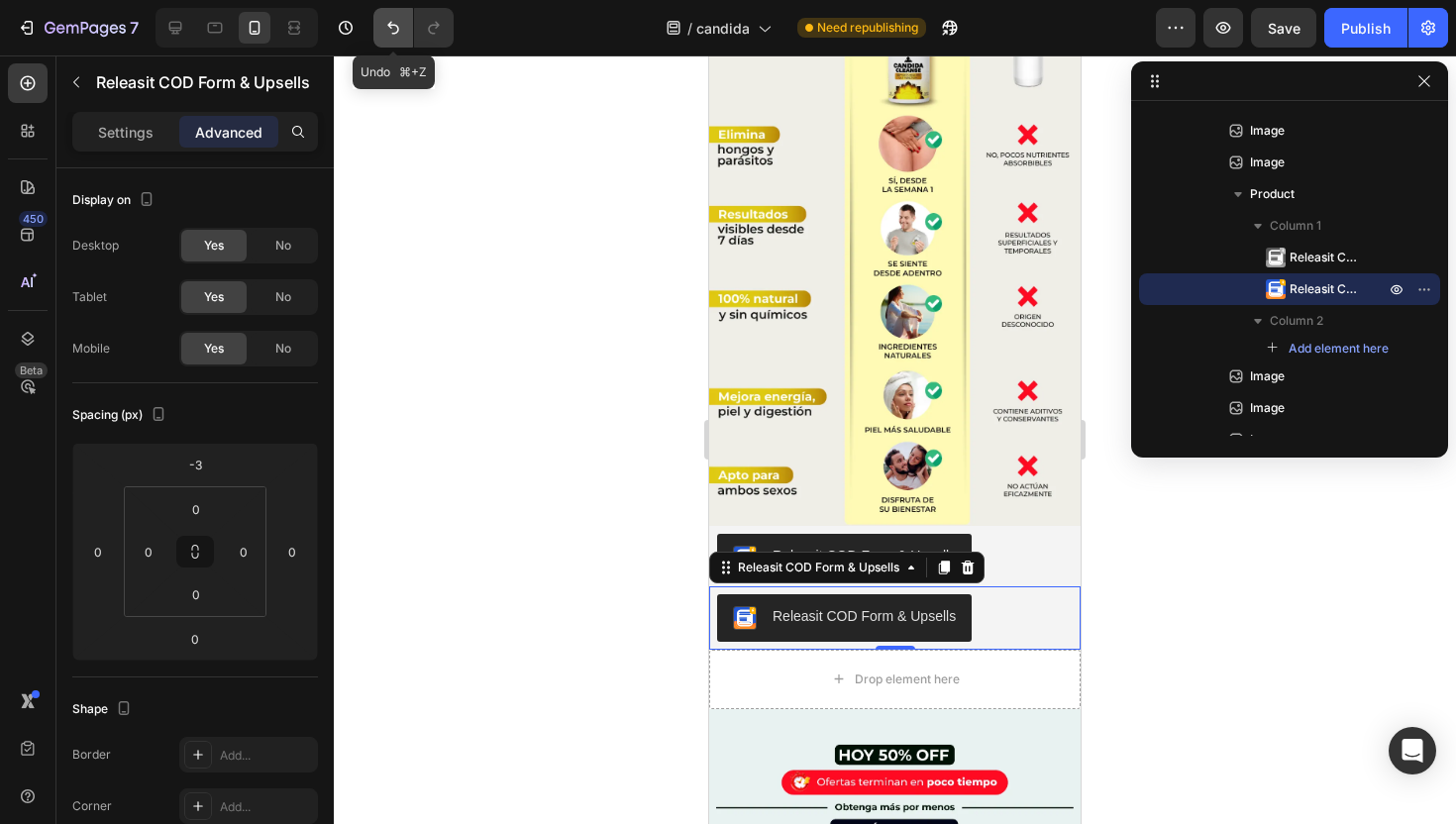 click 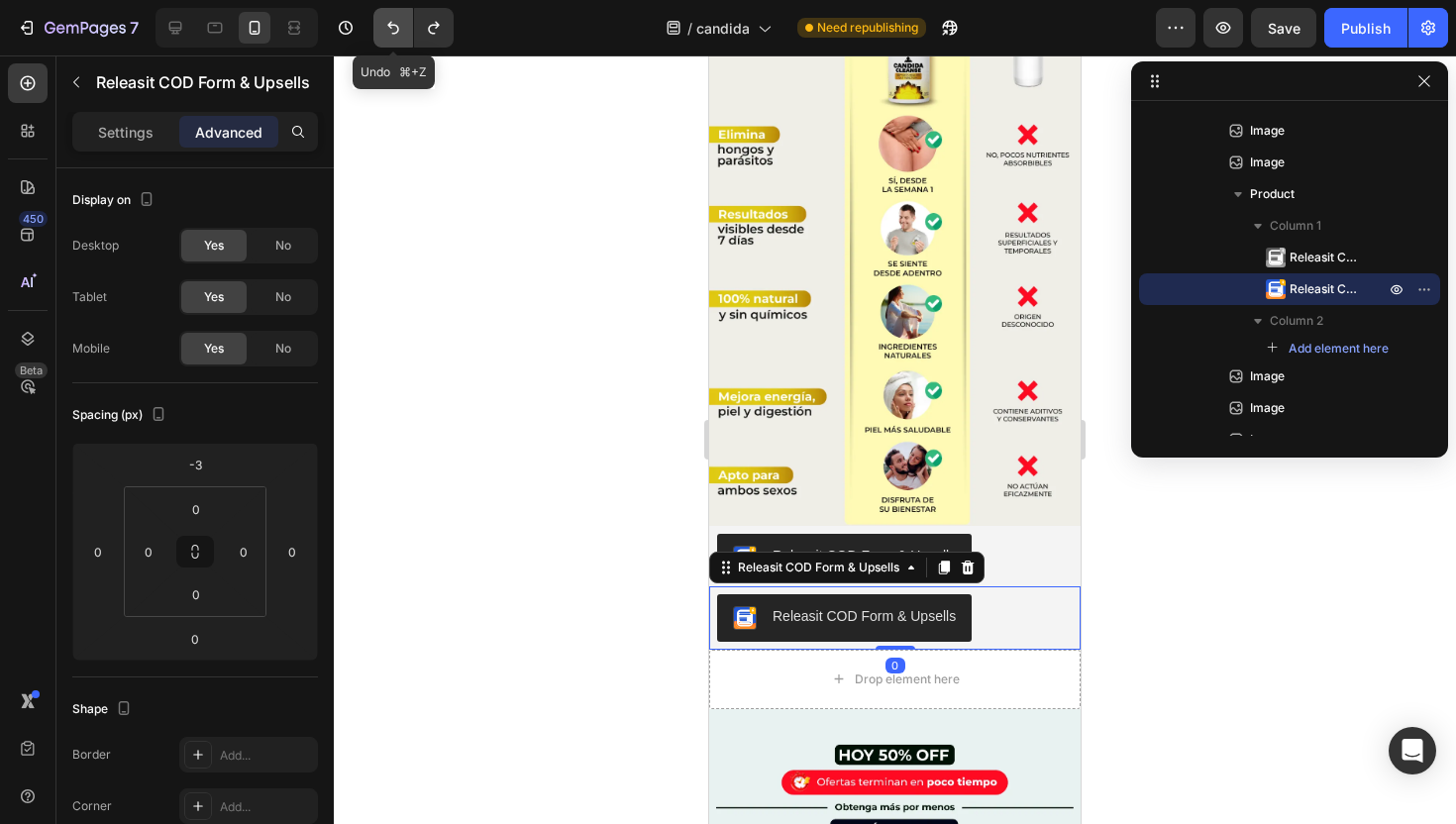 click 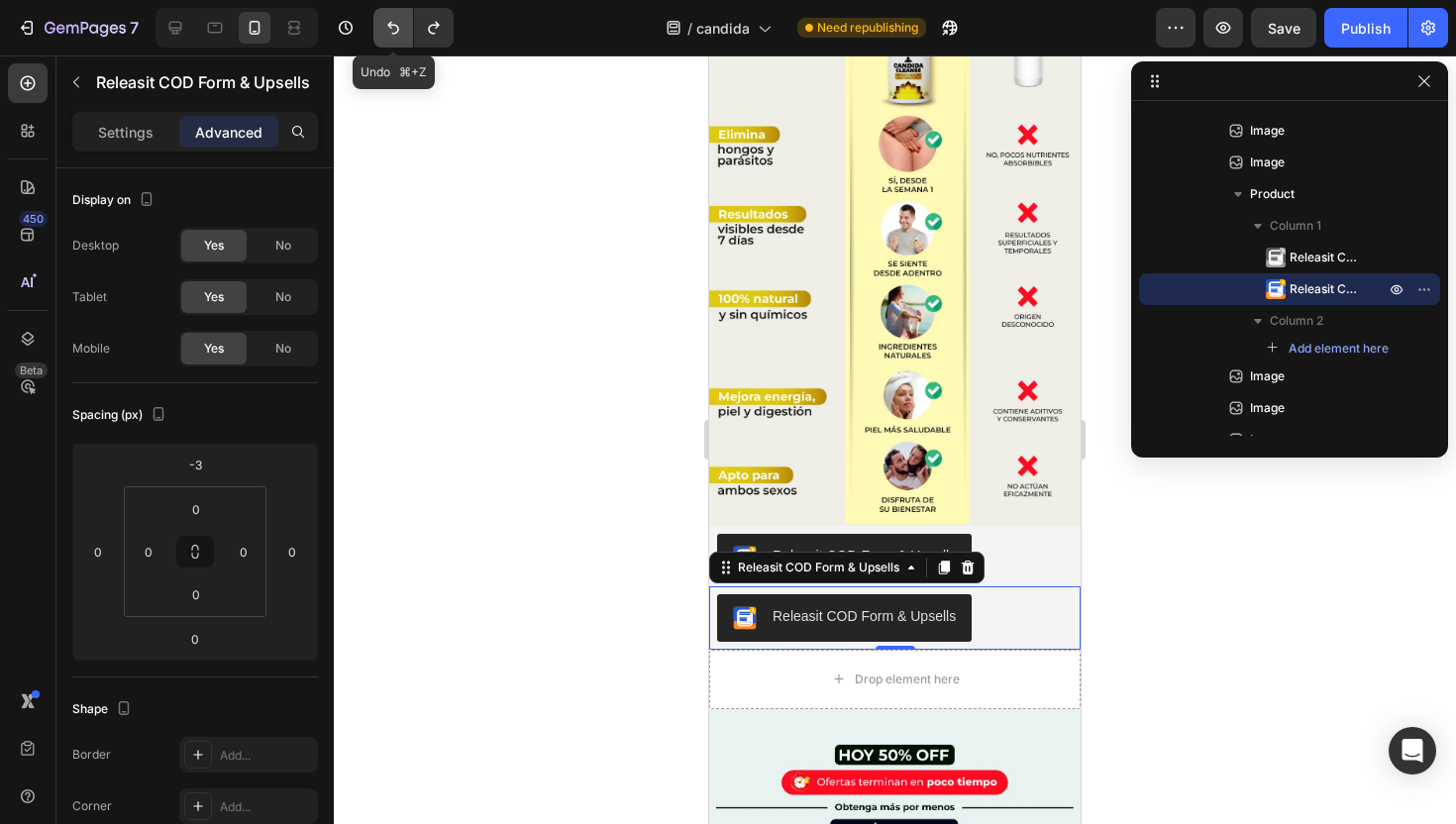 click 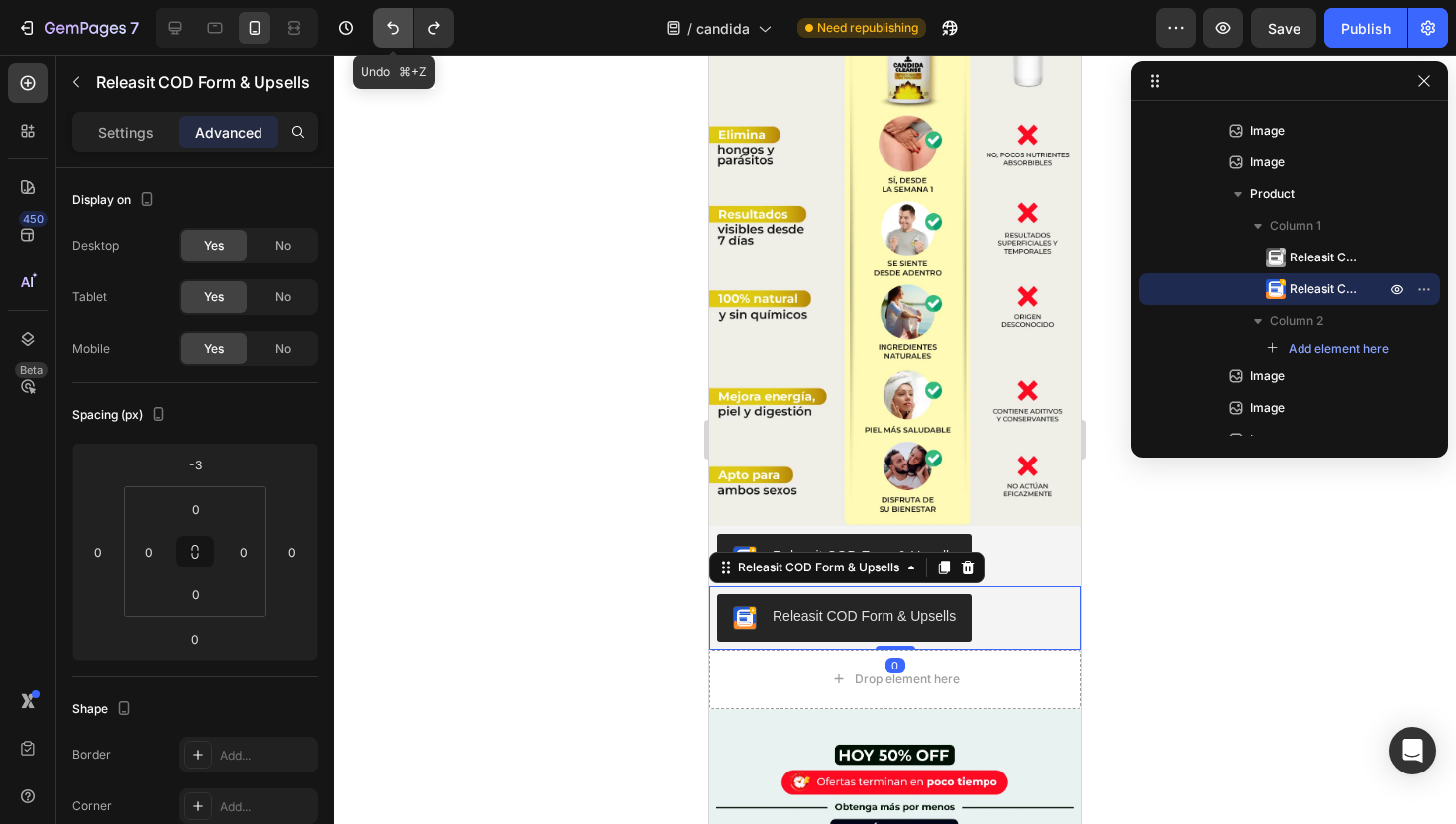 click 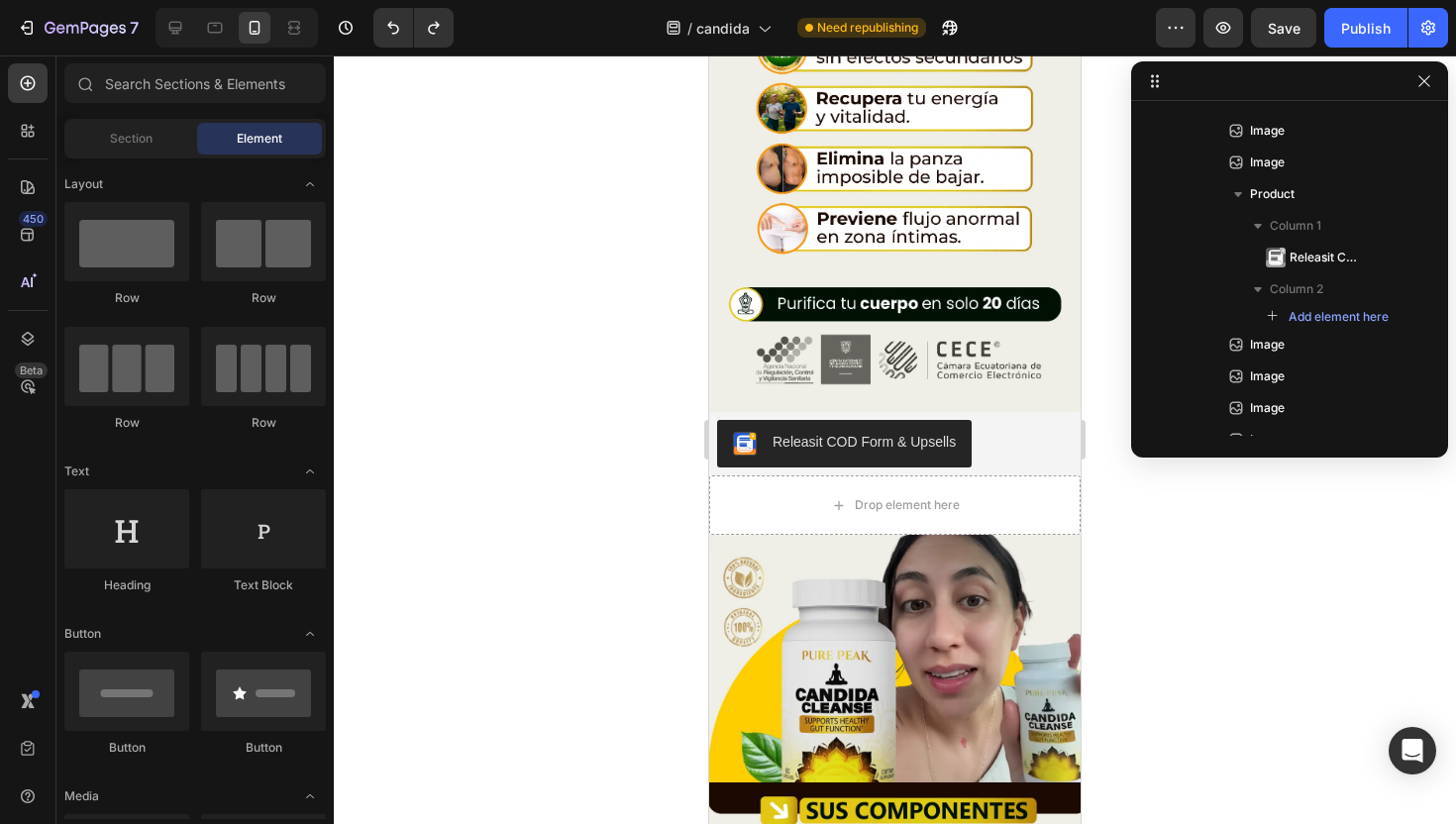 scroll, scrollTop: 2596, scrollLeft: 0, axis: vertical 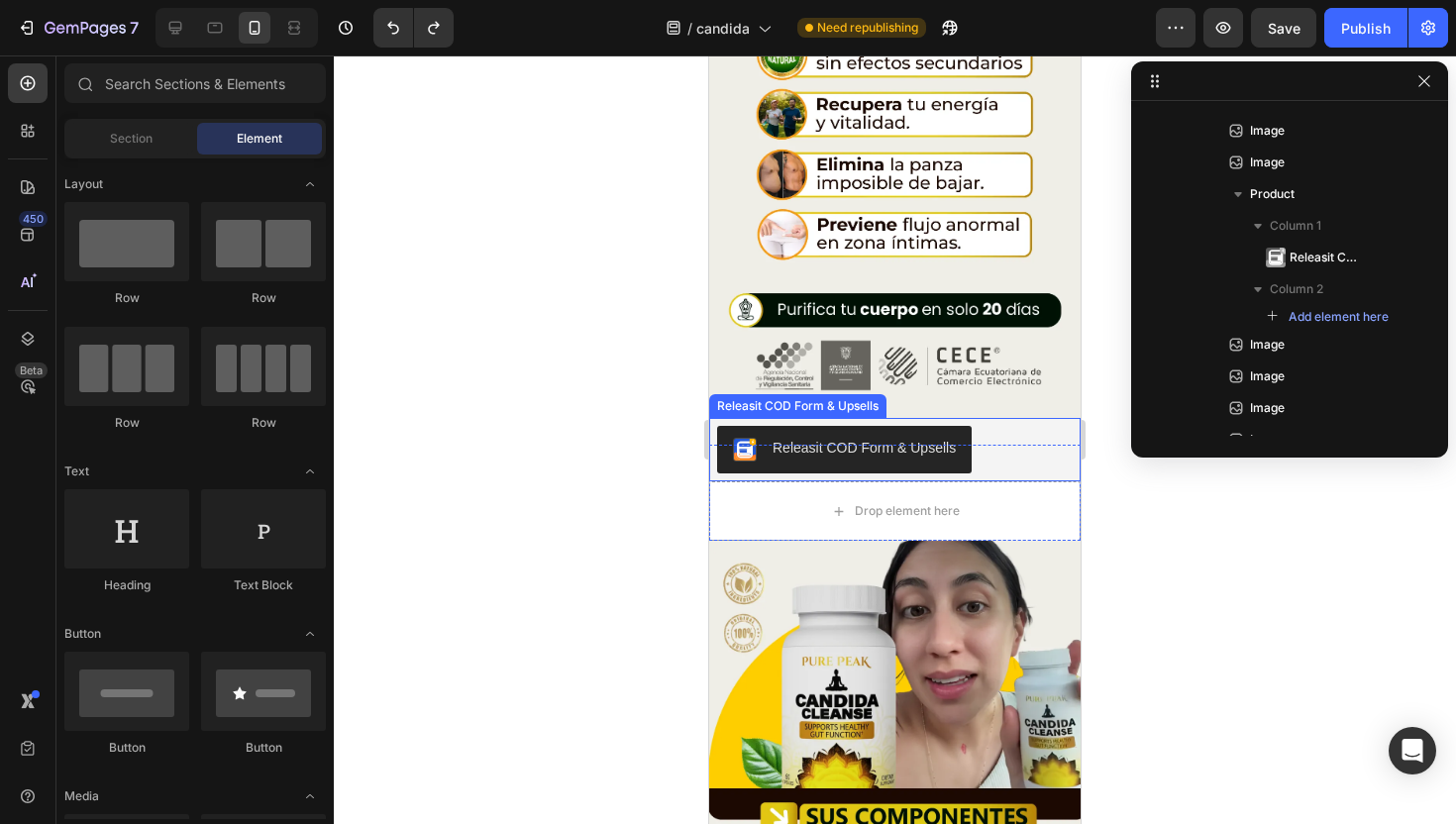 click on "Releasit COD Form & Upsells" at bounding box center [844, 450] 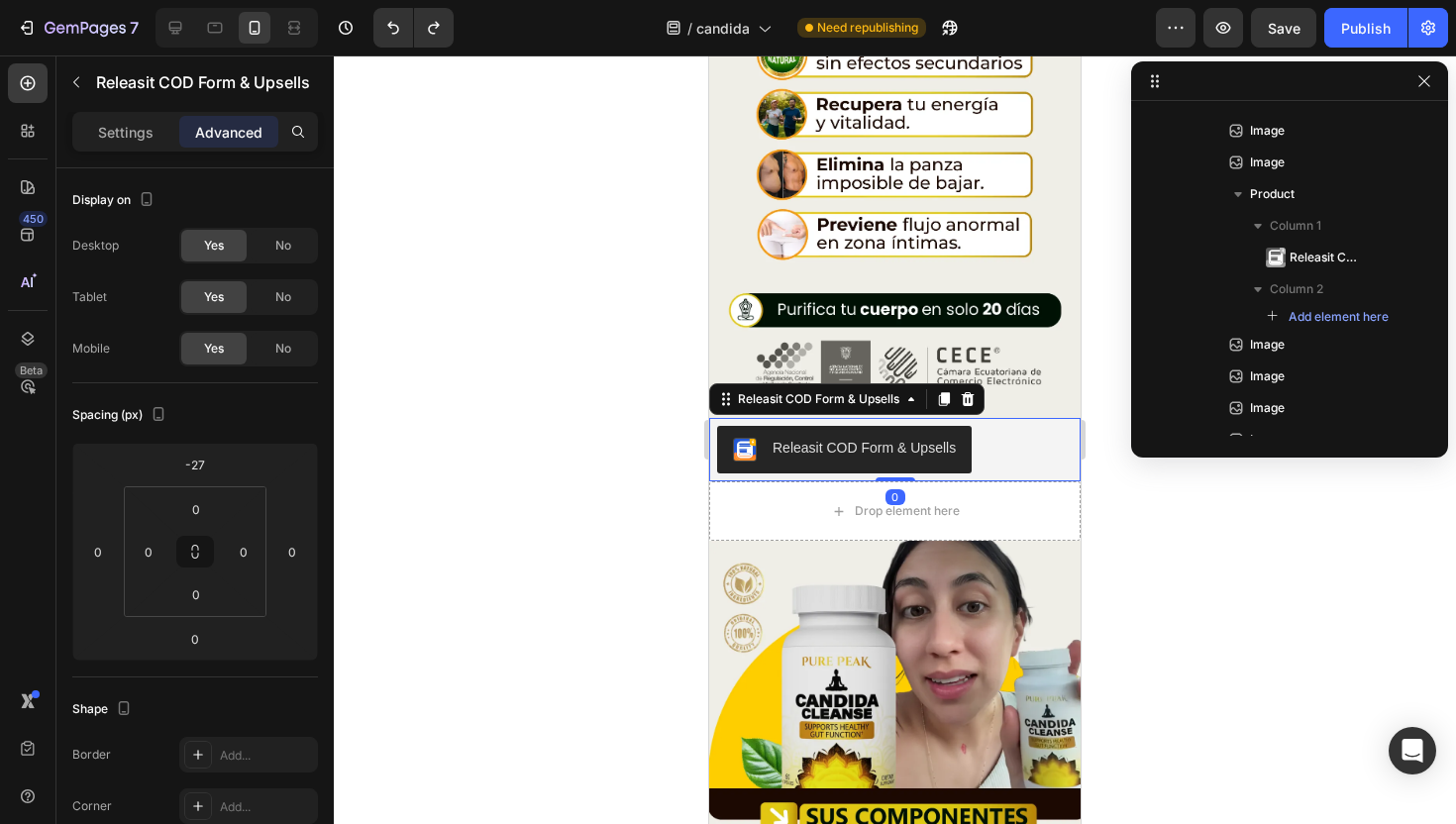scroll, scrollTop: 778, scrollLeft: 0, axis: vertical 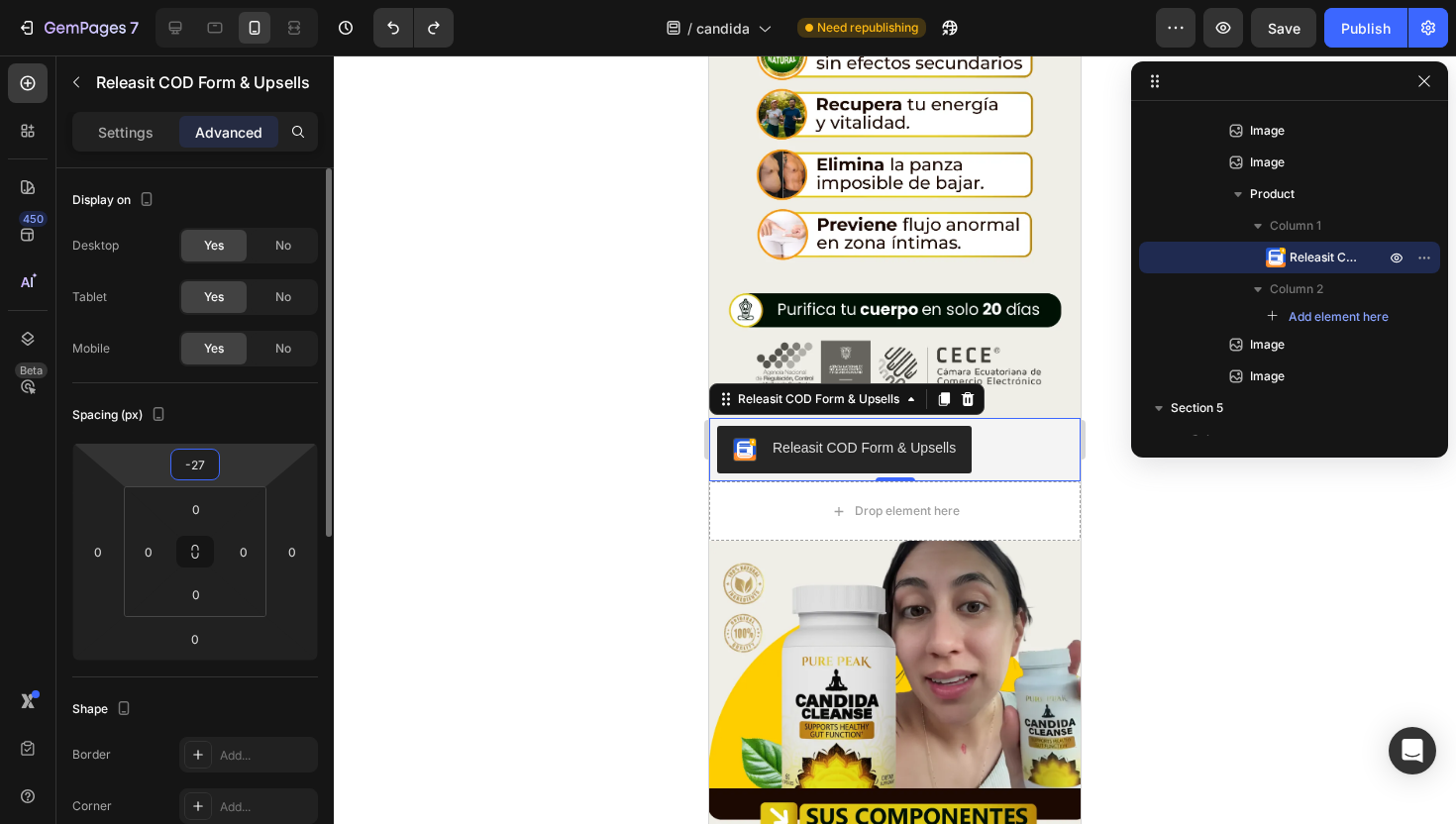 click on "-27" at bounding box center [195, 464] 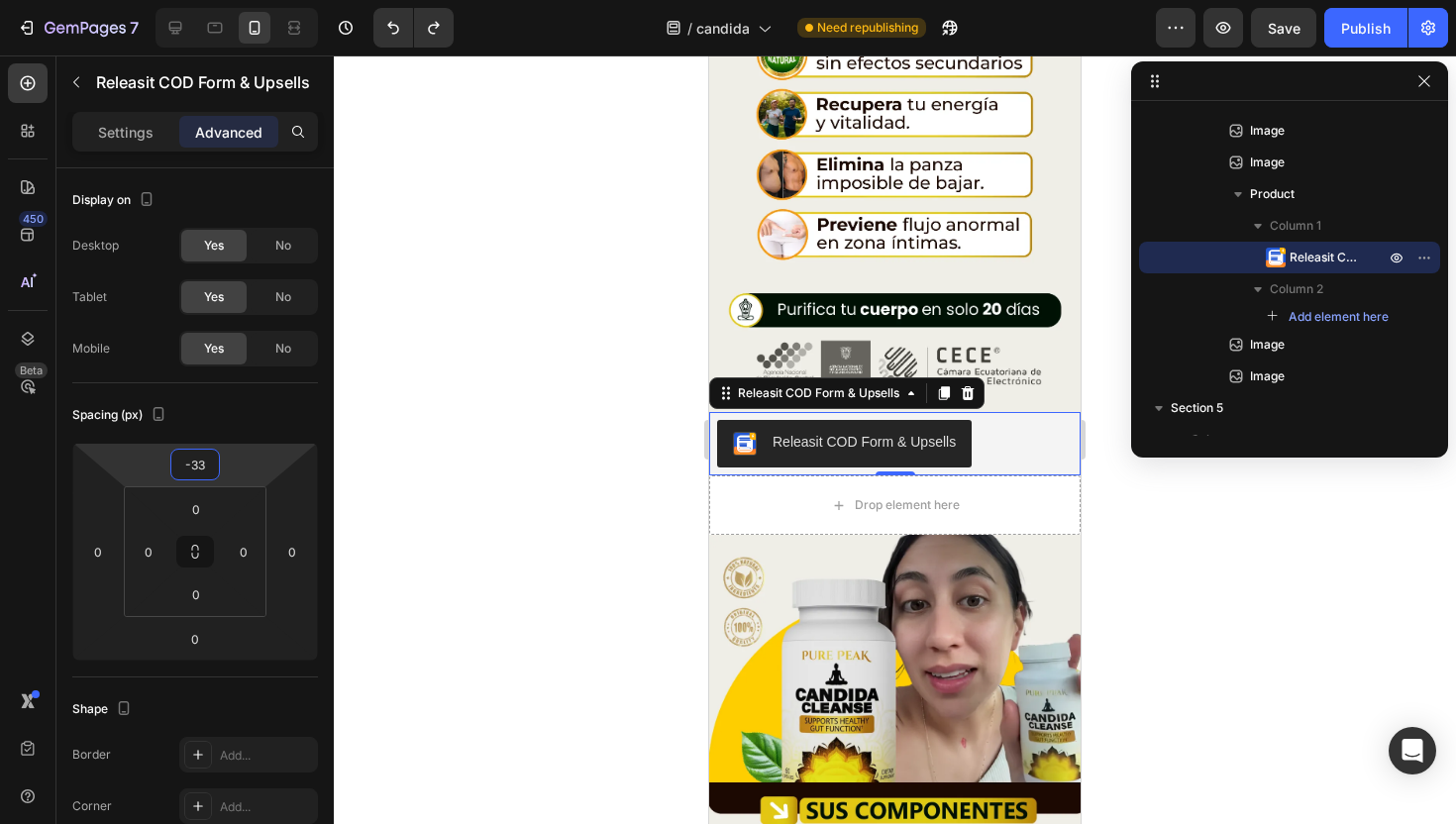 type on "-34" 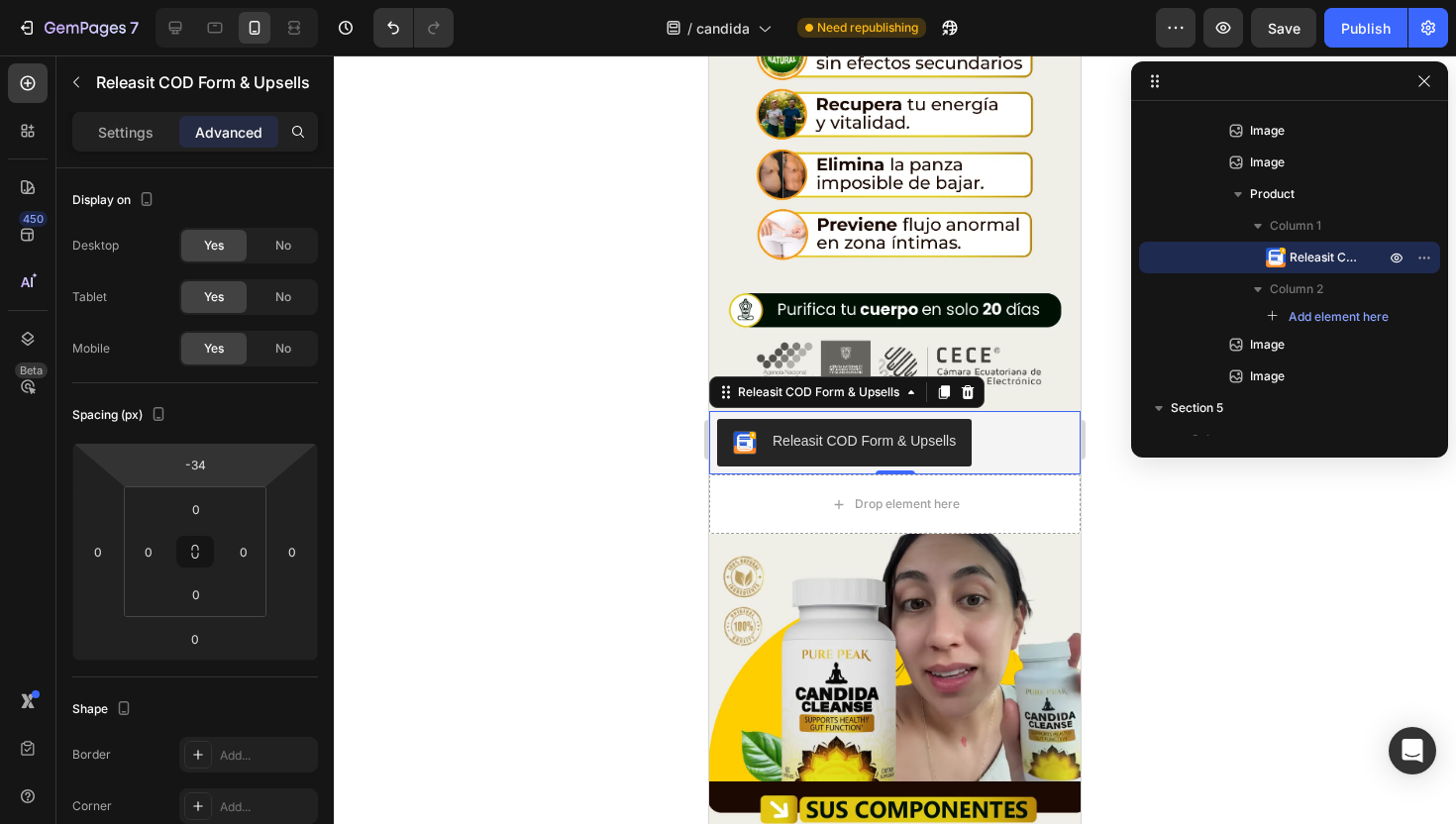 click 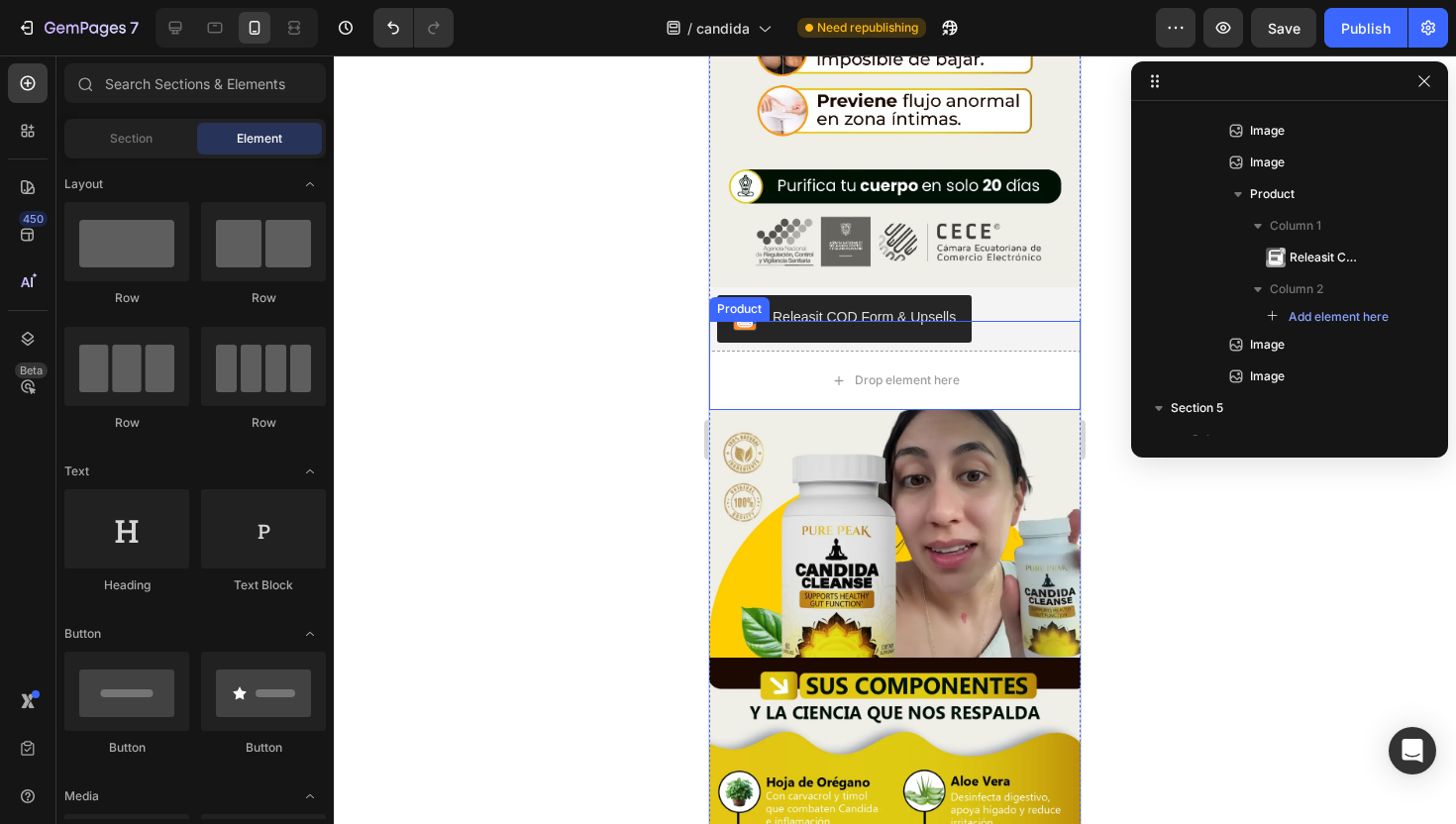 scroll, scrollTop: 2716, scrollLeft: 0, axis: vertical 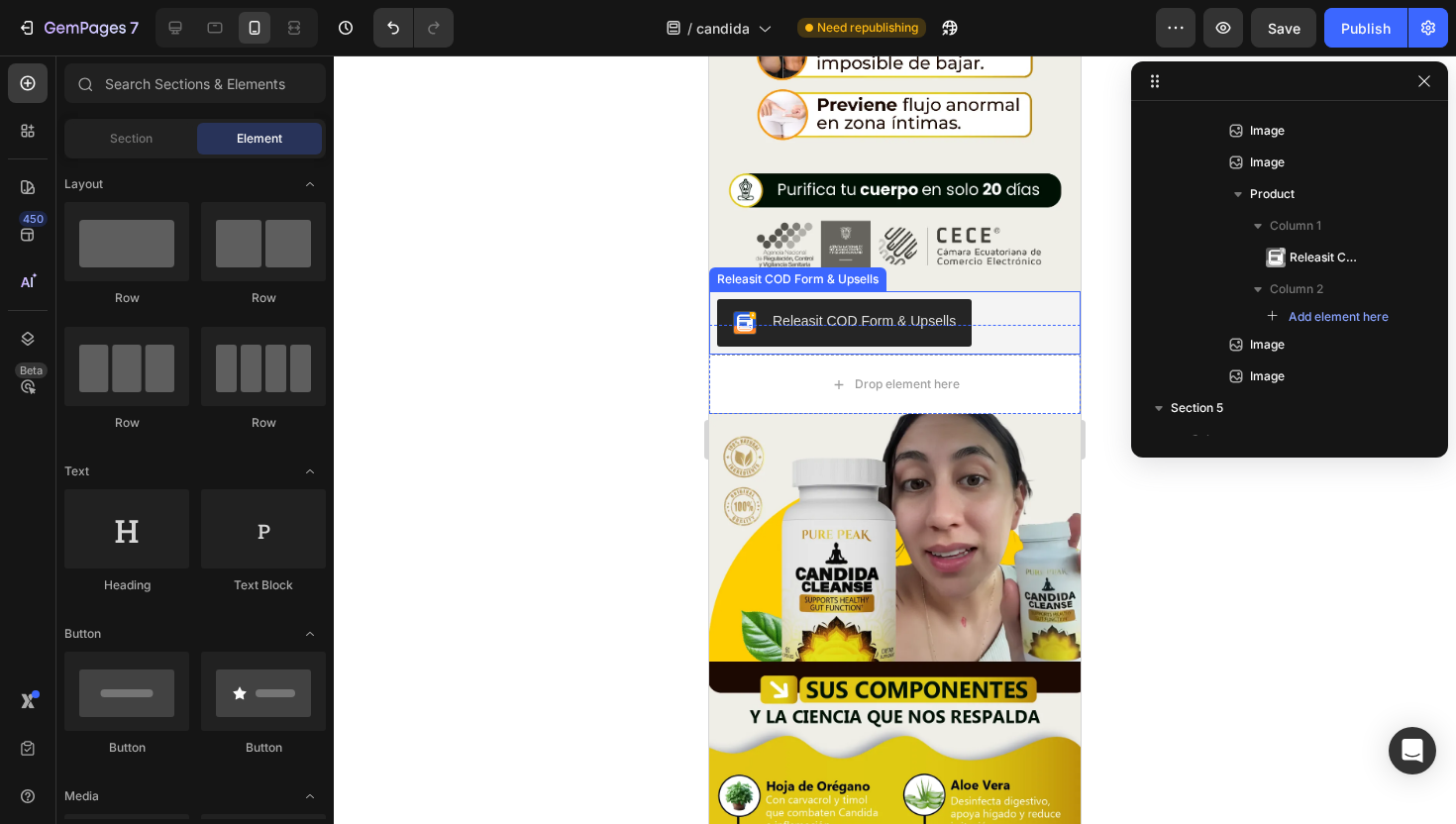 click on "Releasit COD Form & Upsells" at bounding box center [864, 321] 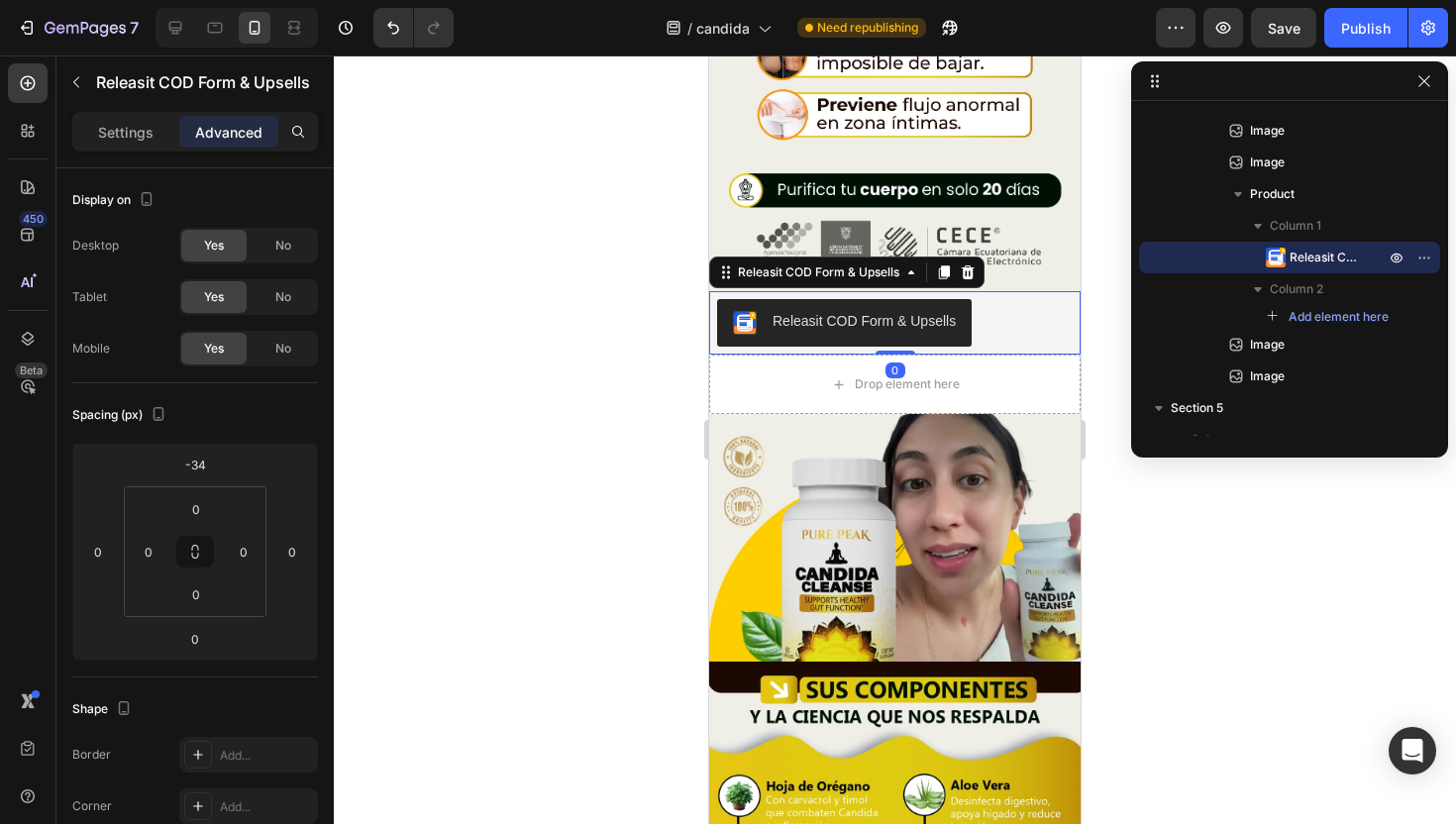 click 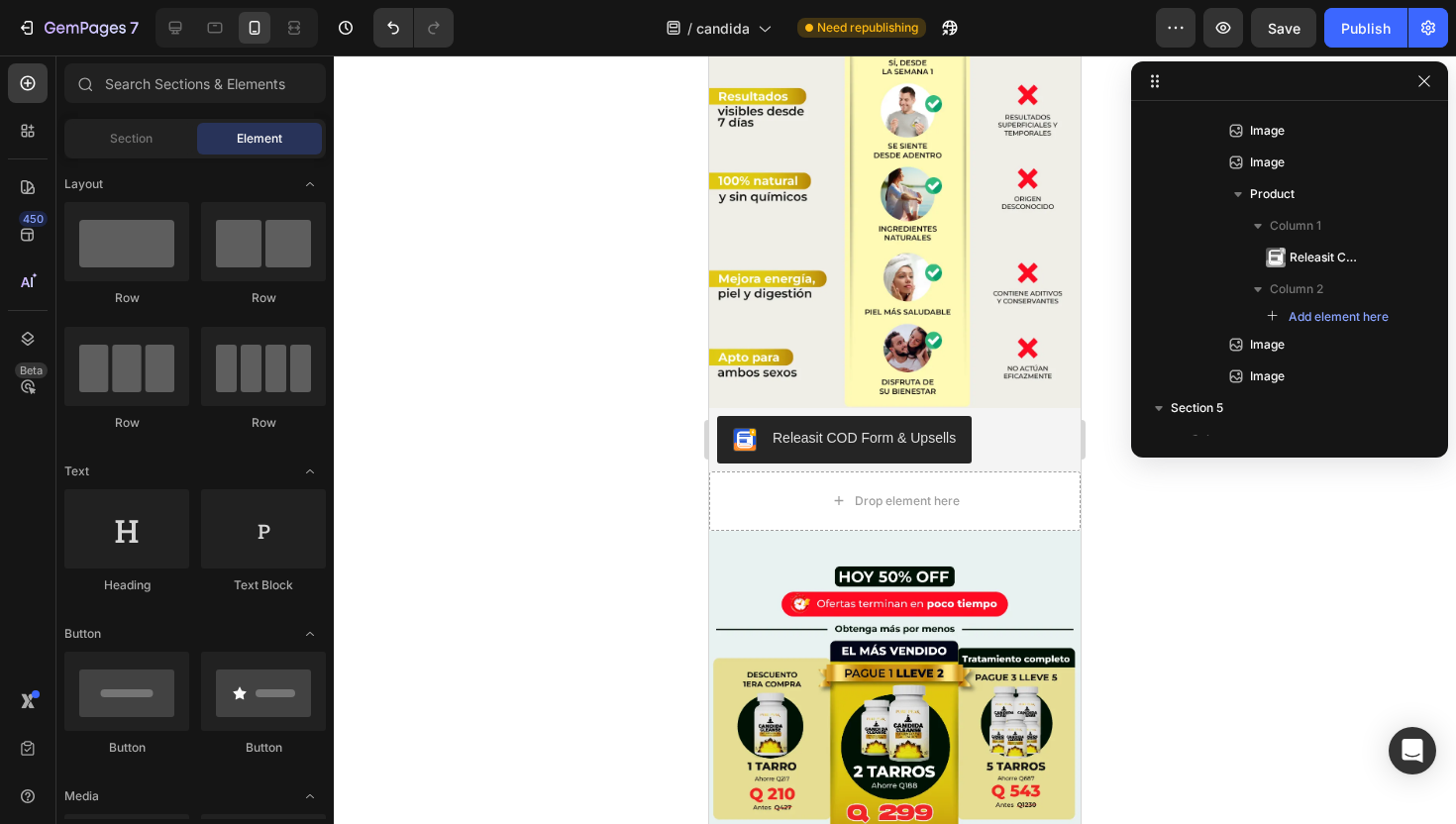 scroll, scrollTop: 4955, scrollLeft: 0, axis: vertical 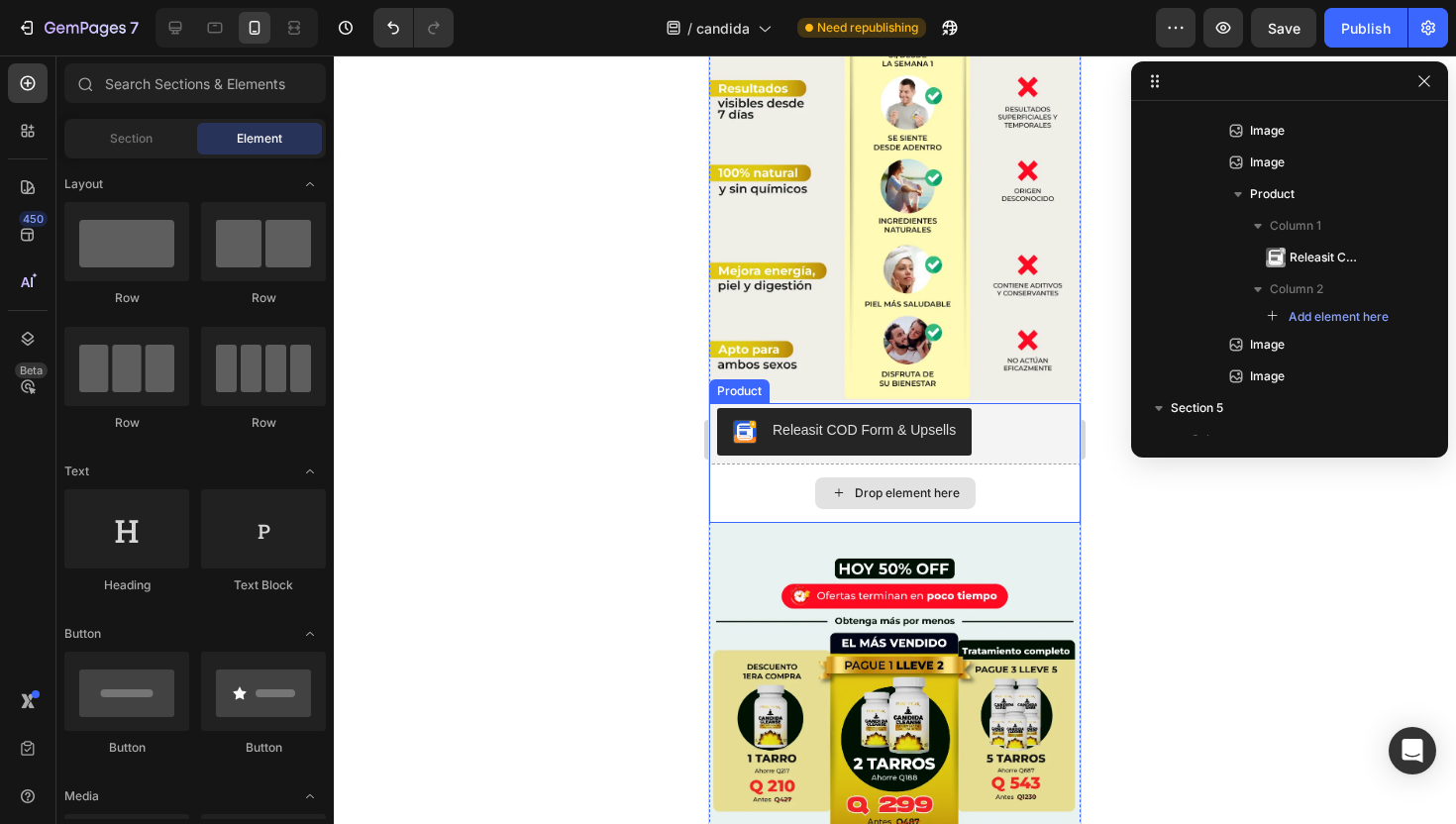 click on "Drop element here" at bounding box center (894, 493) 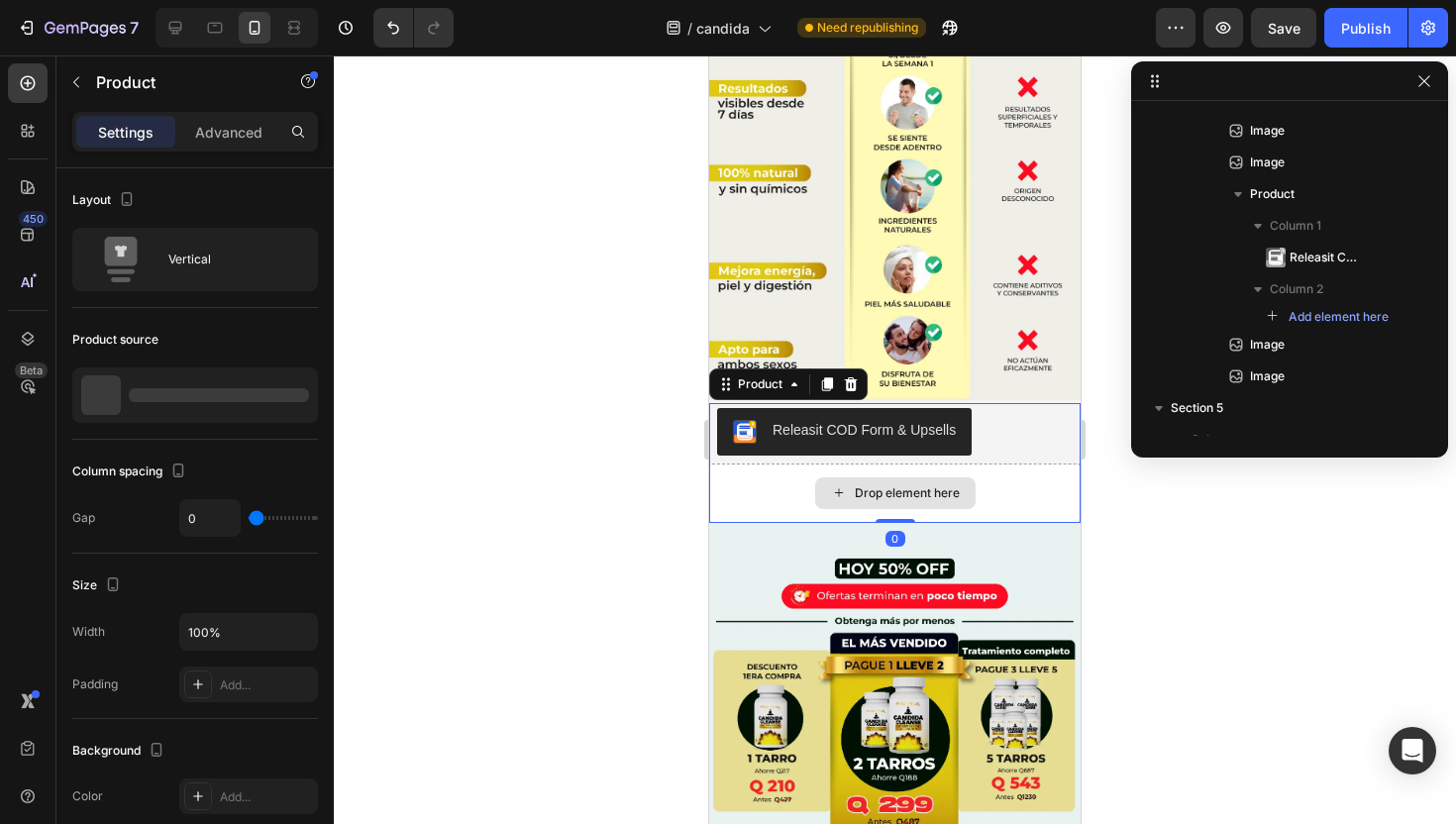 scroll, scrollTop: 1119, scrollLeft: 0, axis: vertical 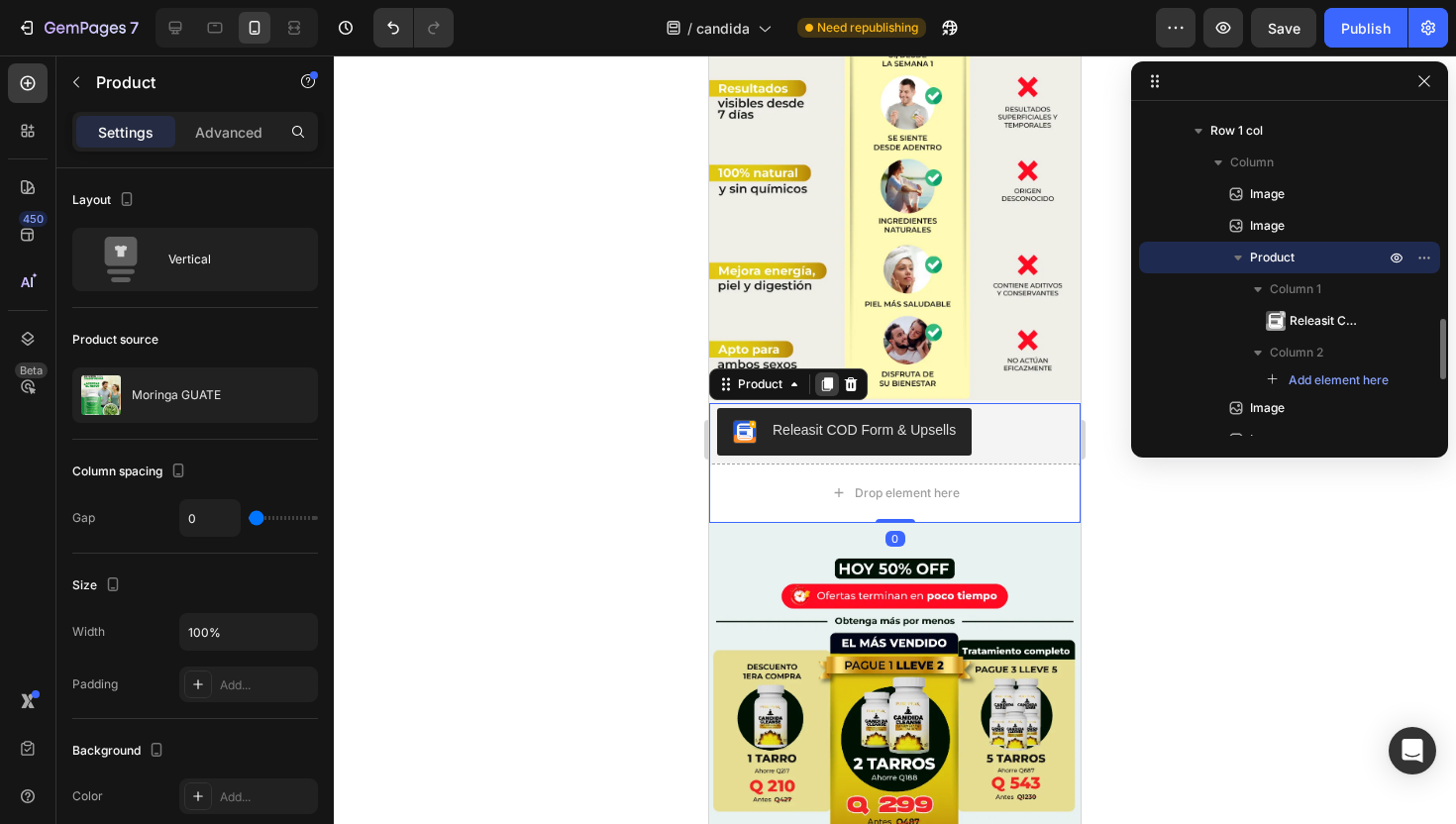 click 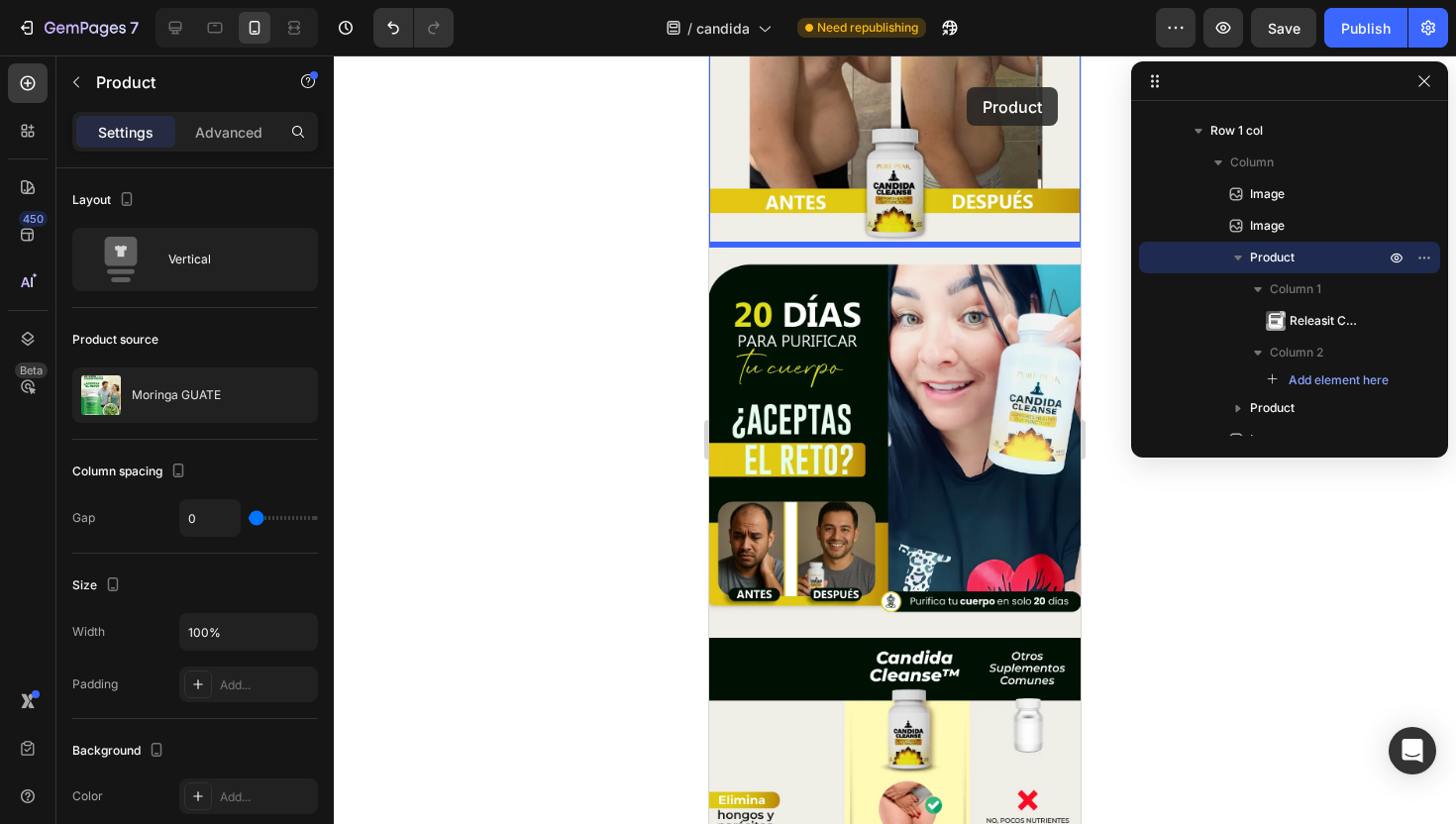 scroll, scrollTop: 4151, scrollLeft: 0, axis: vertical 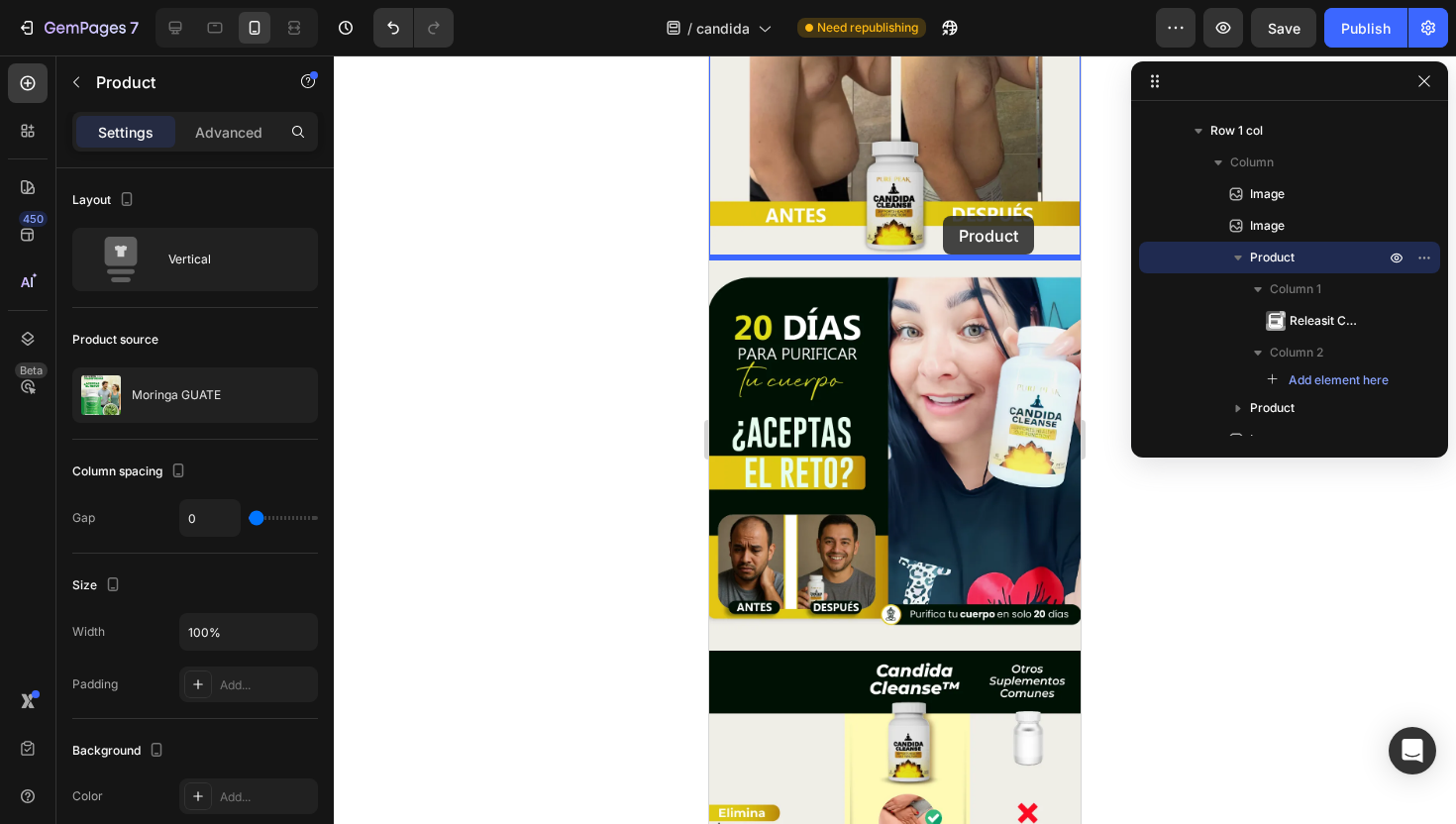 drag, startPoint x: 1041, startPoint y: 464, endPoint x: 943, endPoint y: 215, distance: 267.59111 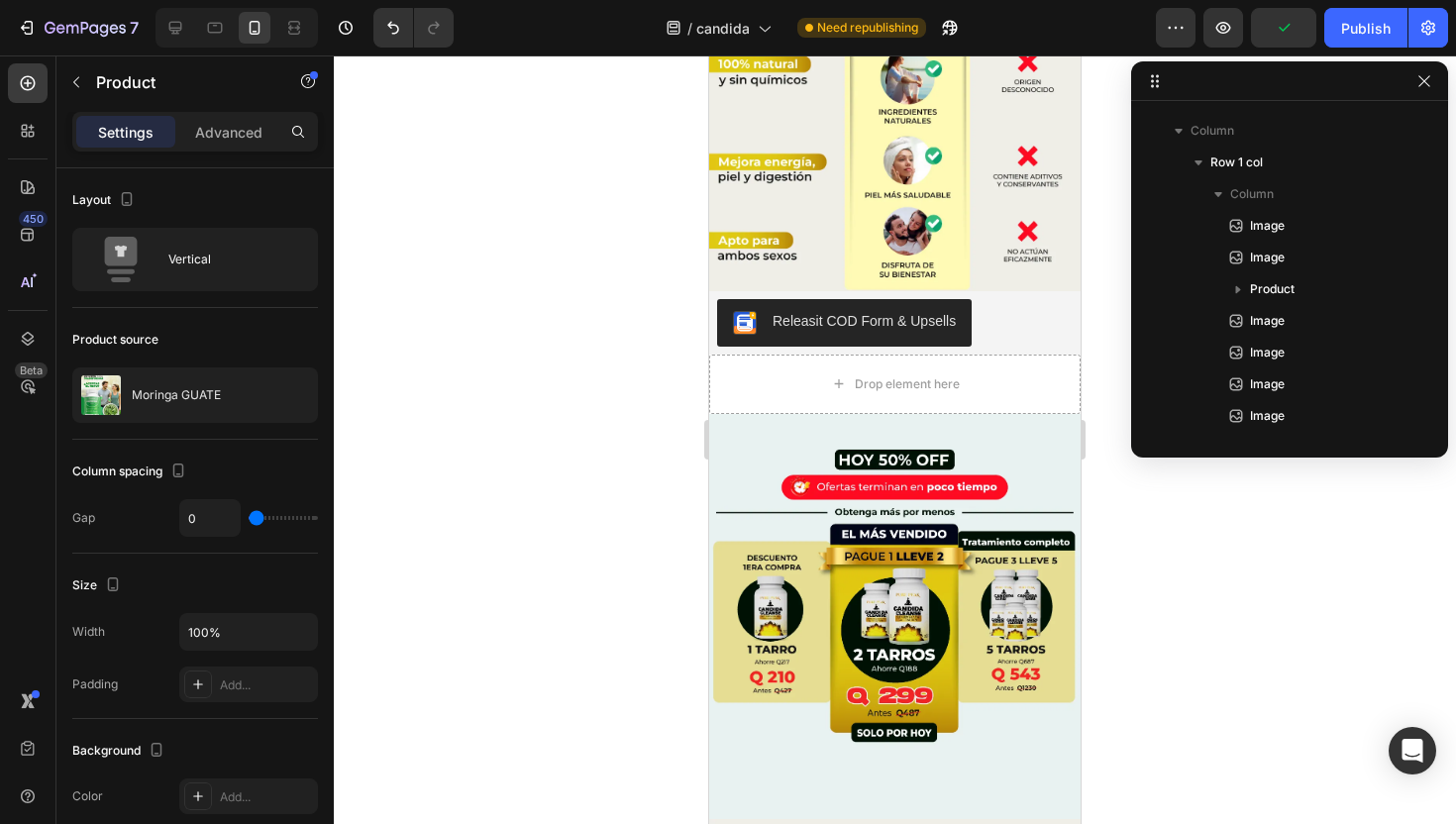 scroll, scrollTop: 5261, scrollLeft: 0, axis: vertical 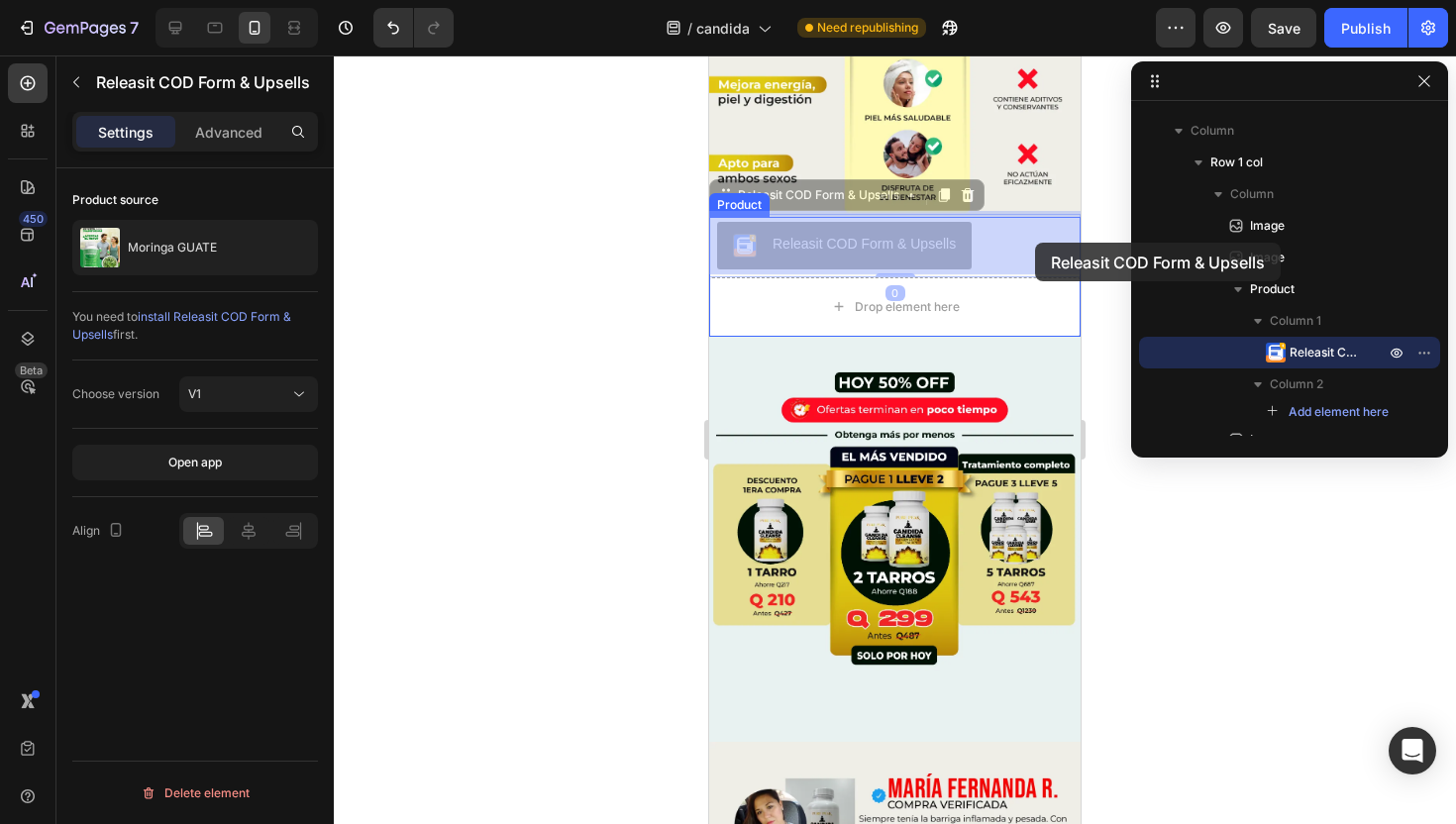 drag, startPoint x: 1042, startPoint y: 269, endPoint x: 1035, endPoint y: 243, distance: 26.92582 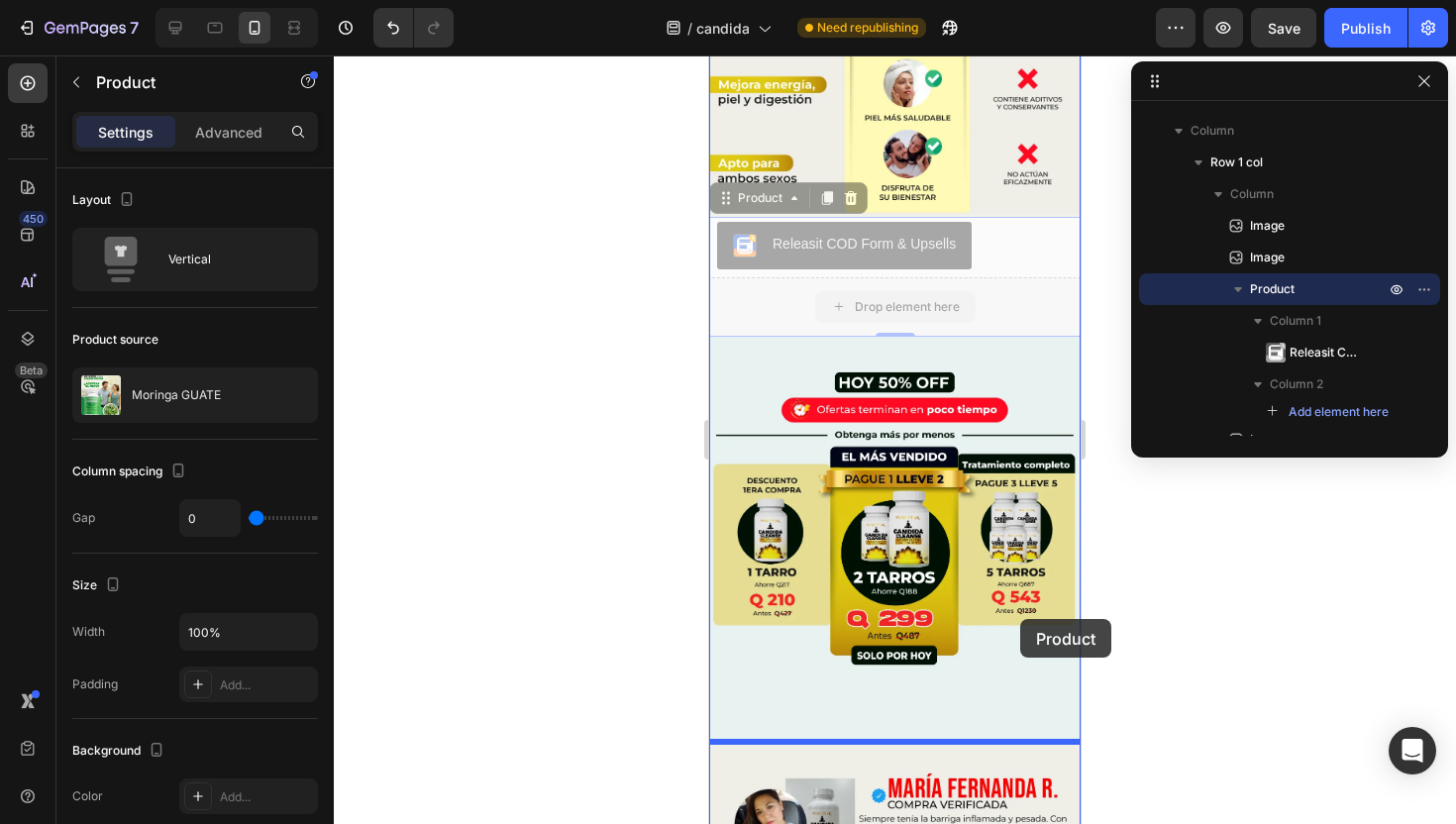 drag, startPoint x: 1057, startPoint y: 299, endPoint x: 1020, endPoint y: 619, distance: 322.13196 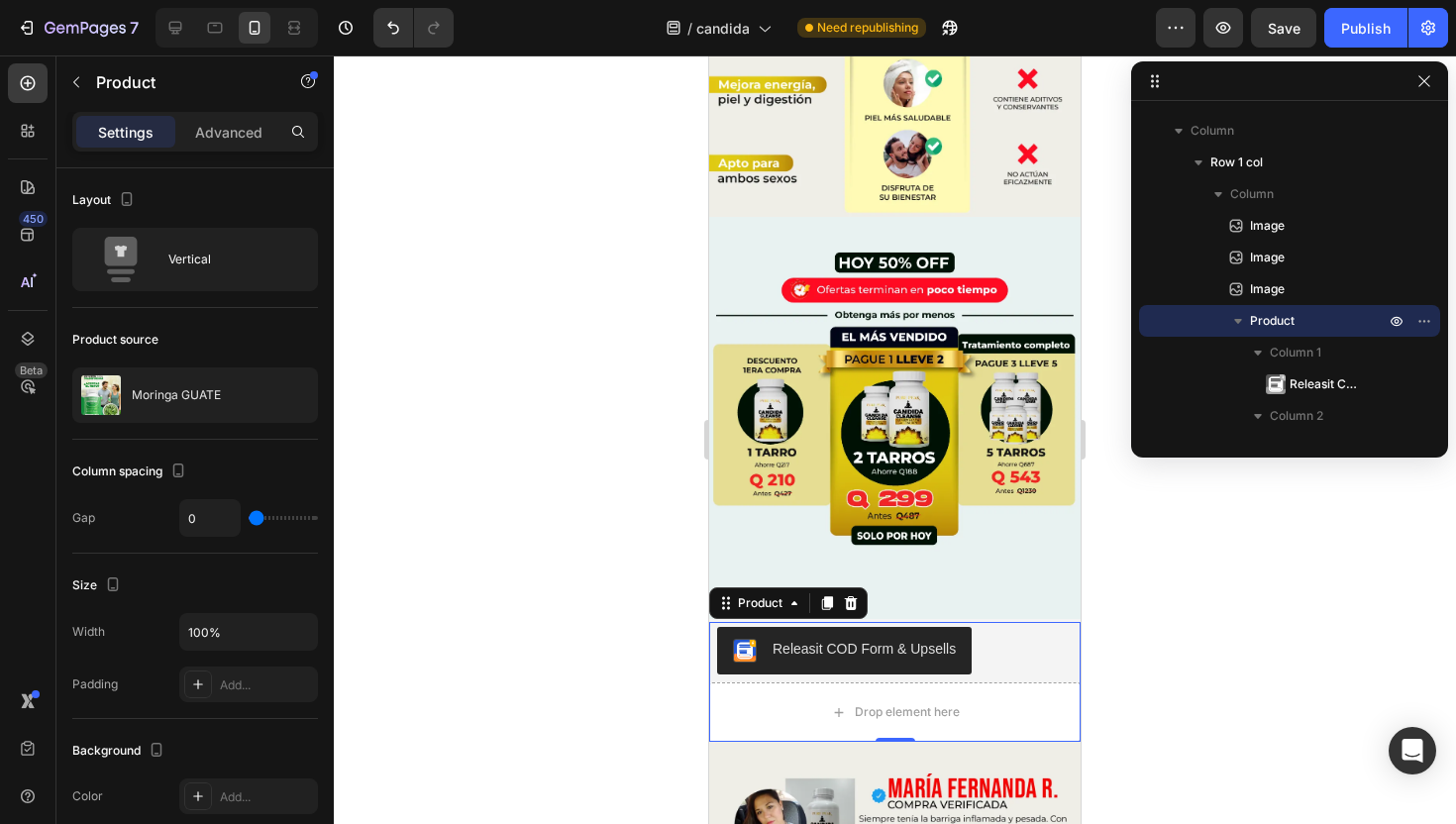 click 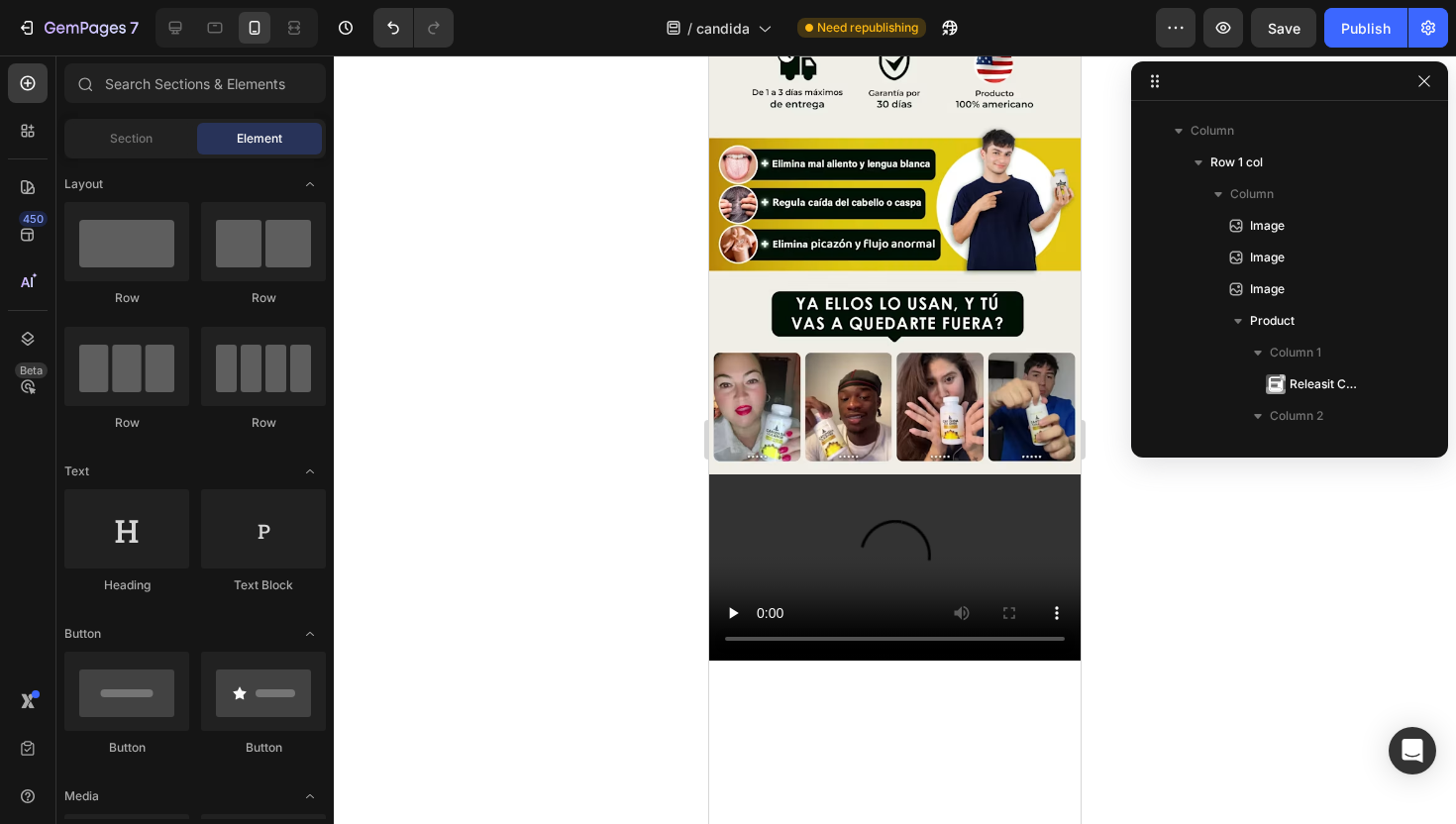 scroll, scrollTop: 0, scrollLeft: 0, axis: both 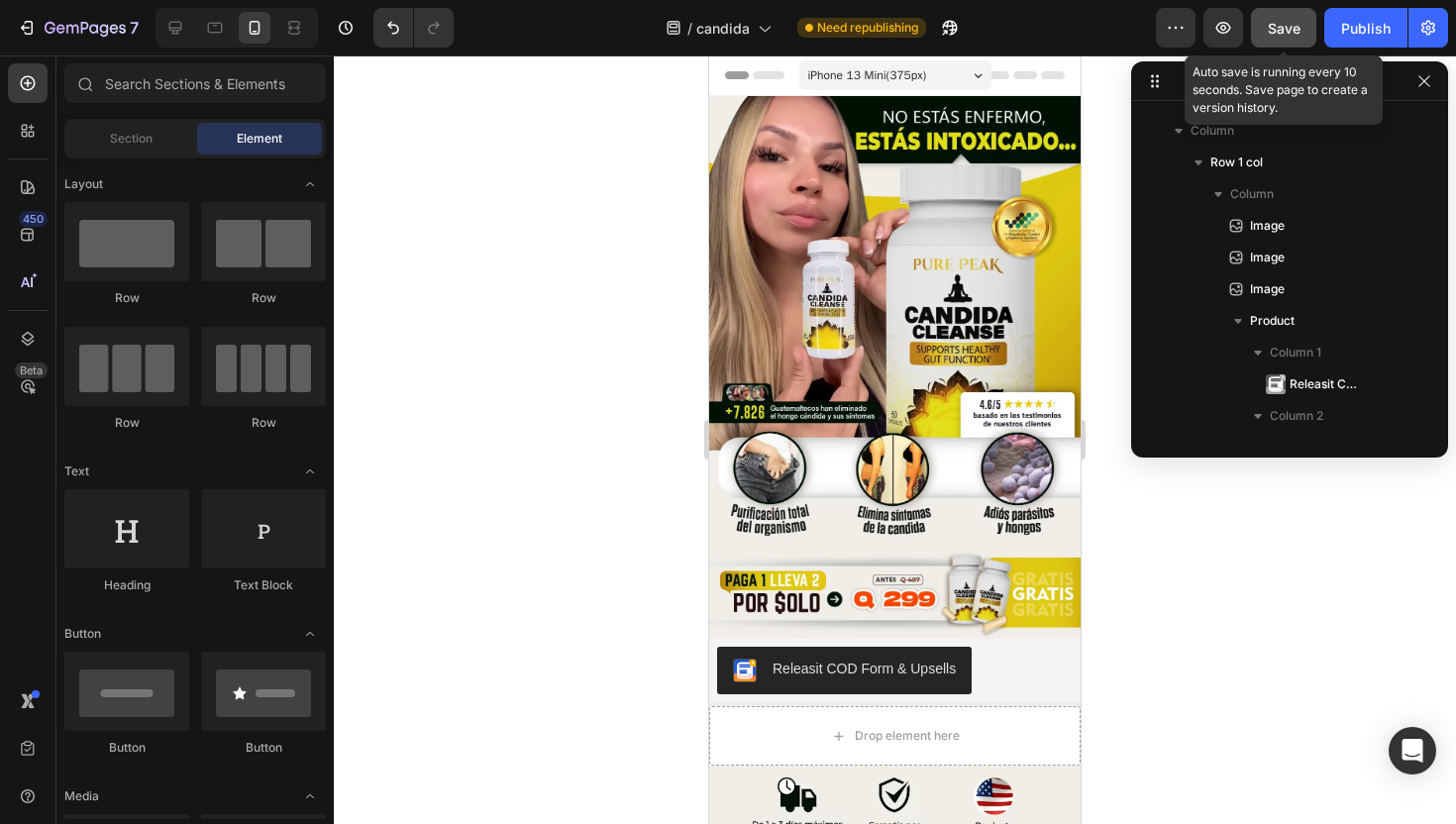 click on "Save" 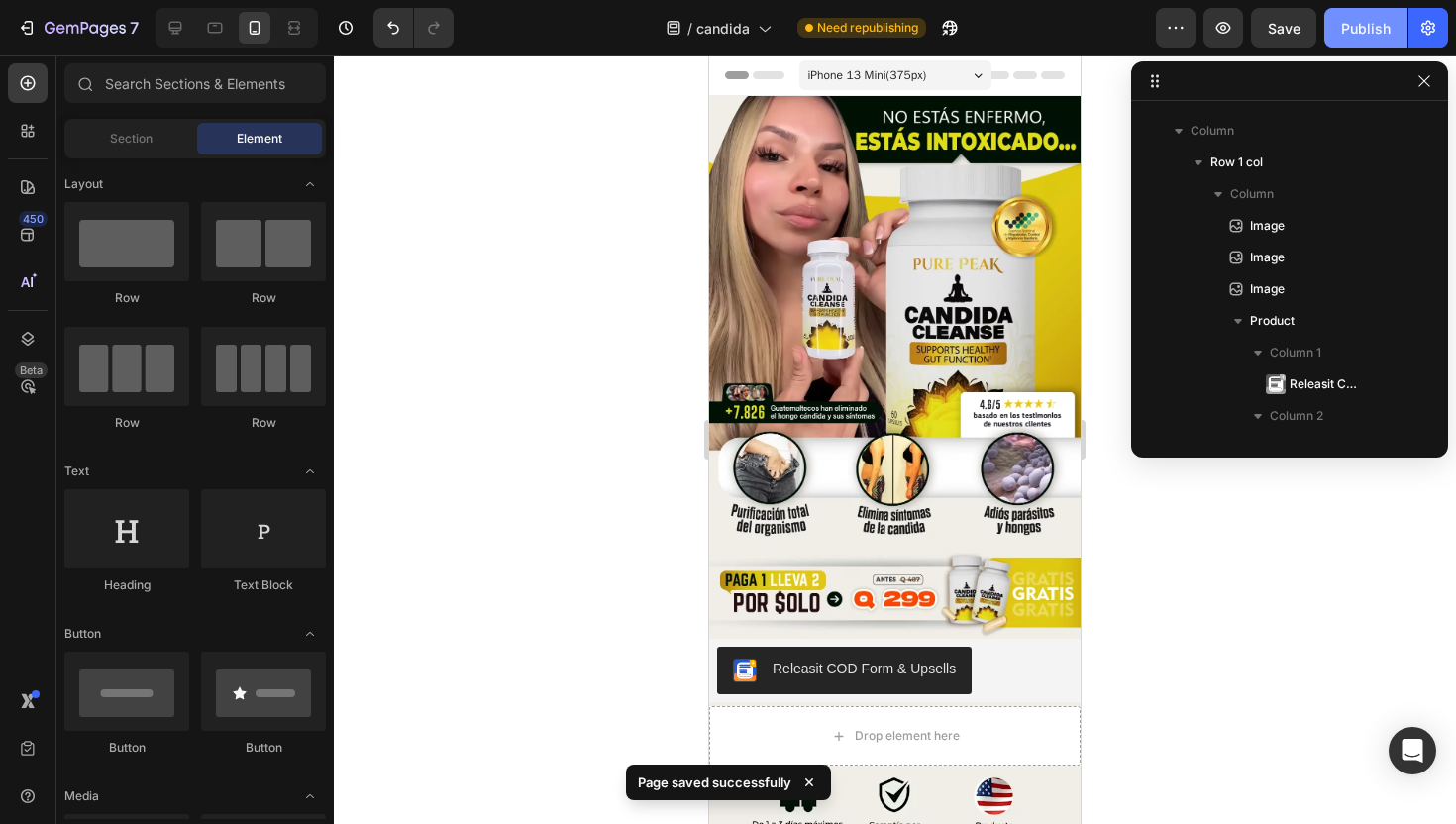 click on "Publish" at bounding box center [1366, 28] 